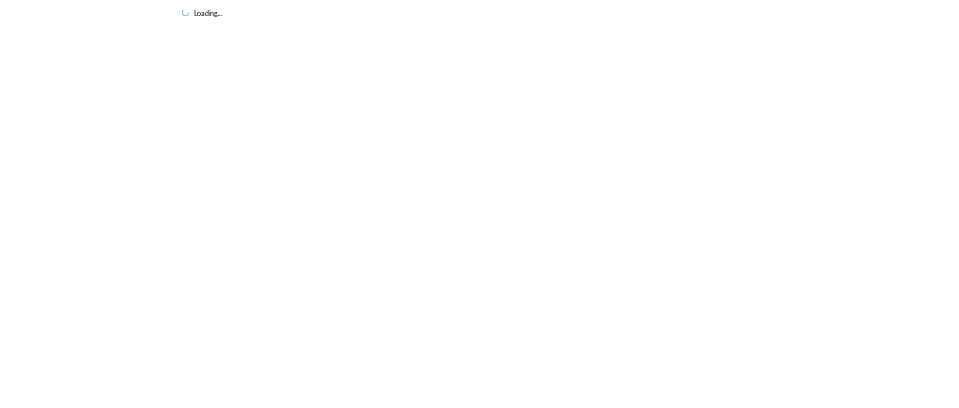 scroll, scrollTop: 0, scrollLeft: 0, axis: both 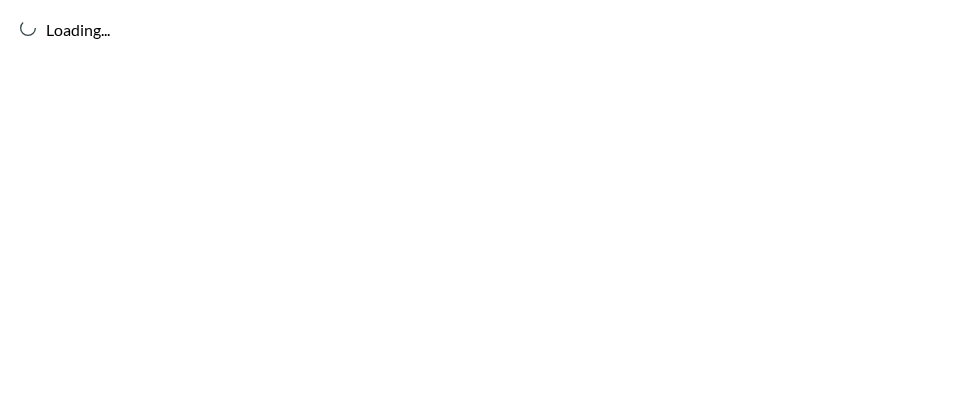 click on "Loading..." at bounding box center (479, 201) 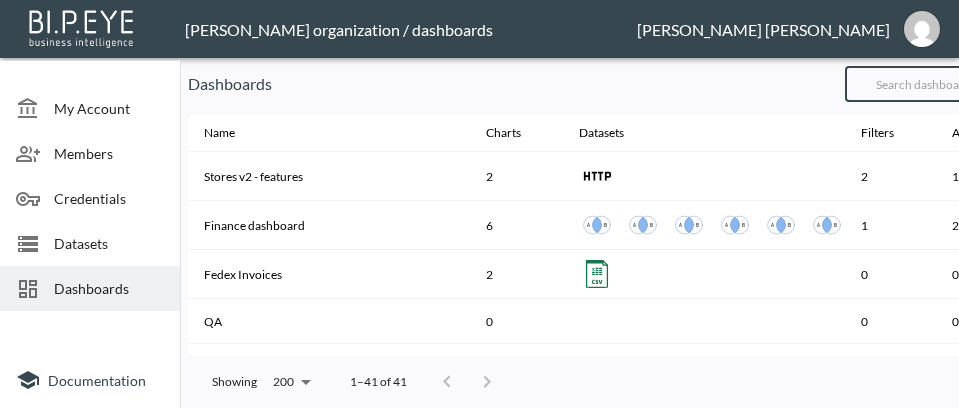 click at bounding box center [926, 84] 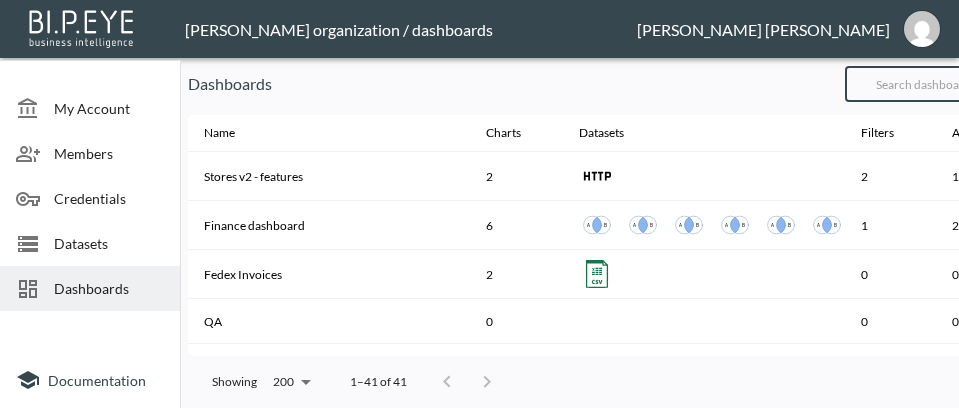 type on "v2" 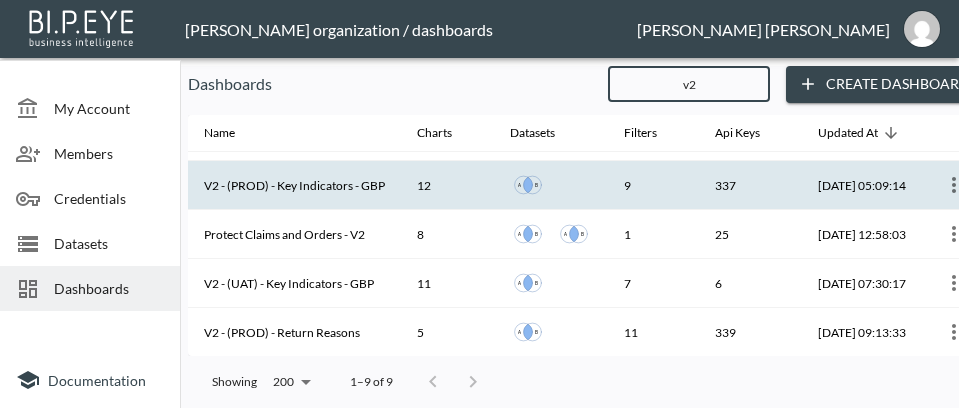 scroll, scrollTop: 42, scrollLeft: 0, axis: vertical 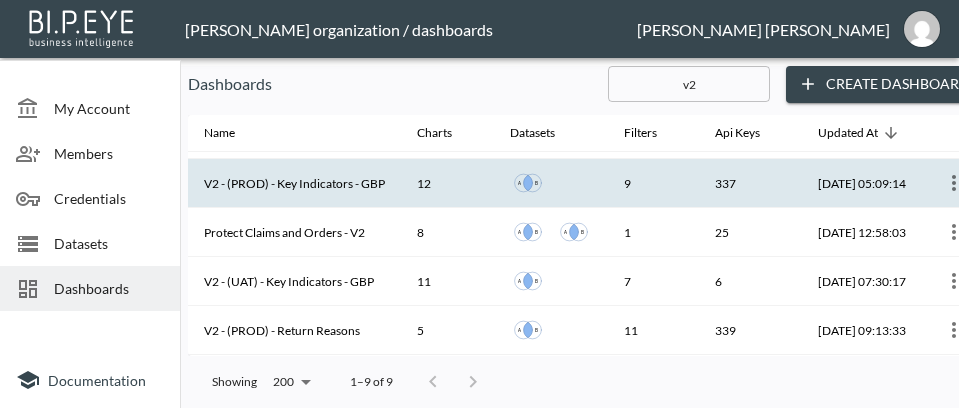 click on "V2 - (PROD) - Key Indicators - GBP" at bounding box center [294, 183] 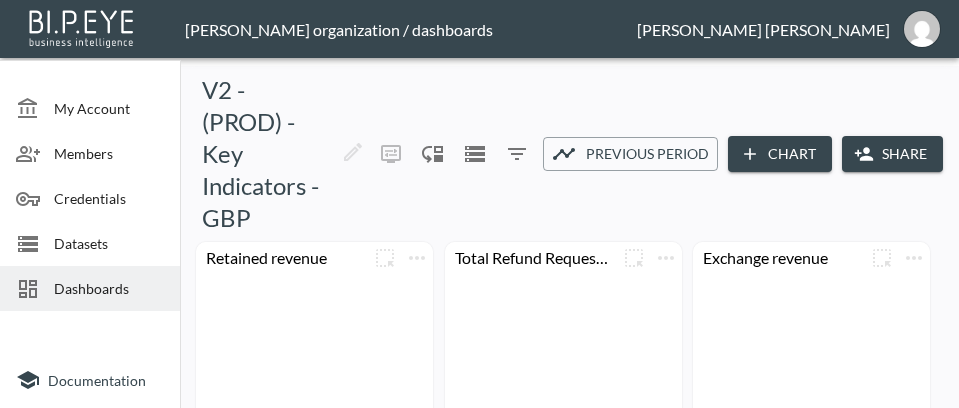 click on "Share" at bounding box center [892, 154] 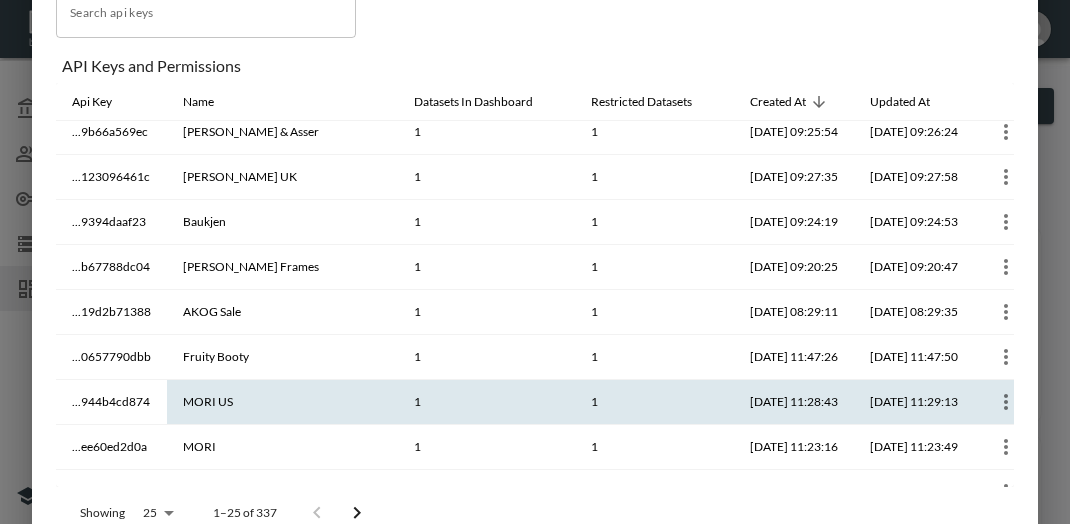 scroll, scrollTop: 0, scrollLeft: 0, axis: both 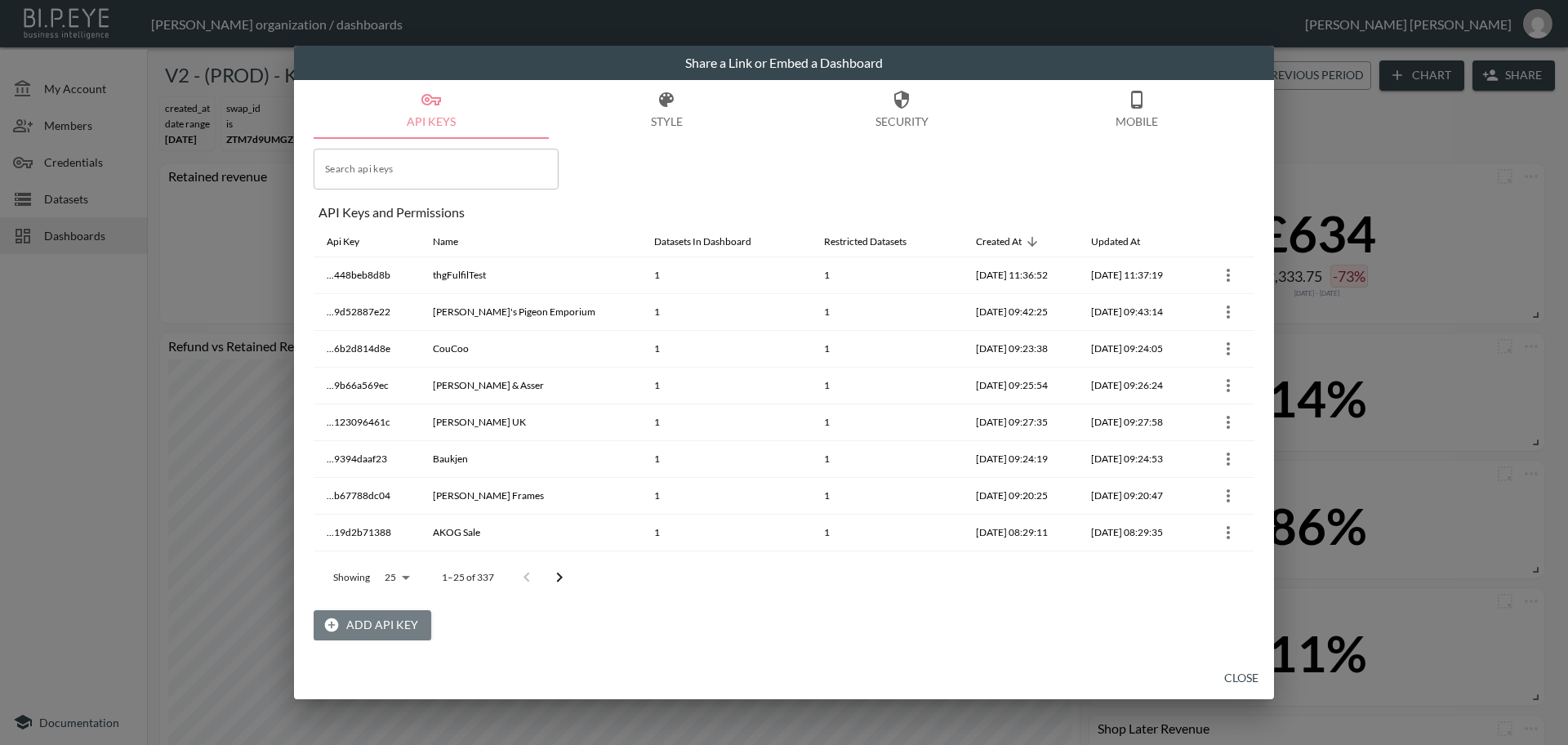 click on "Add API Key" at bounding box center (372, 625) 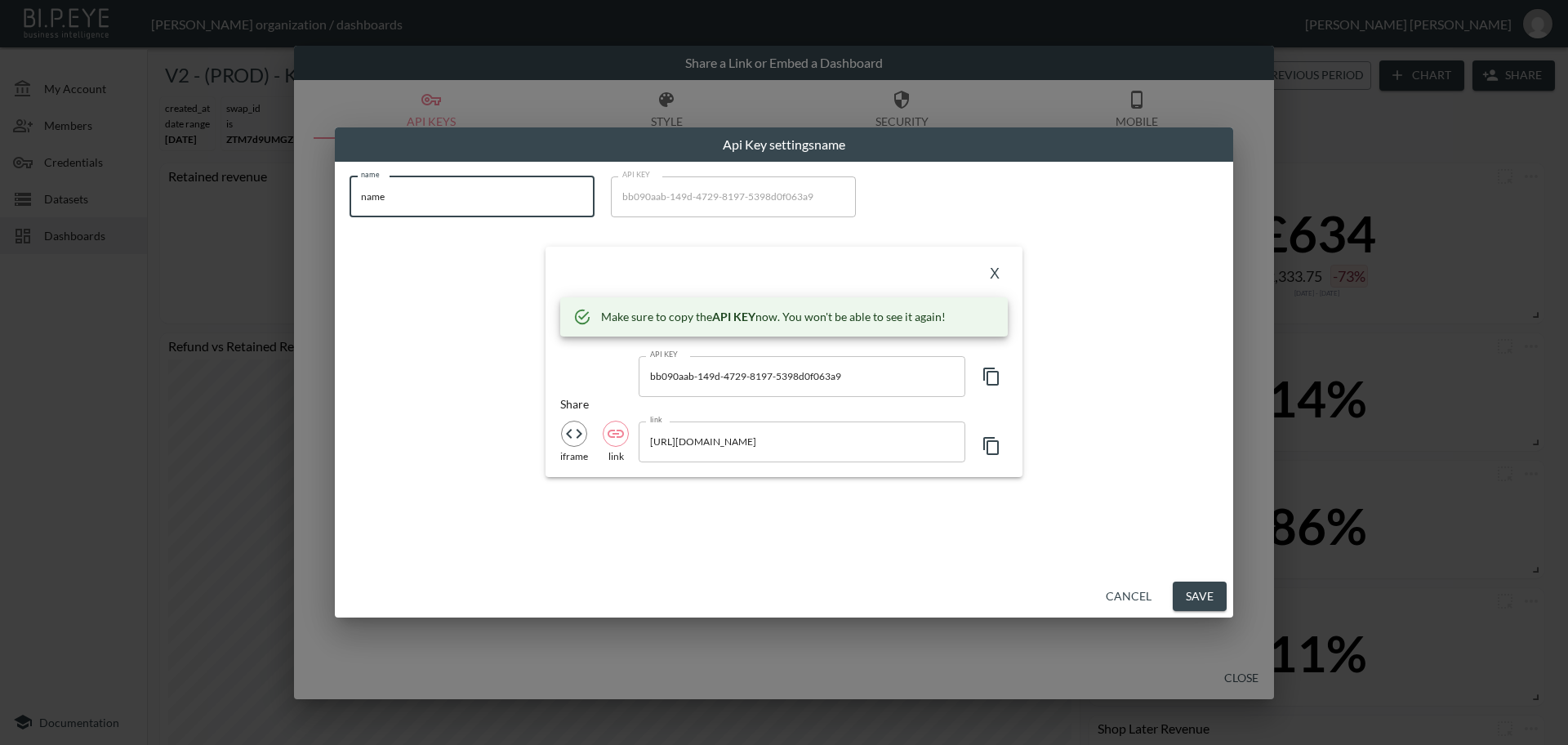 drag, startPoint x: 456, startPoint y: 200, endPoint x: 178, endPoint y: 227, distance: 279.30807 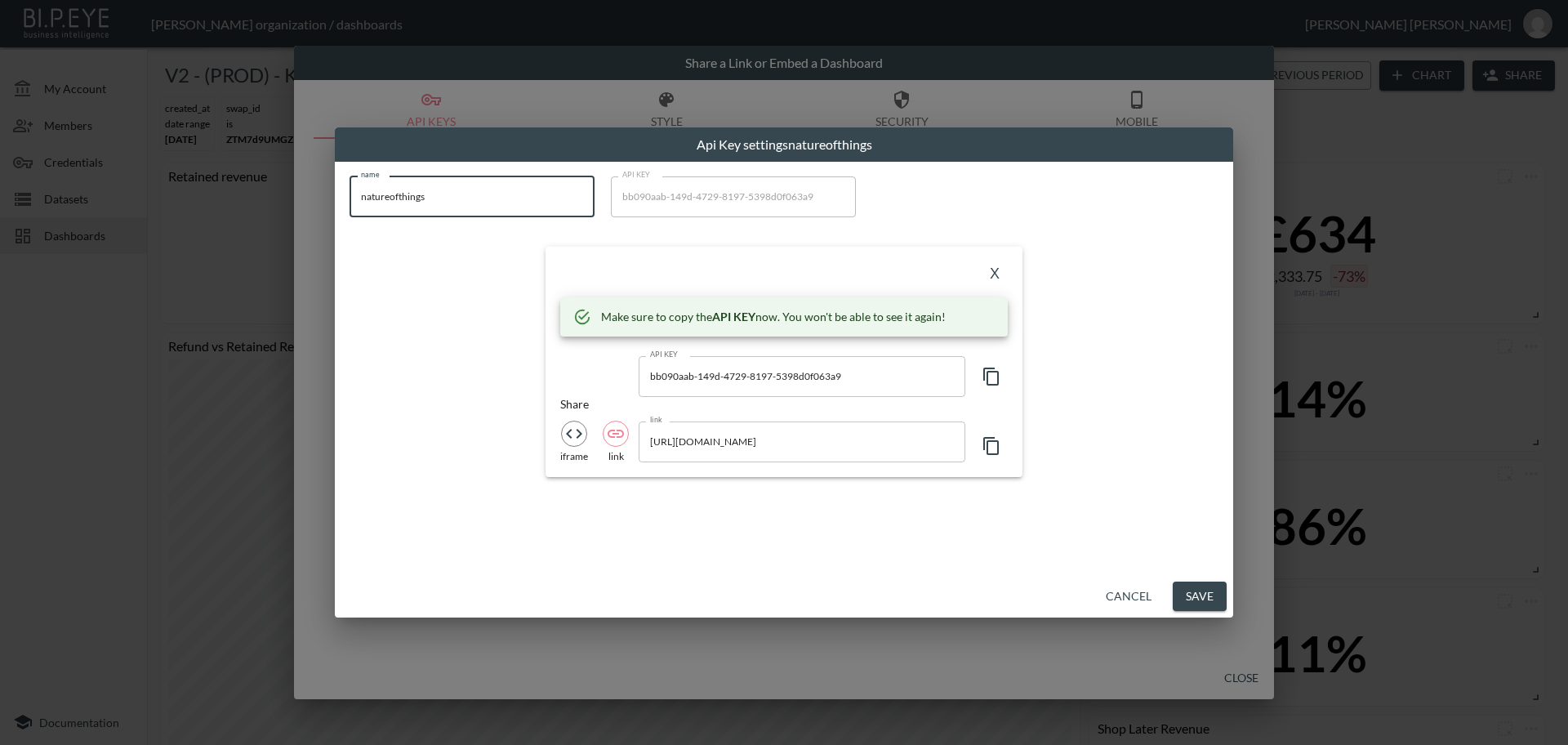 type on "natureofthings" 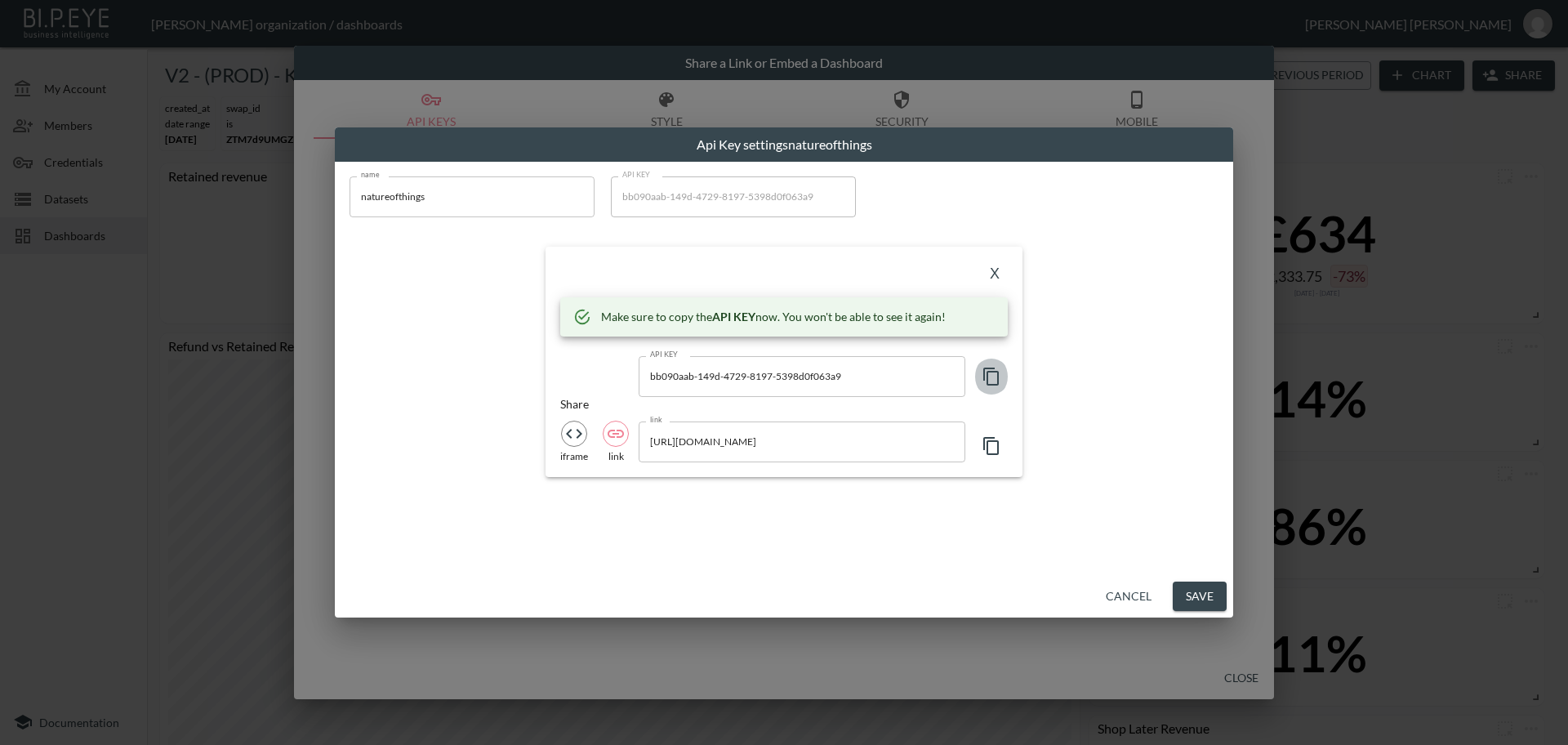 click 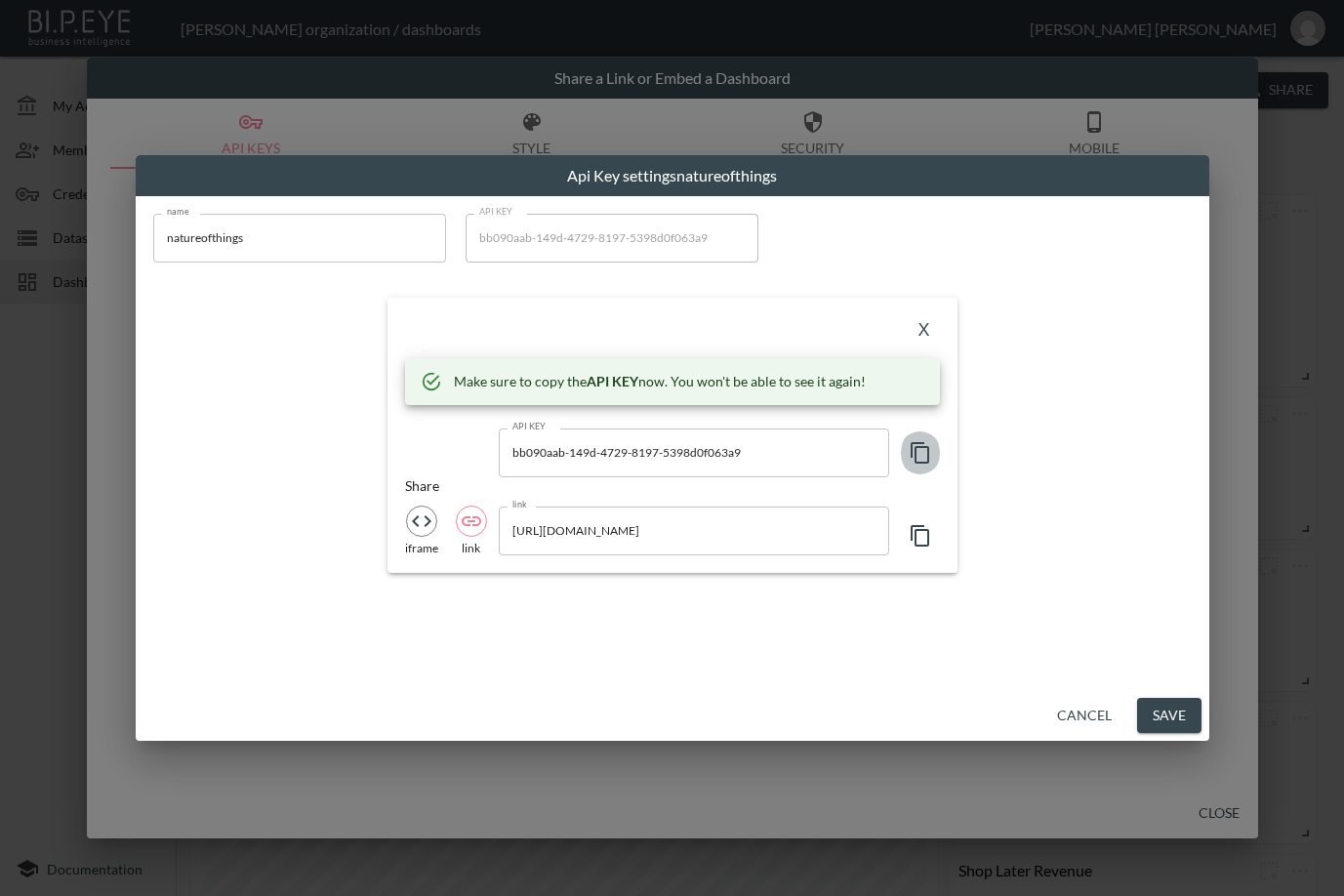 click 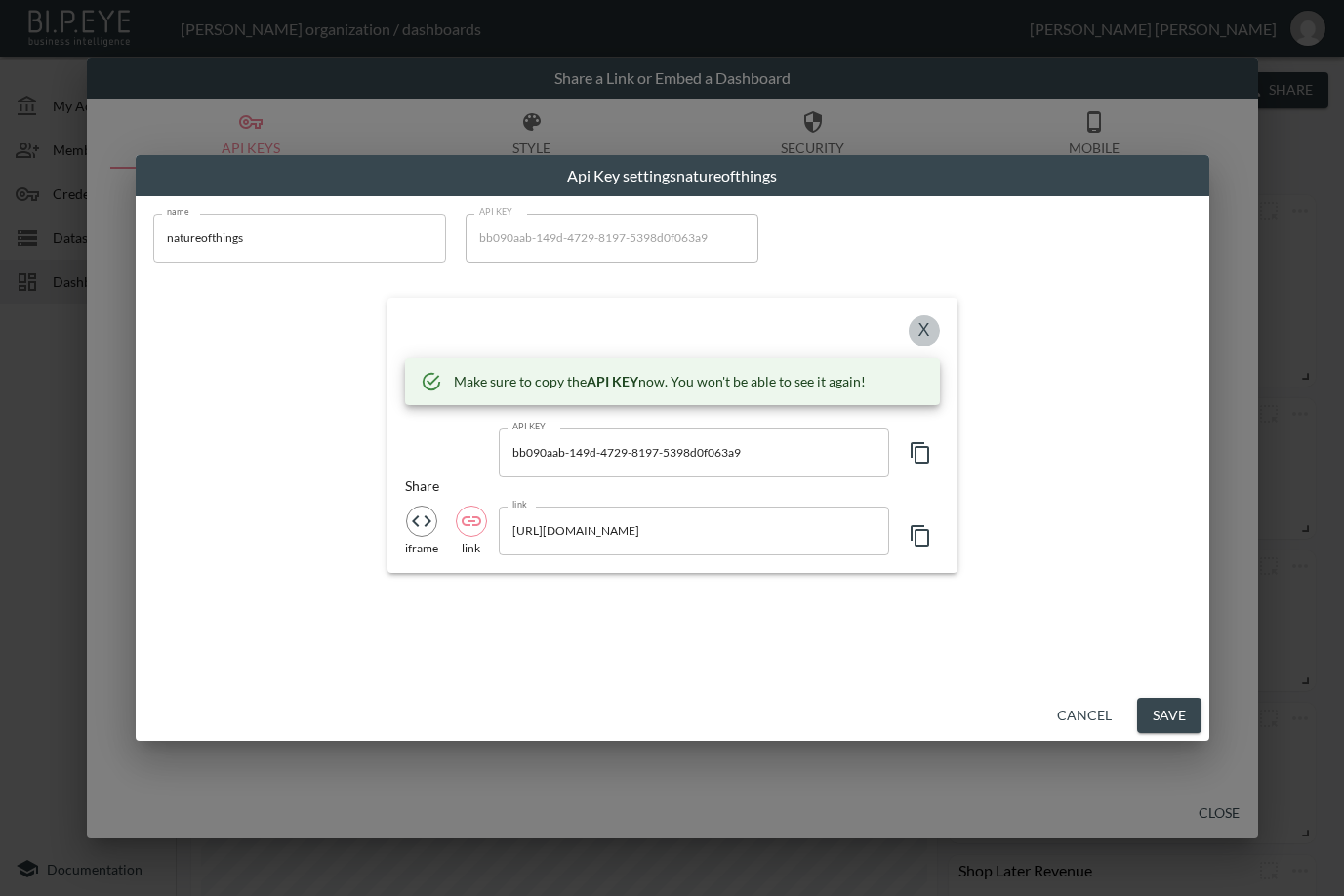 click on "X" at bounding box center (924, 331) 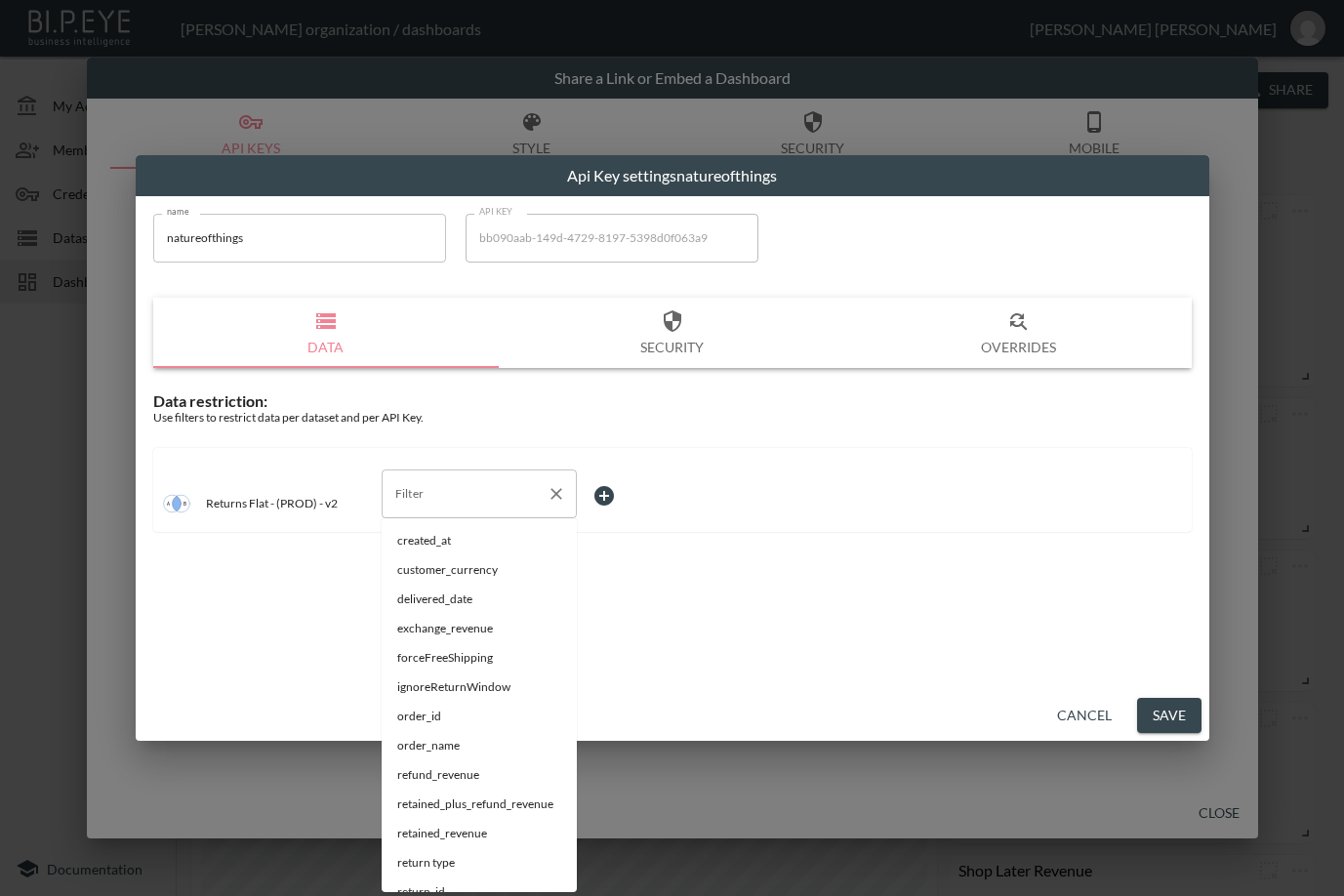 click on "Filter" at bounding box center (479, 494) 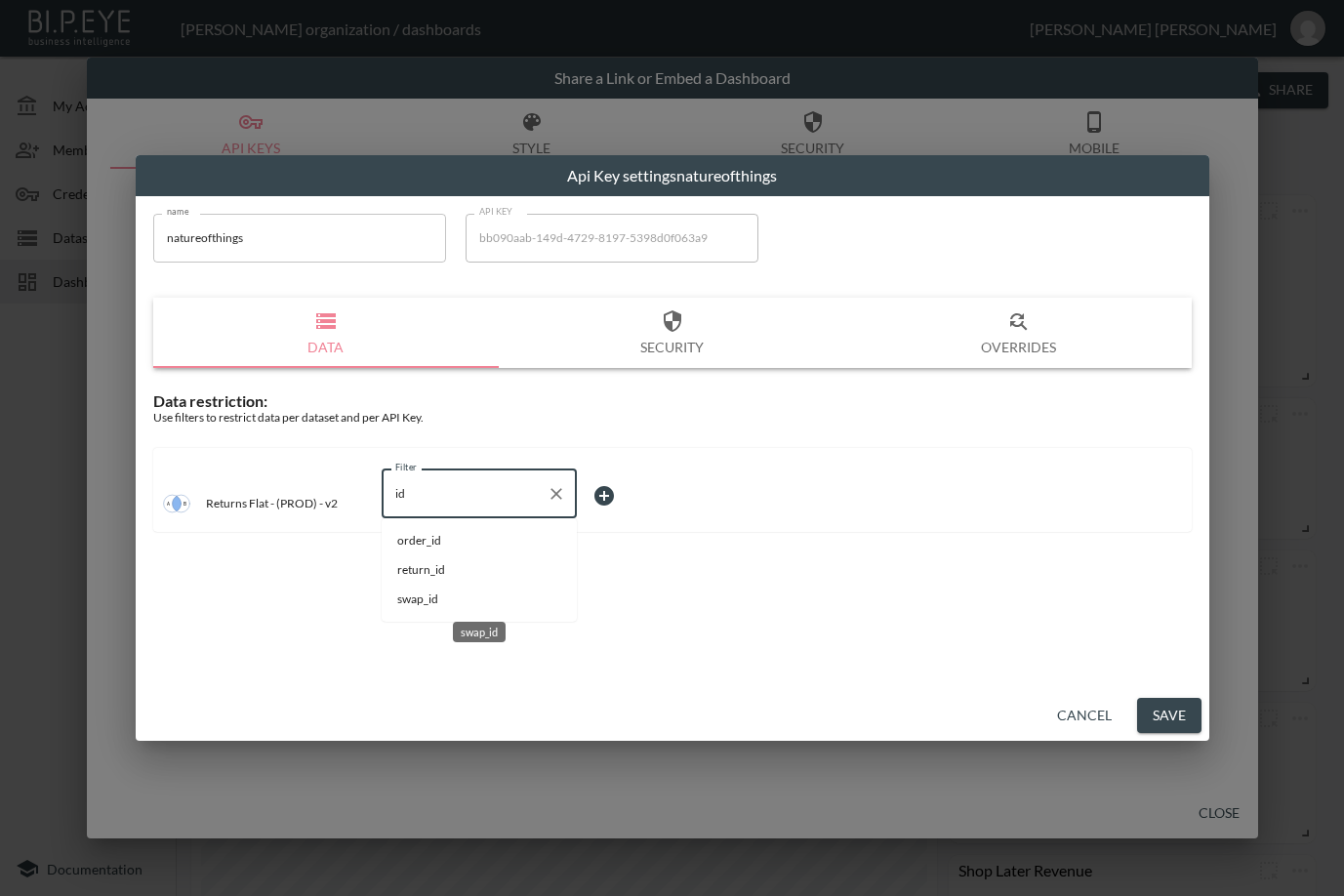 click on "swap_id" at bounding box center [479, 599] 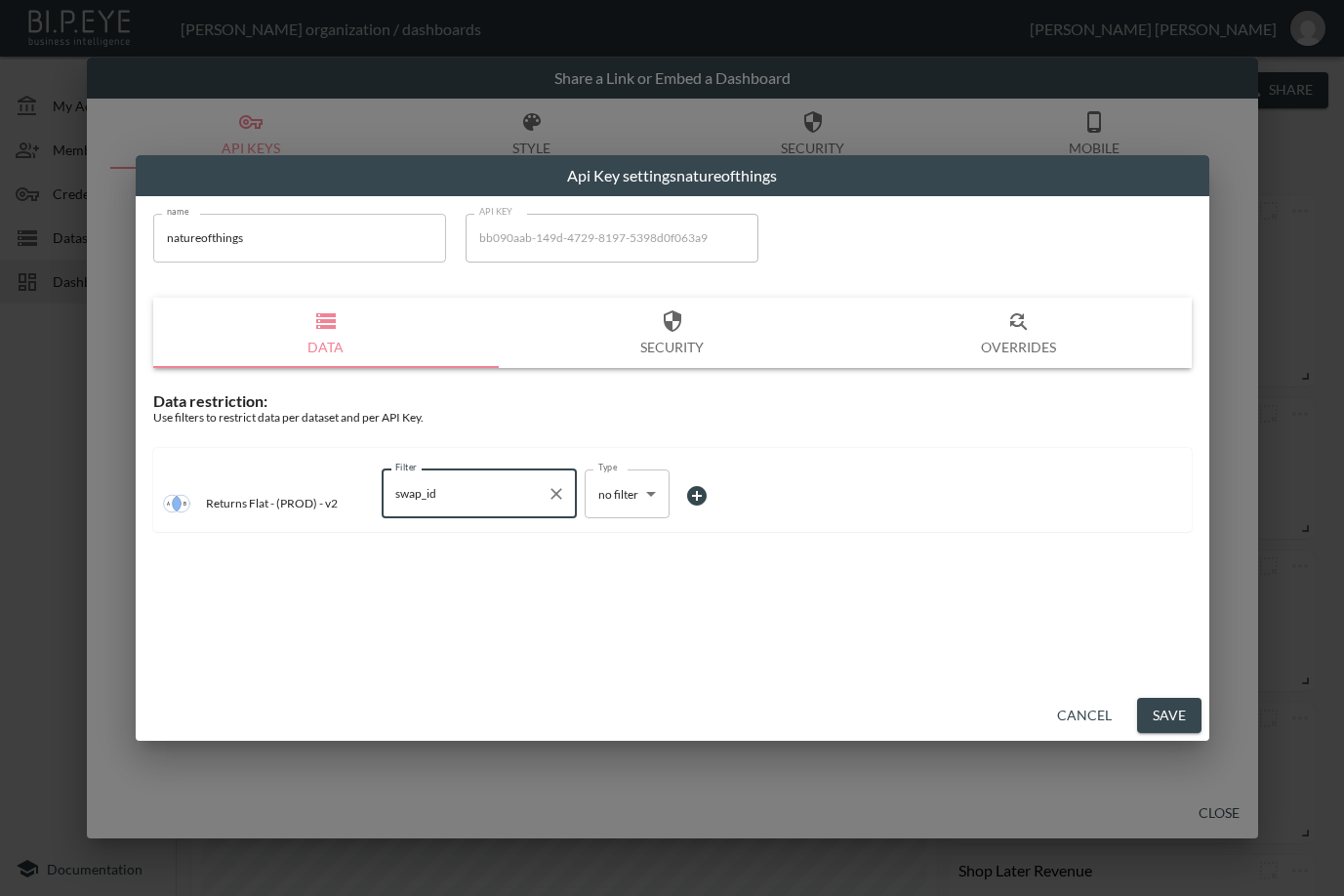 type on "swap_id" 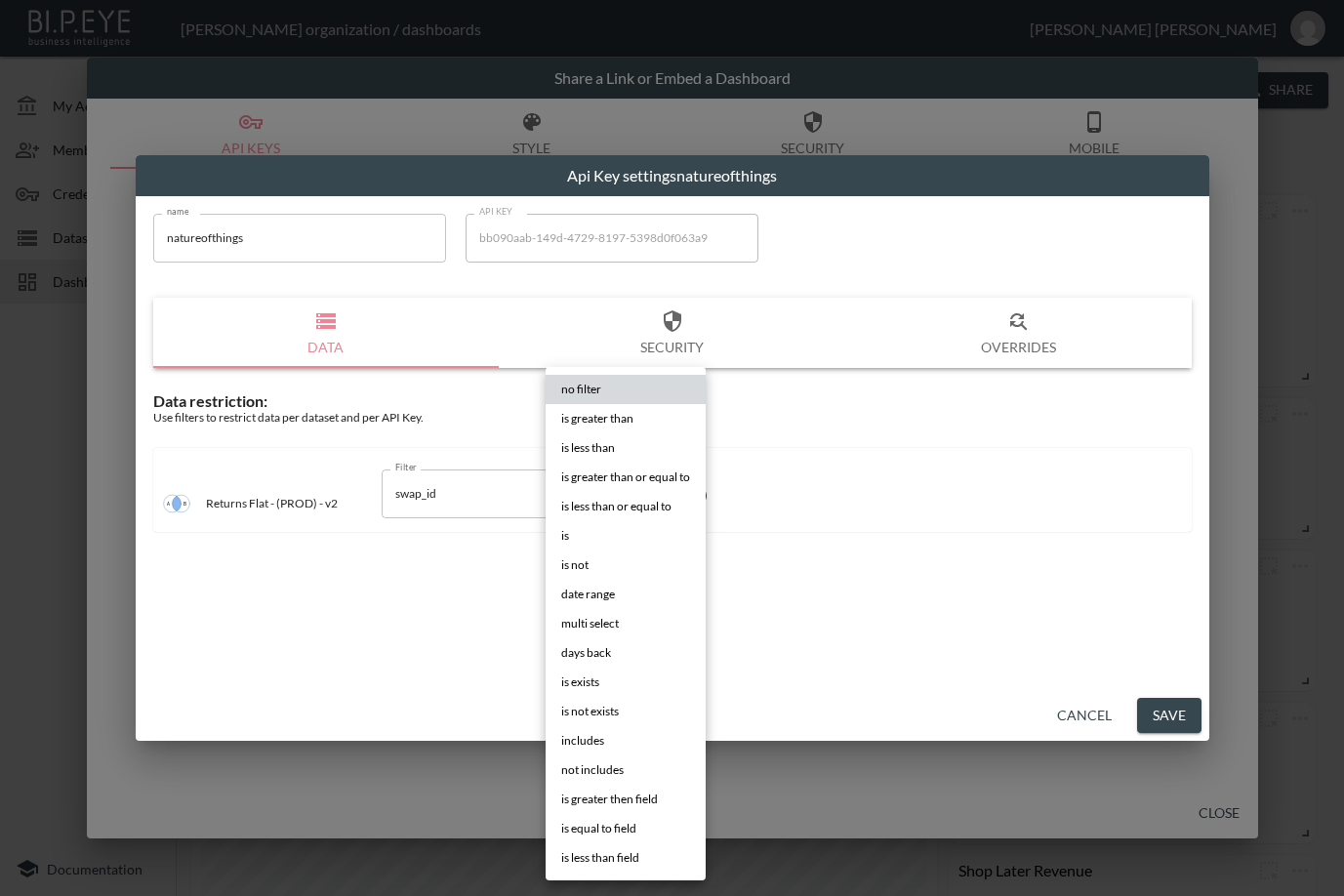 click on "is" at bounding box center (626, 536) 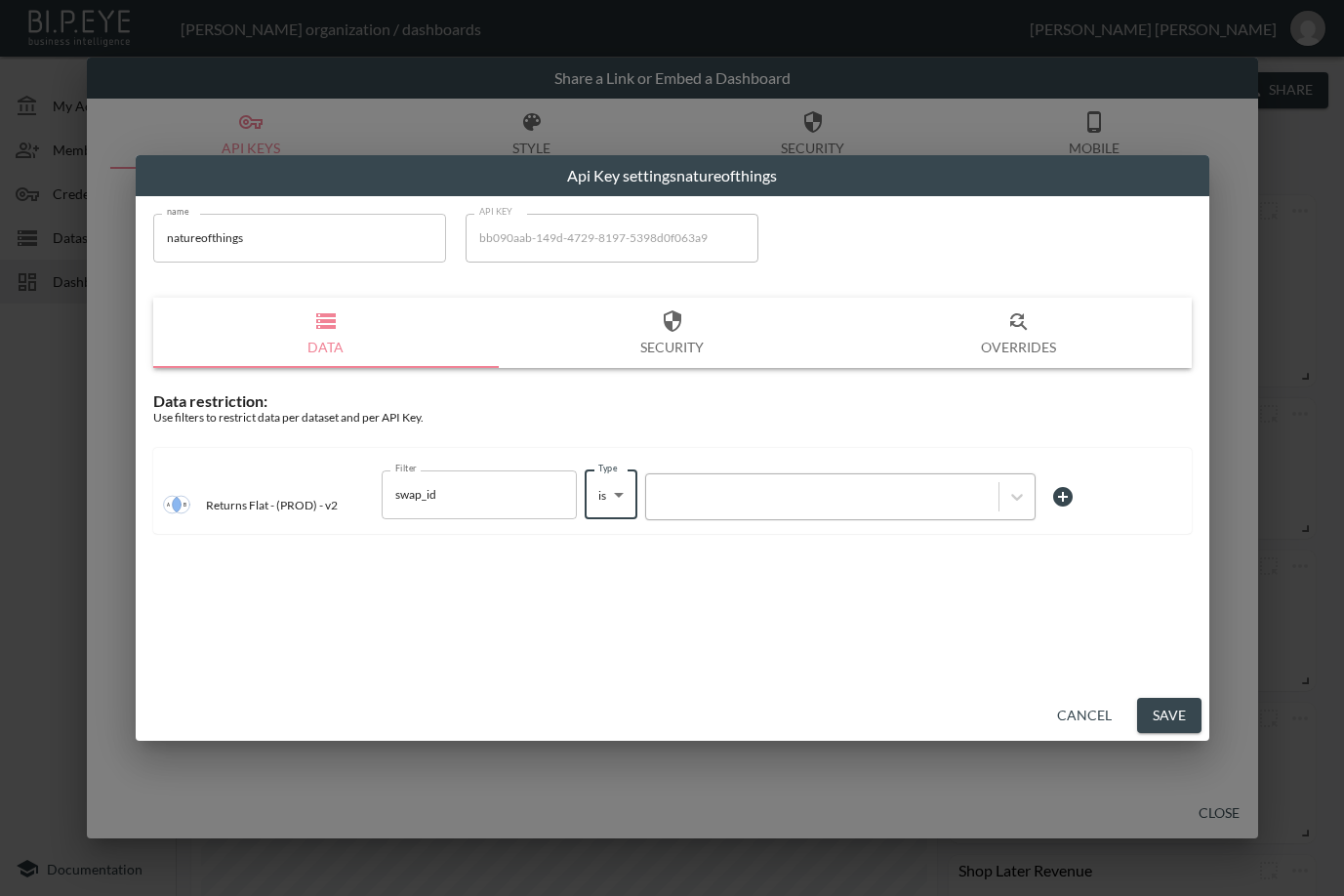 click at bounding box center [822, 496] 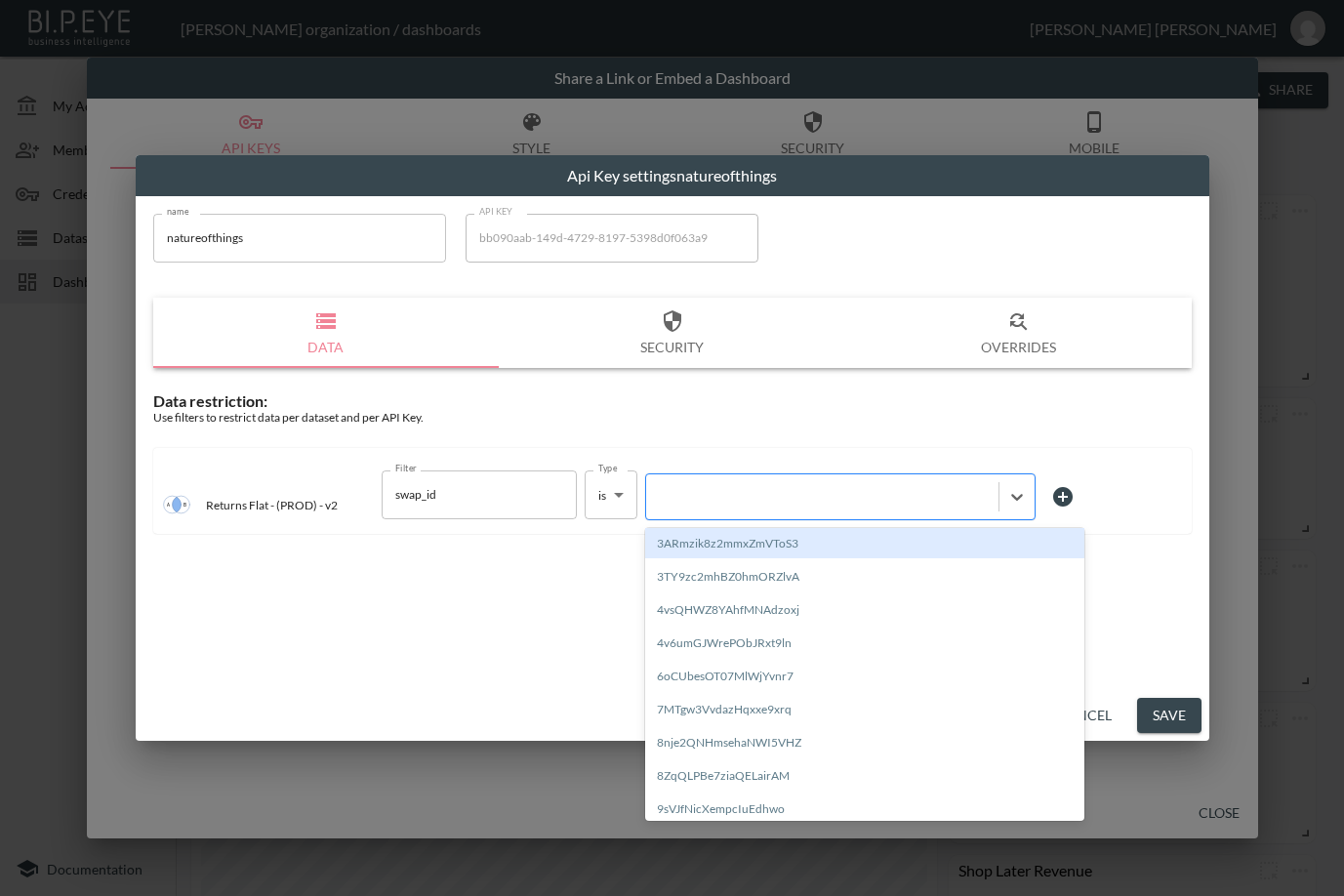 paste on "eIfSm76n0uiE3GtaLhbU" 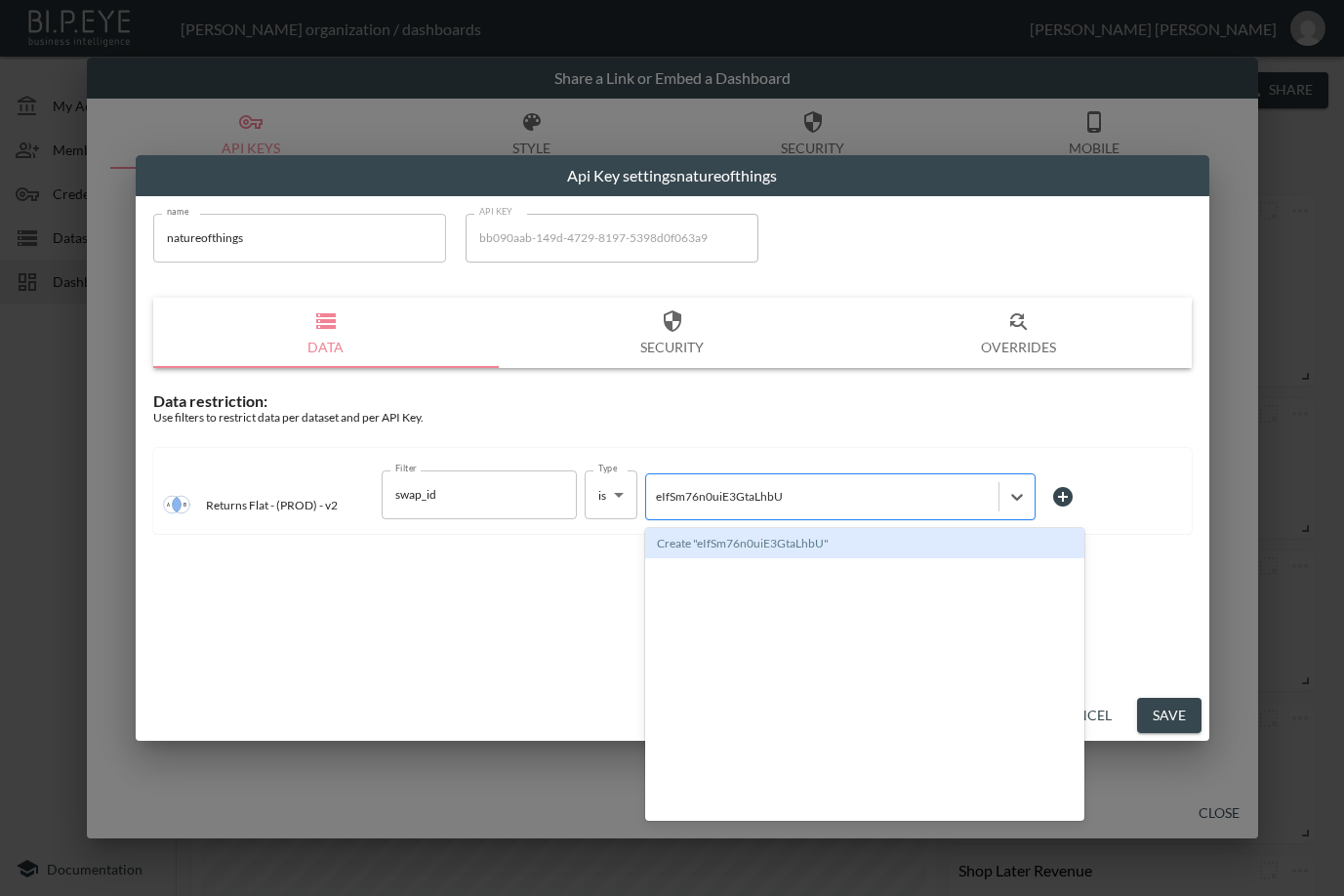 type 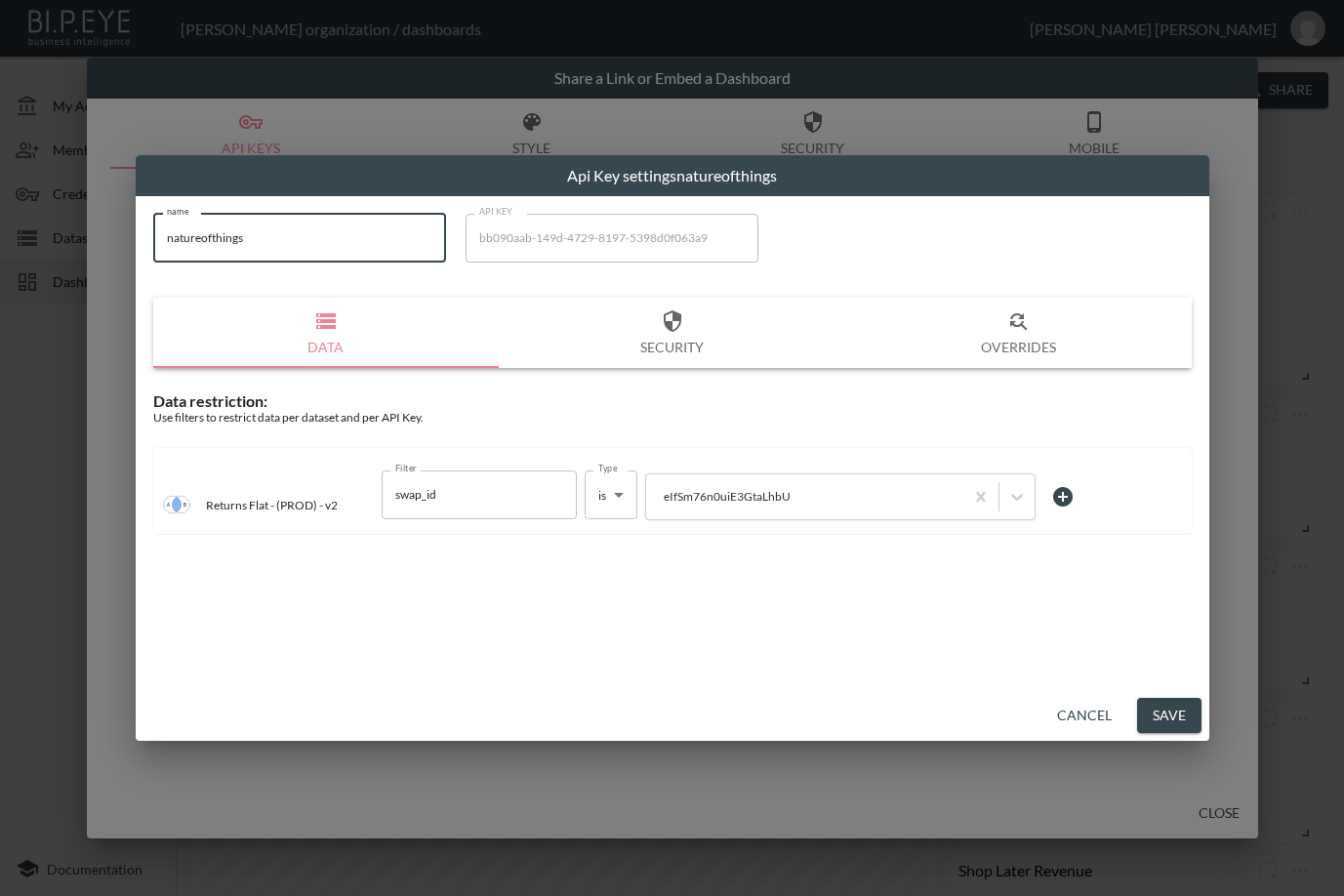 drag, startPoint x: 142, startPoint y: 254, endPoint x: 120, endPoint y: 261, distance: 23.086793 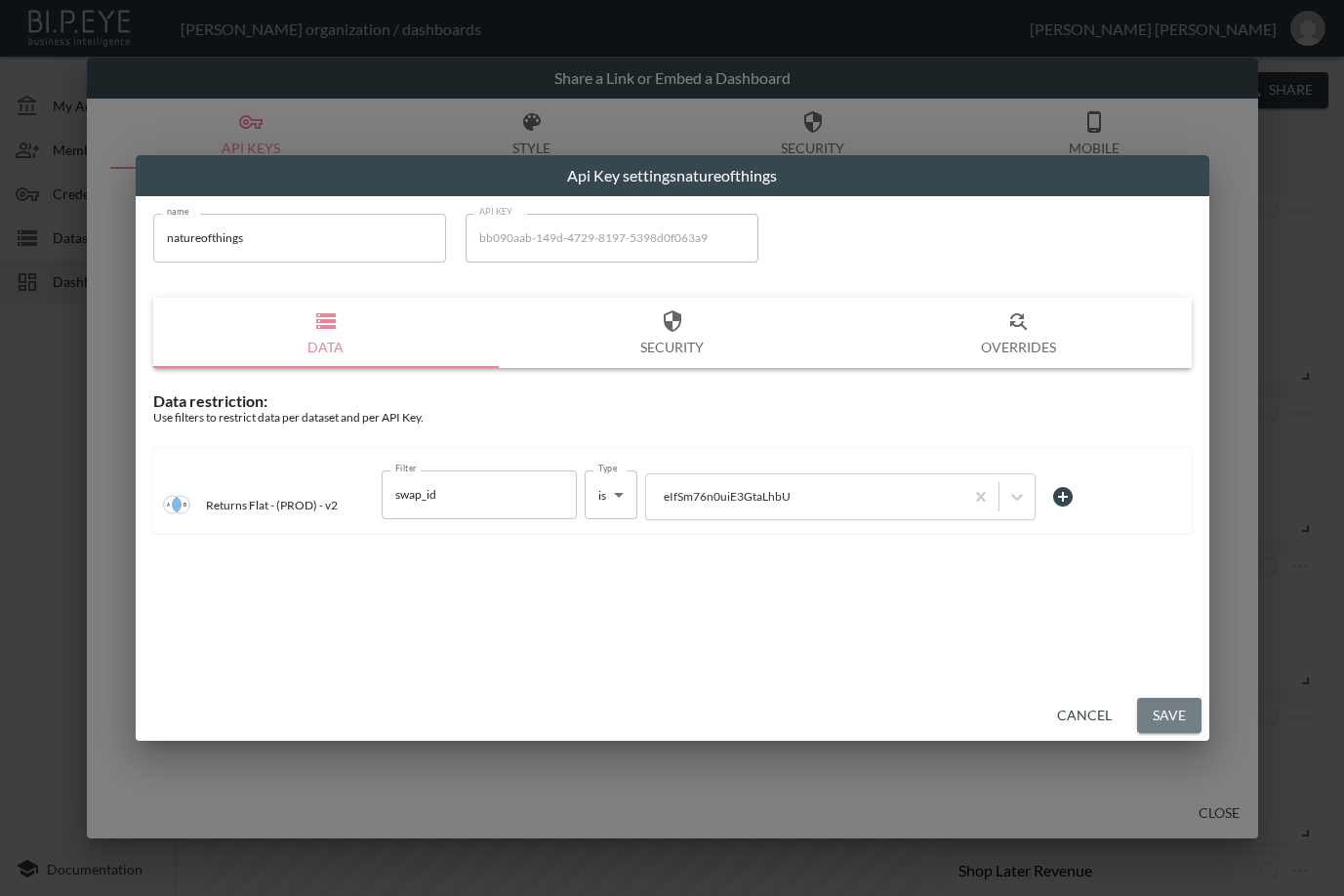 click on "Save" at bounding box center (1169, 715) 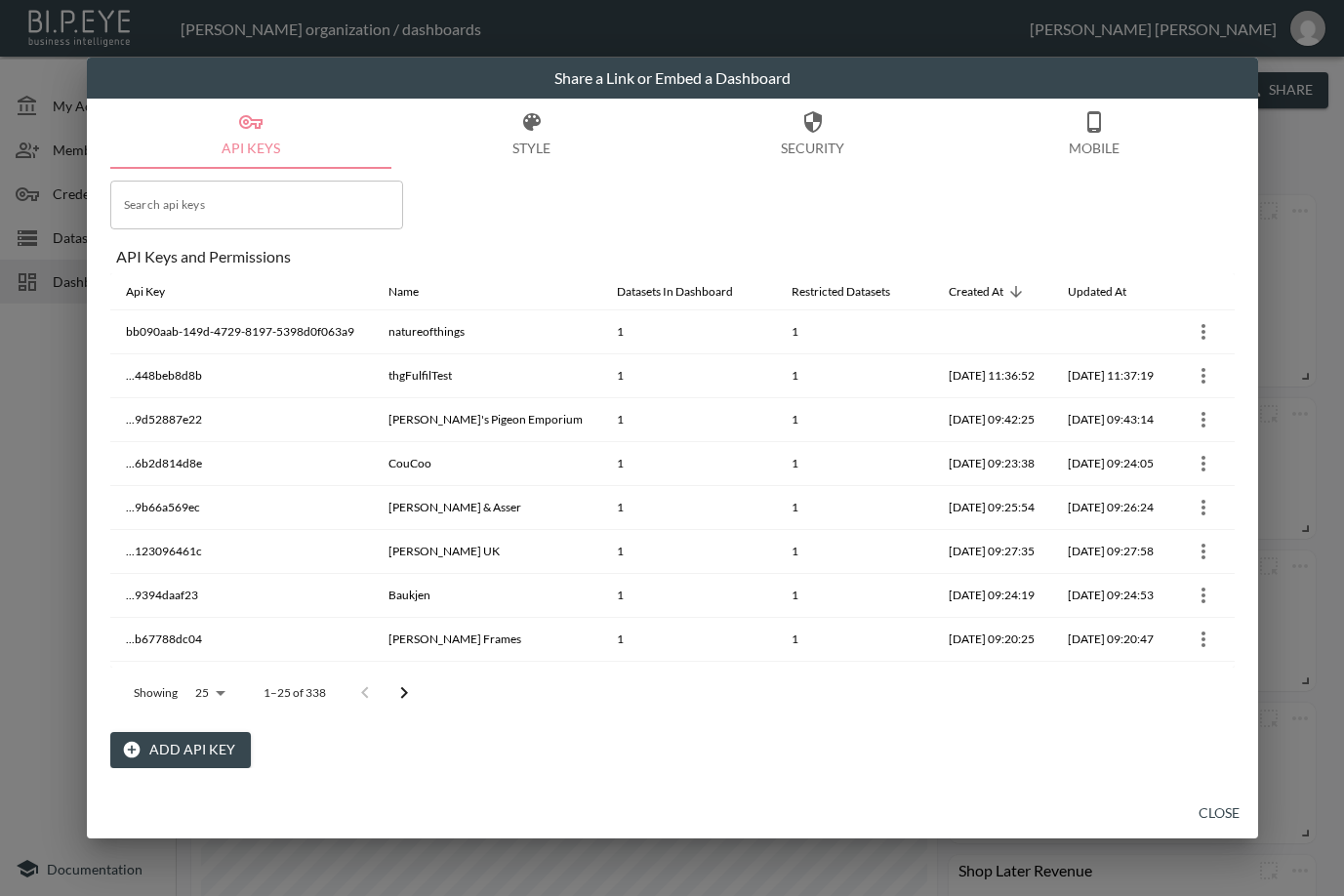 click on "Share a Link or Embed a Dashboard API Keys Style Security Mobile Search api keys Search api keys   API Keys and Permissions Api Key Name Datasets In Dashboard Restricted Datasets Created At Updated At bb090aab-149d-4729-8197-5398d0f063a9 natureofthings 1 1 ...448beb8d8b thgFulfilTest 1 1 2025-07-29, 11:36:52 2025-07-29, 11:37:19 ...9d52887e22 Jemma's Pigeon Emporium 1 1 2025-07-29, 09:42:25 2025-07-29, 09:43:14 ...6b2d814d8e CouCoo 1 1 2025-07-29, 09:23:38 2025-07-29, 09:24:05 ...9b66a569ec Turnbull & Asser 1 1 2025-07-24, 09:25:54 2025-07-24, 09:26:24 ...123096461c Isabella Oliver UK 1 1 2025-07-23, 09:27:35 2025-07-23, 09:27:58 ...9394daaf23 Baukjen 1 1 2025-07-23, 09:24:19 2025-07-23, 09:24:53 ...b67788dc04 Róhe Frames 1 1 2025-07-23, 09:20:25 2025-07-23, 09:20:47 ...19d2b71388 AKOG Sale 1 1 2025-07-22, 08:29:11 2025-07-22, 08:29:35 ...0657790dbb Fruity Booty 1 1 2025-07-21, 11:47:26 2025-07-21, 11:47:50 ...944b4cd874 MORI US 1 1 2025-07-21, 11:28:43 2025-07-21, 11:29:13 ...ee60ed2d0a MORI 1 1 1 1 ERDEM 1" at bounding box center [672, 448] 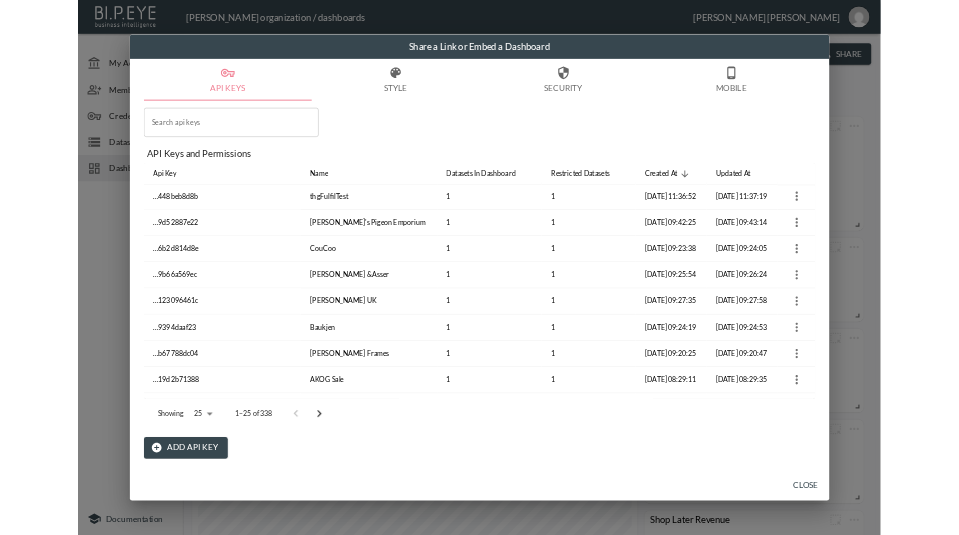 scroll, scrollTop: 167, scrollLeft: 0, axis: vertical 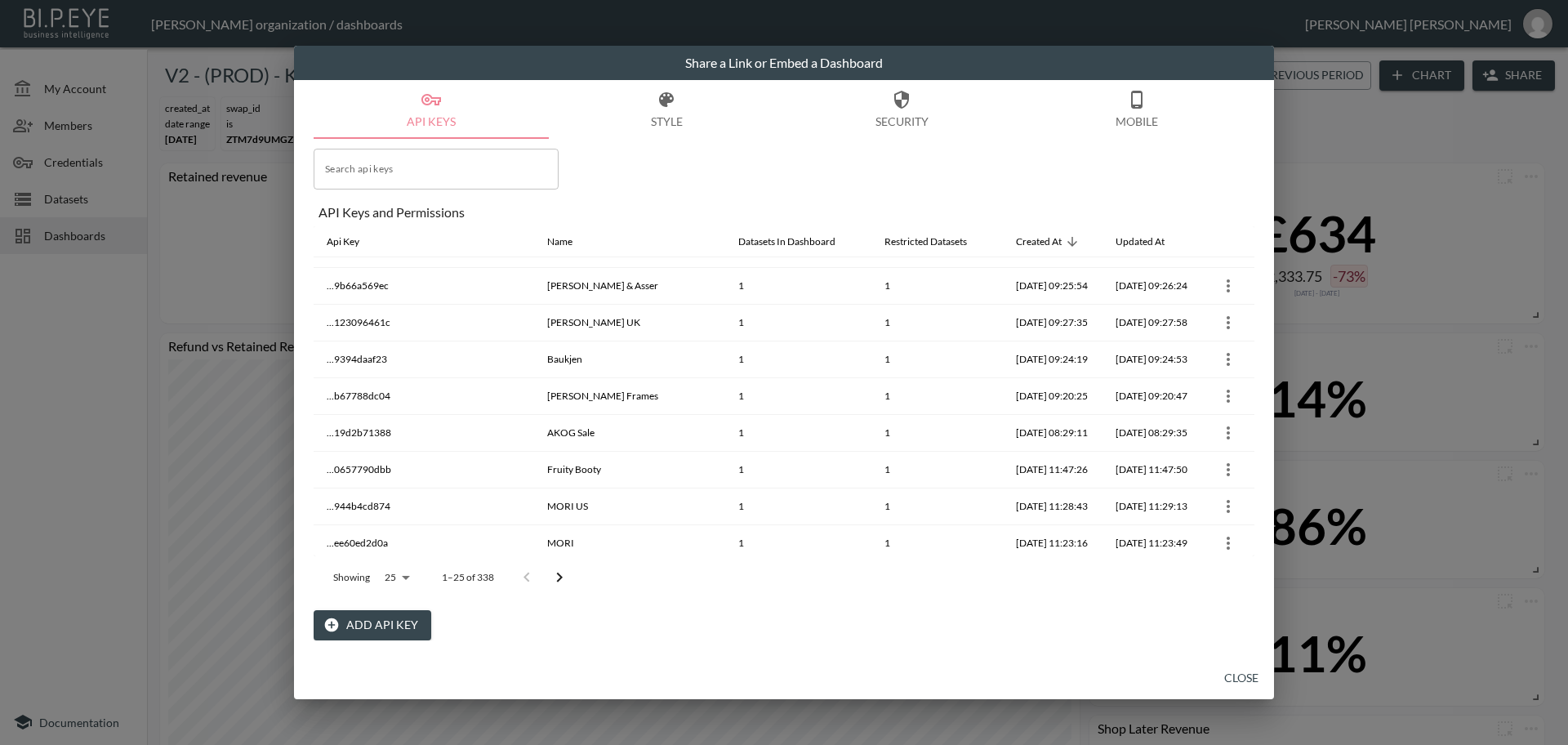 click on "Close" at bounding box center [1241, 678] 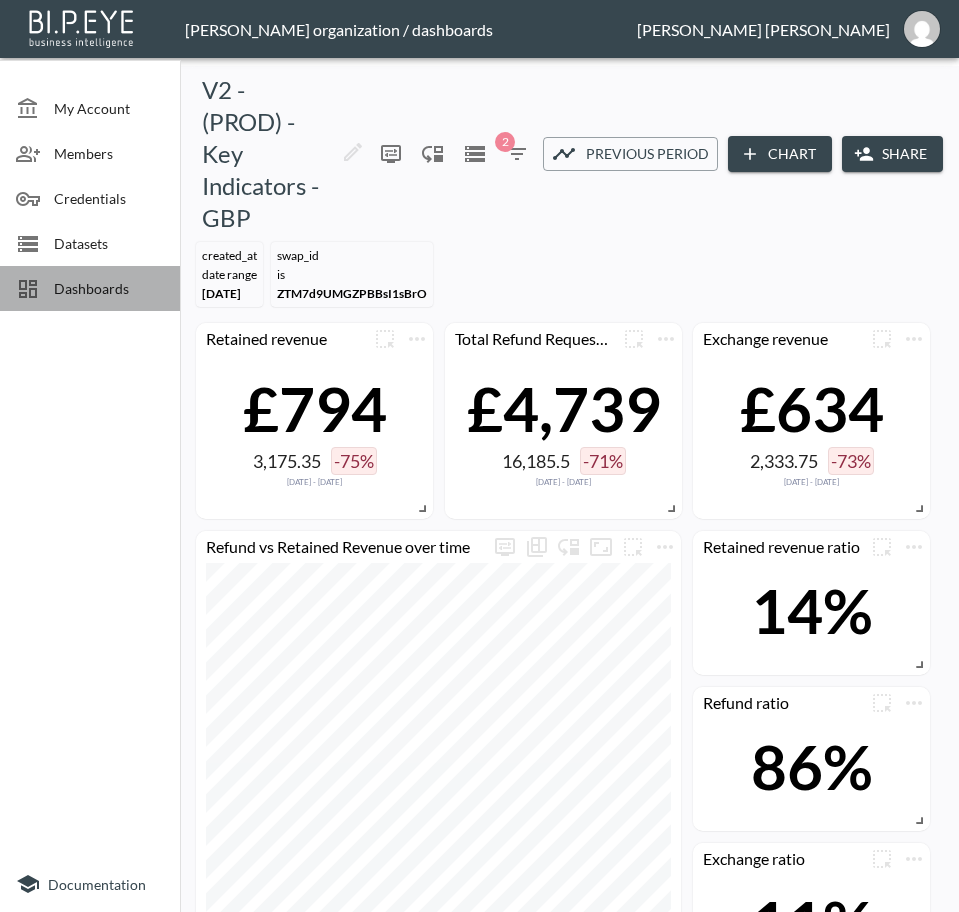 click on "Dashboards" at bounding box center [109, 288] 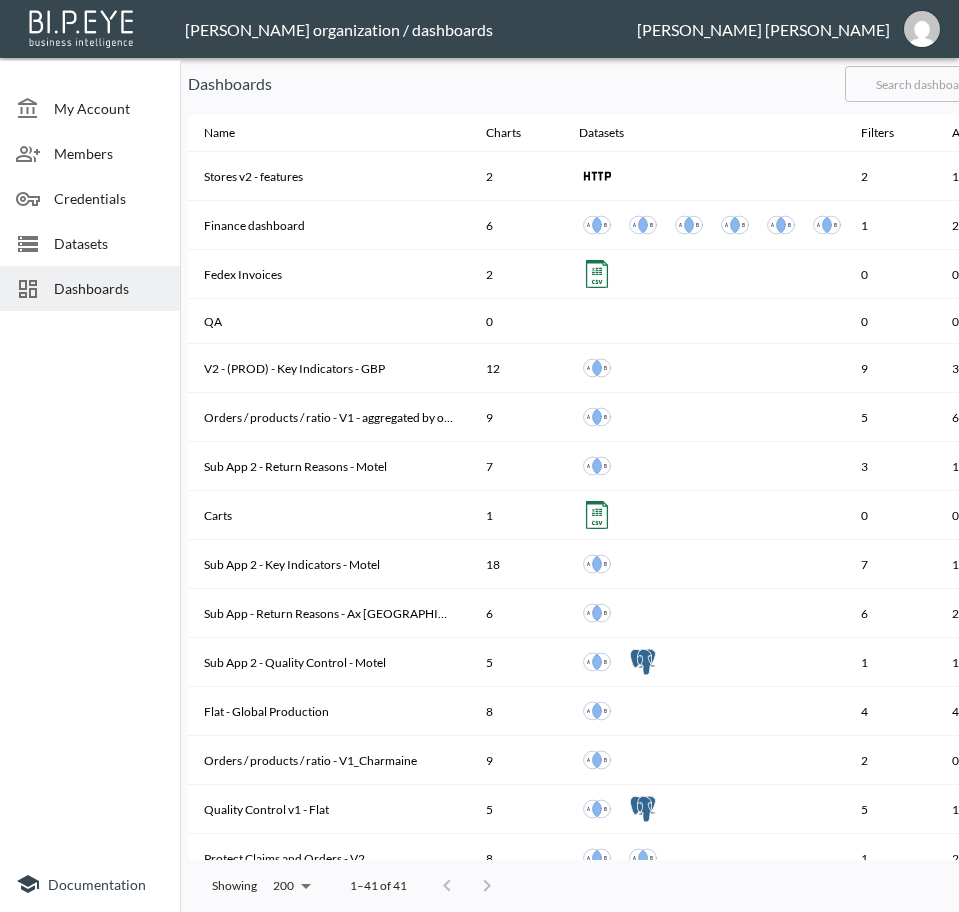 click at bounding box center [926, 84] 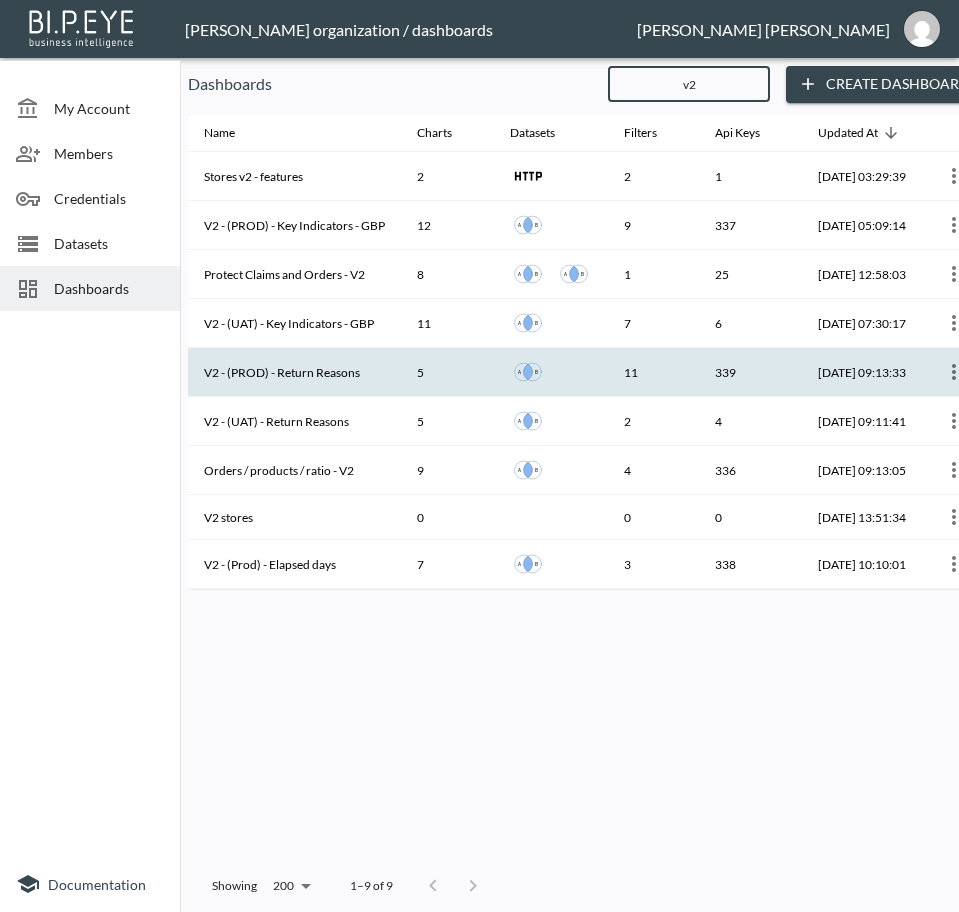 type on "v2" 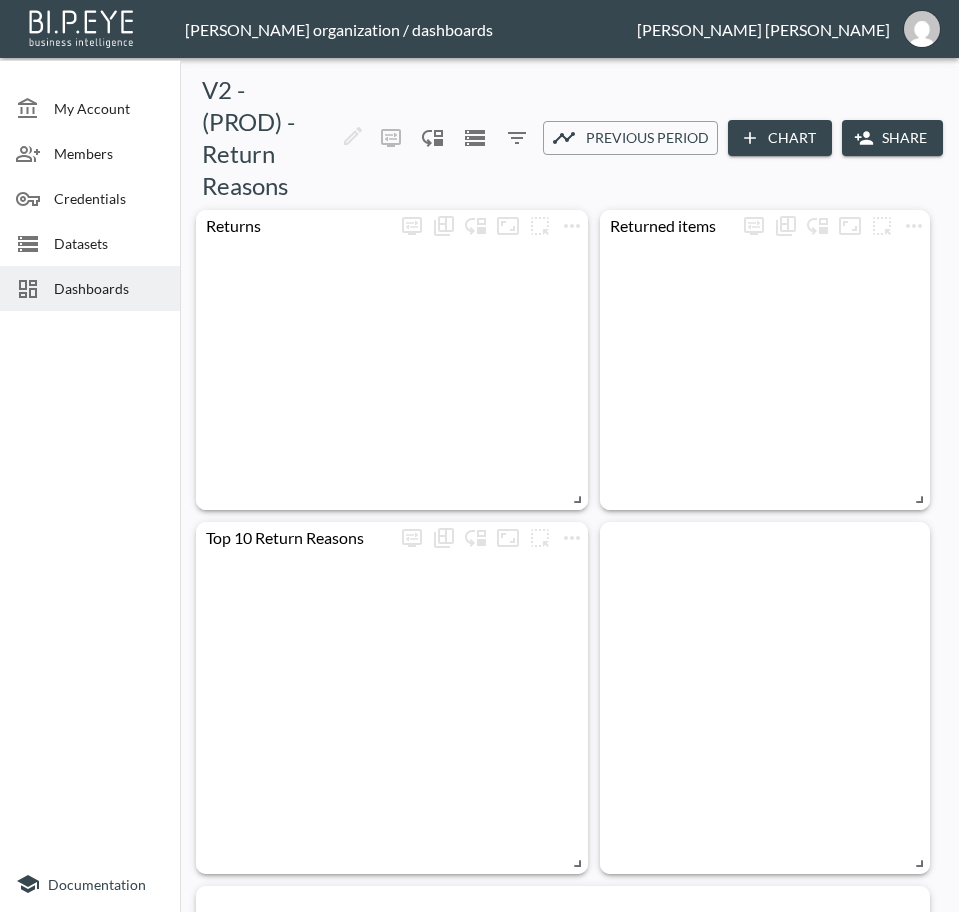 click on "Share" at bounding box center (892, 138) 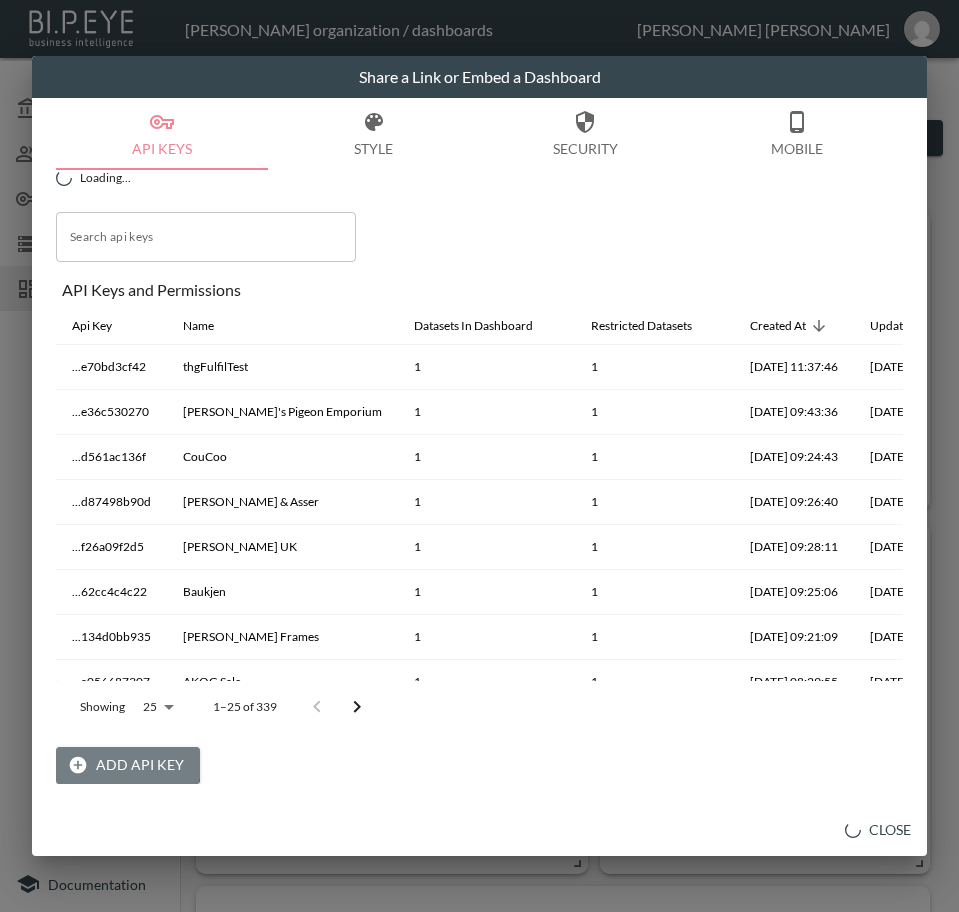click 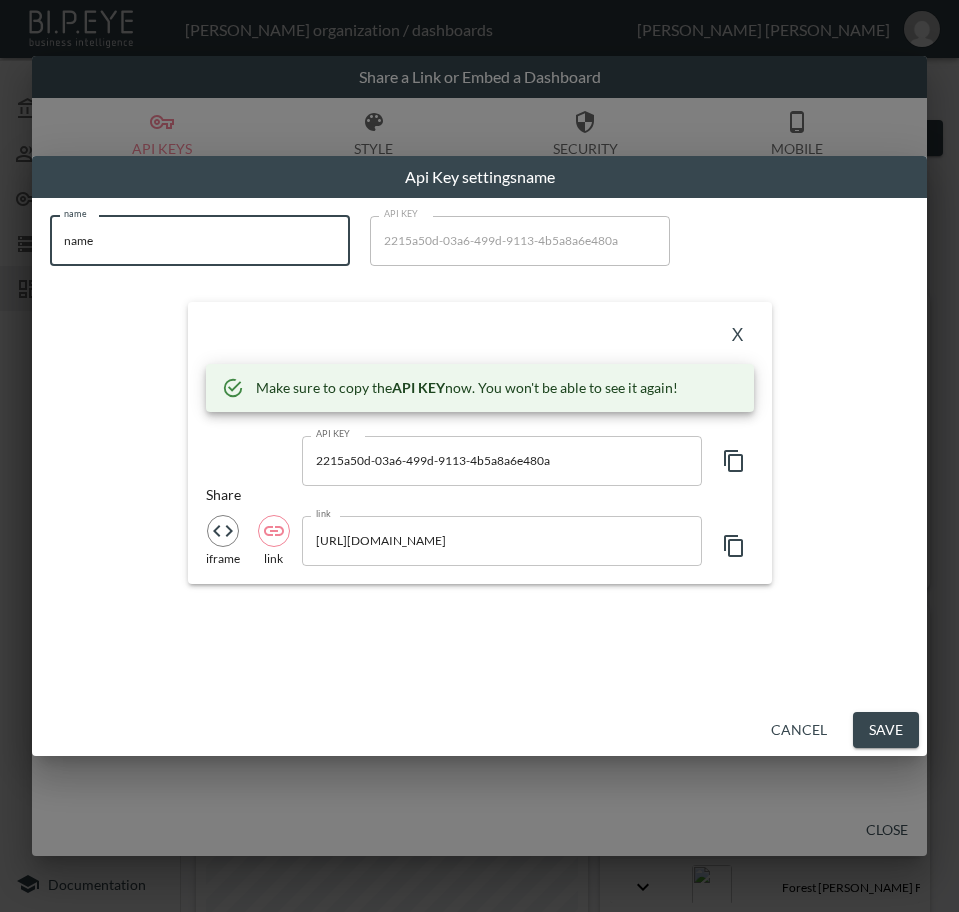 drag, startPoint x: 257, startPoint y: 244, endPoint x: -1, endPoint y: 289, distance: 261.89502 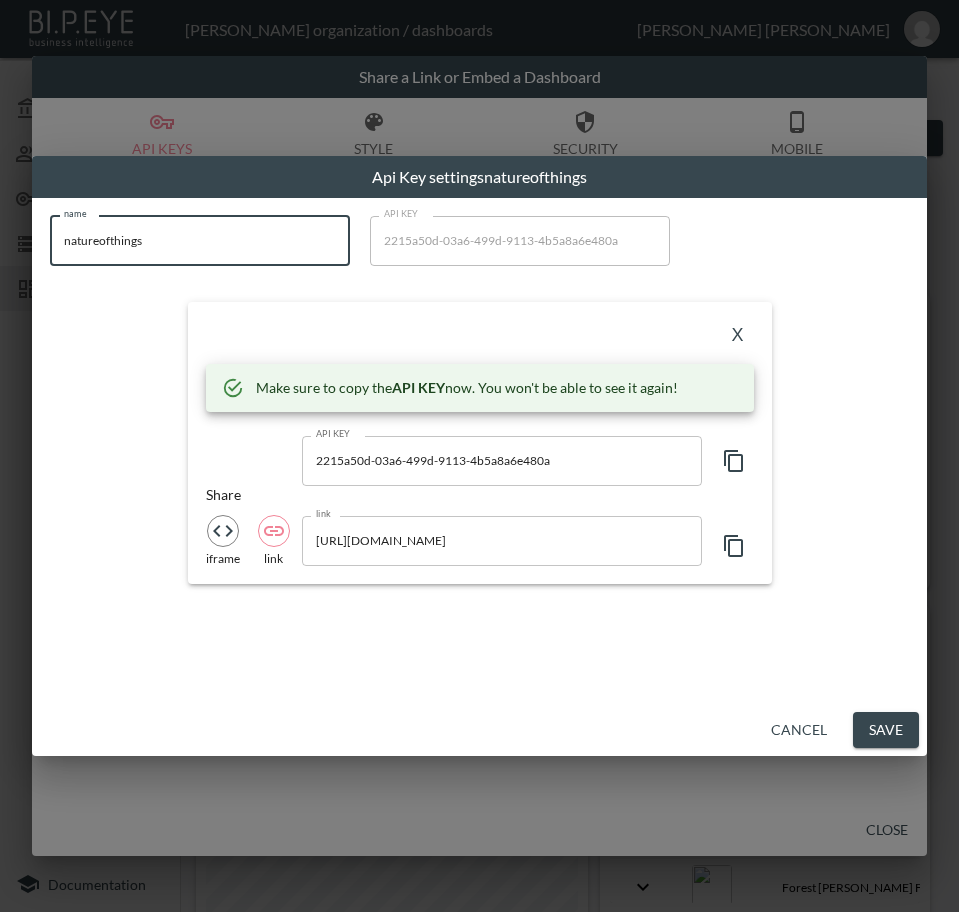 type on "natureofthings" 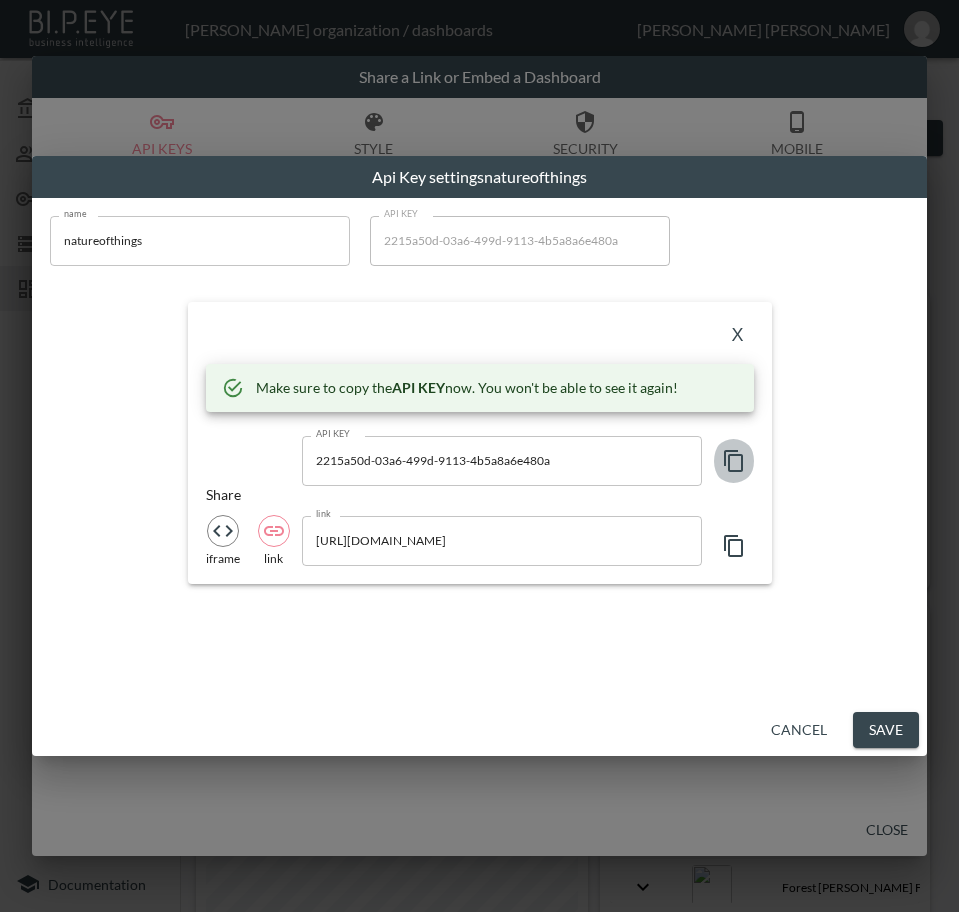 click at bounding box center (734, 461) 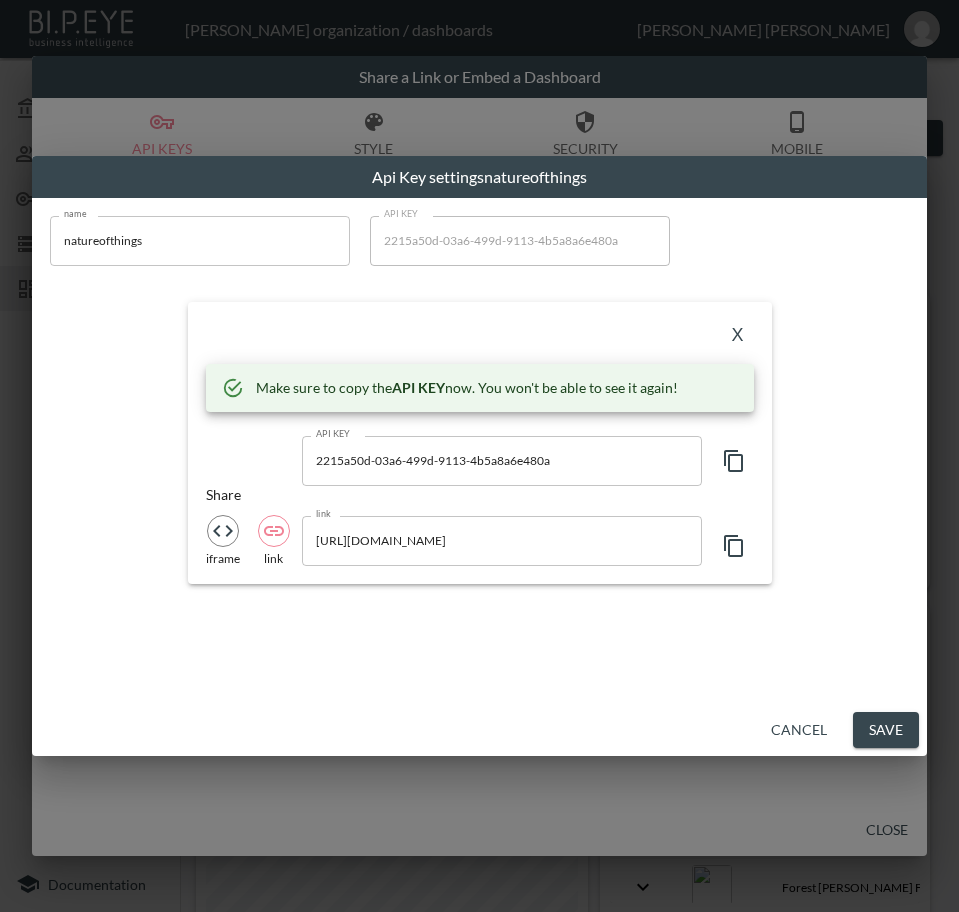 click on "X" at bounding box center (738, 336) 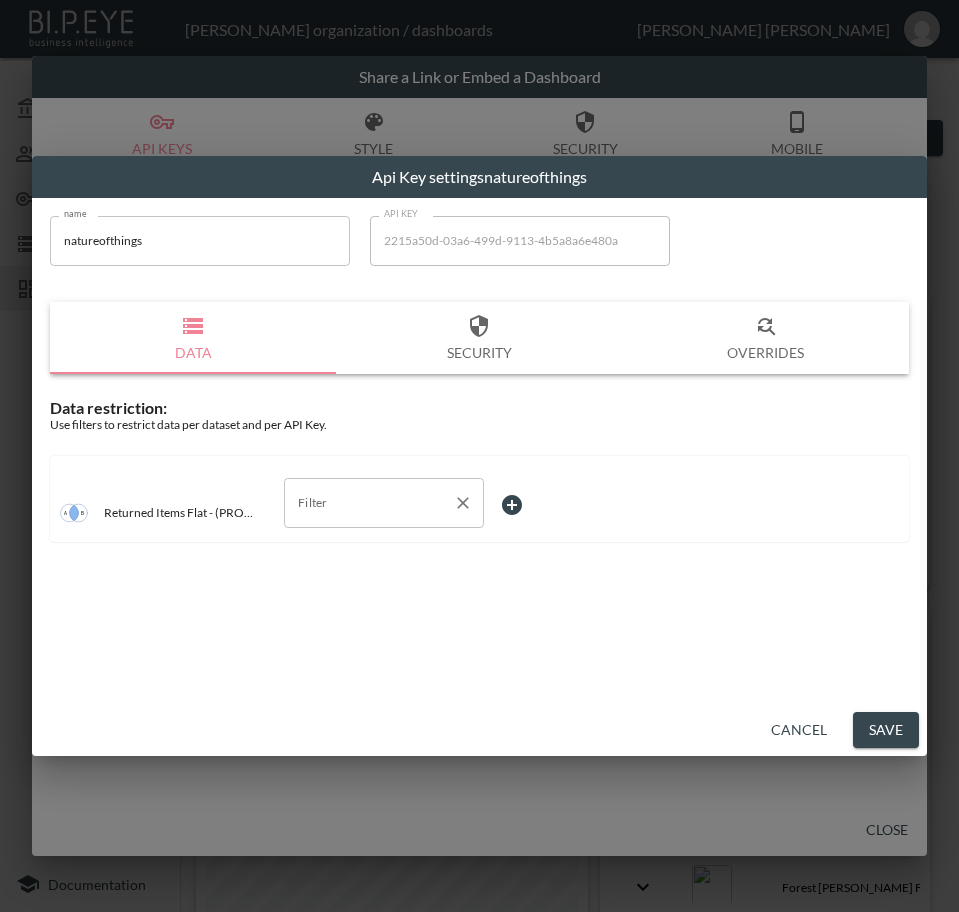 click on "Filter" at bounding box center (369, 503) 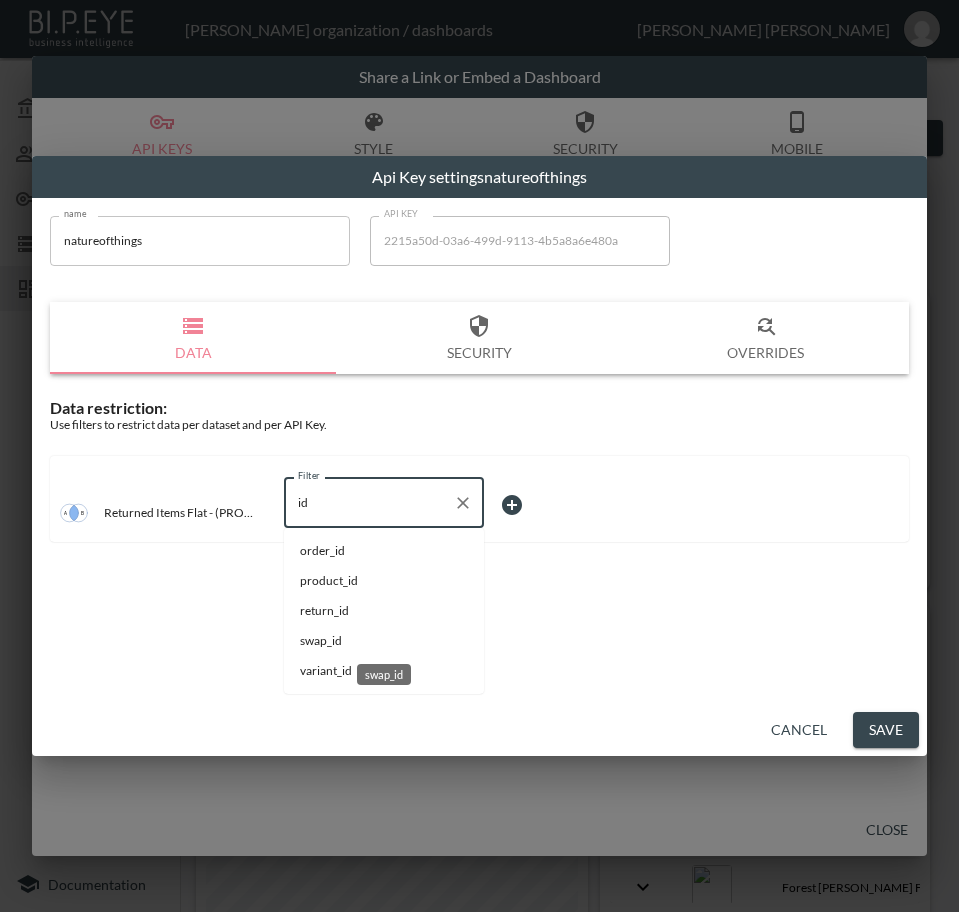click on "swap_id" at bounding box center [384, 641] 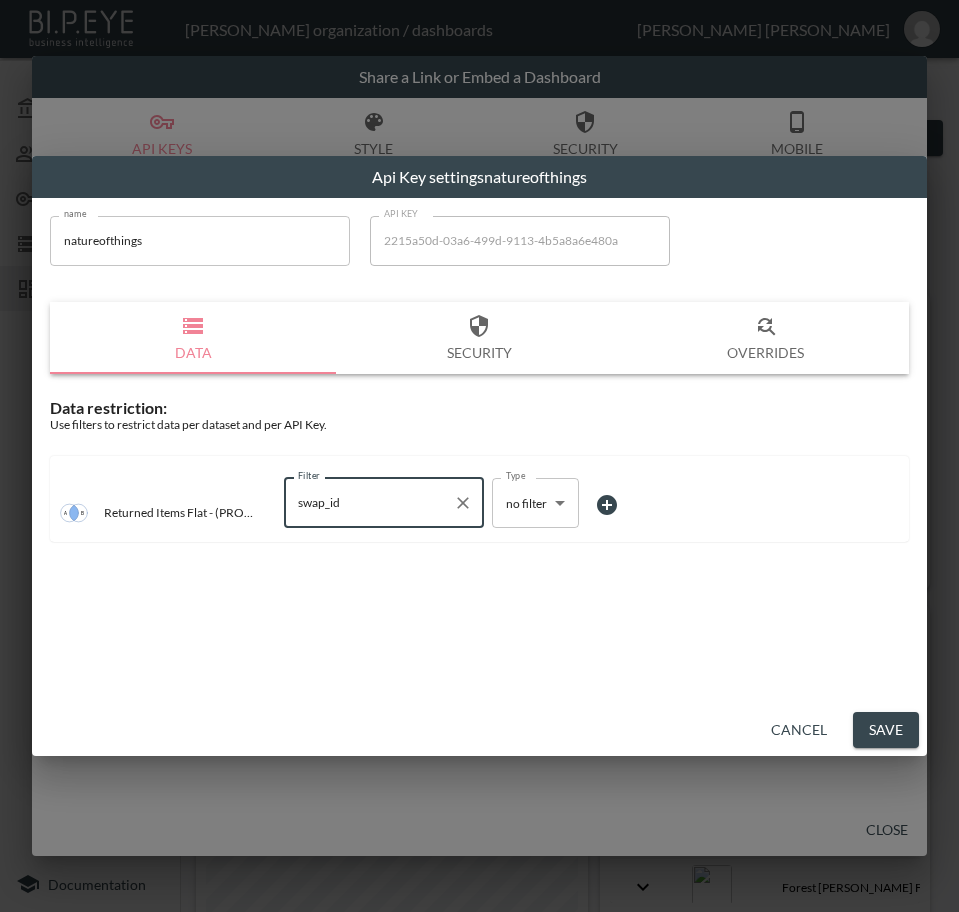 type on "swap_id" 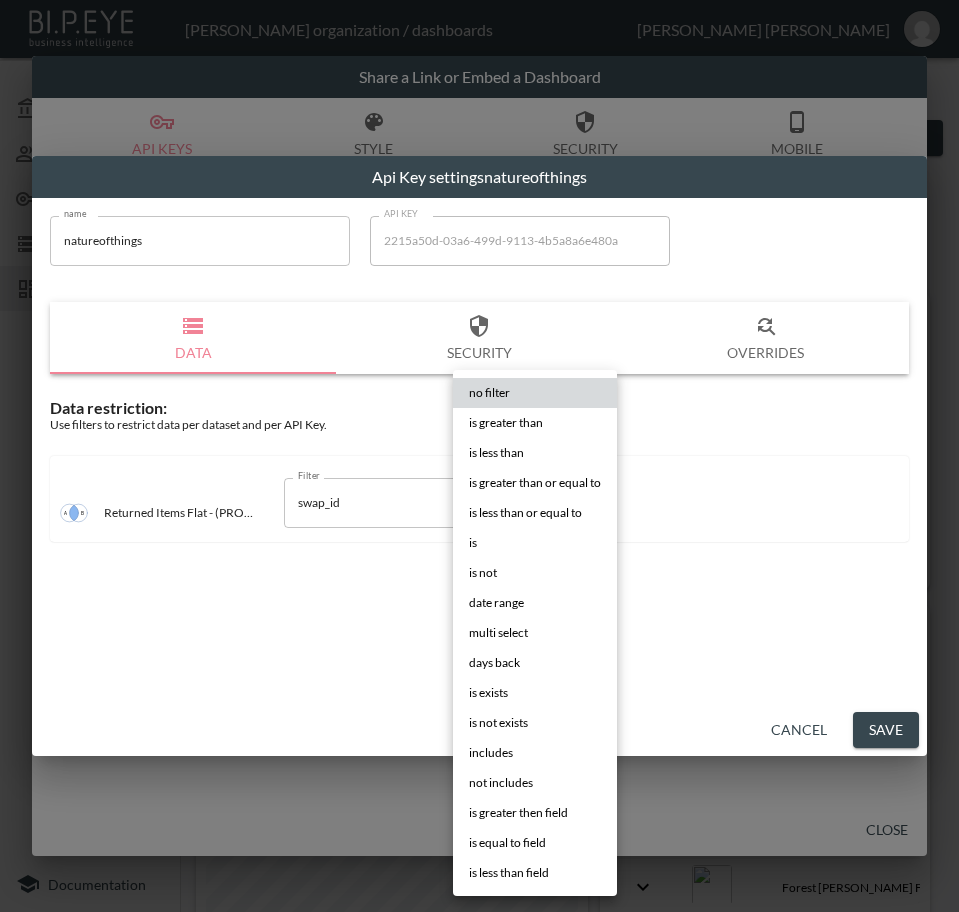 click on "is" at bounding box center [535, 543] 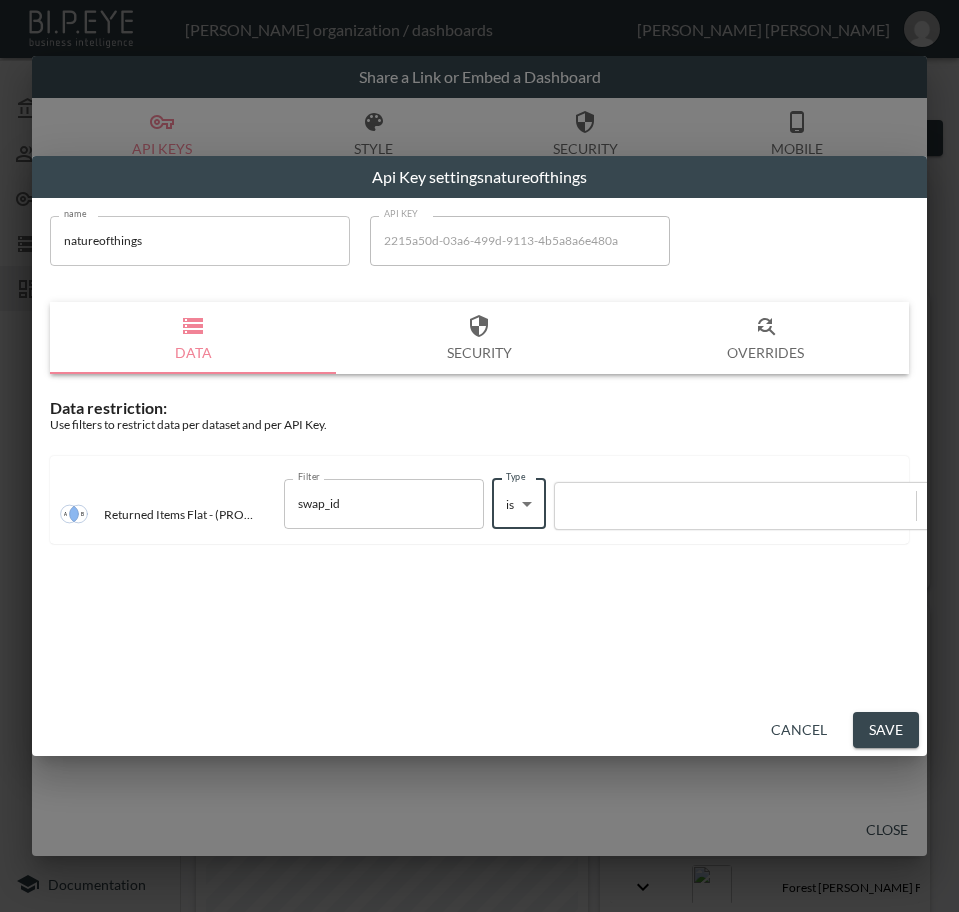 type on "is" 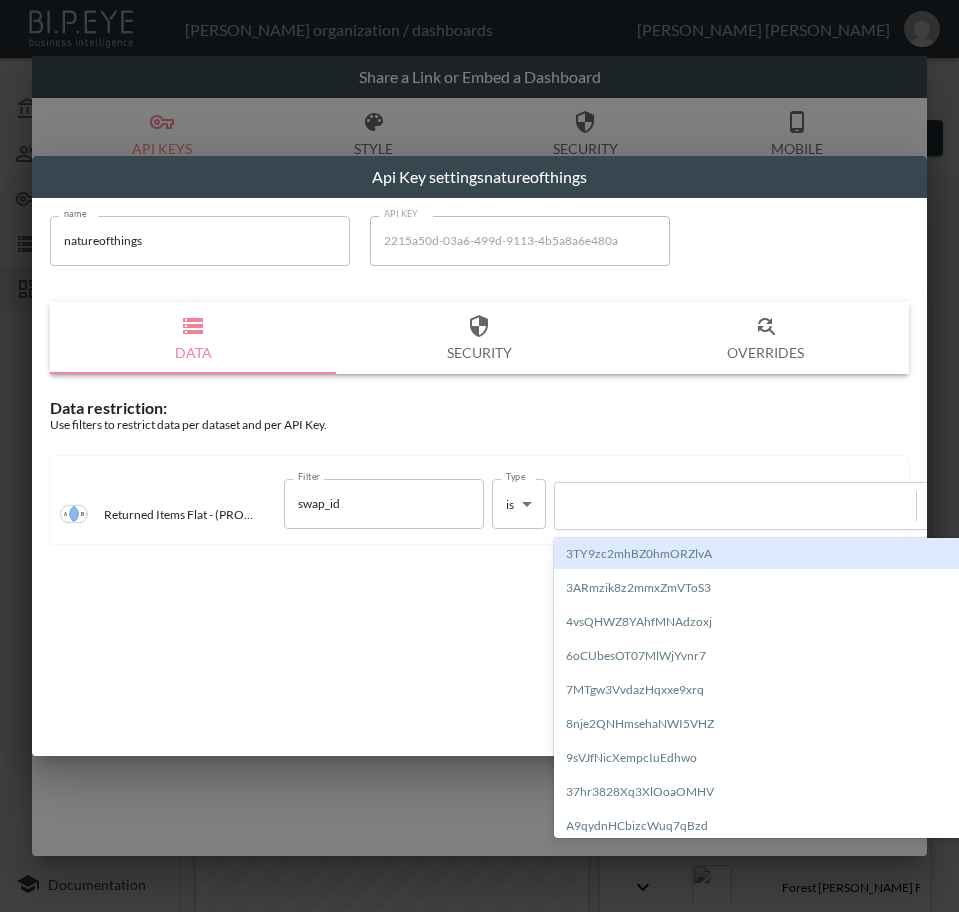 paste on "eIfSm76n0uiE3GtaLhbU" 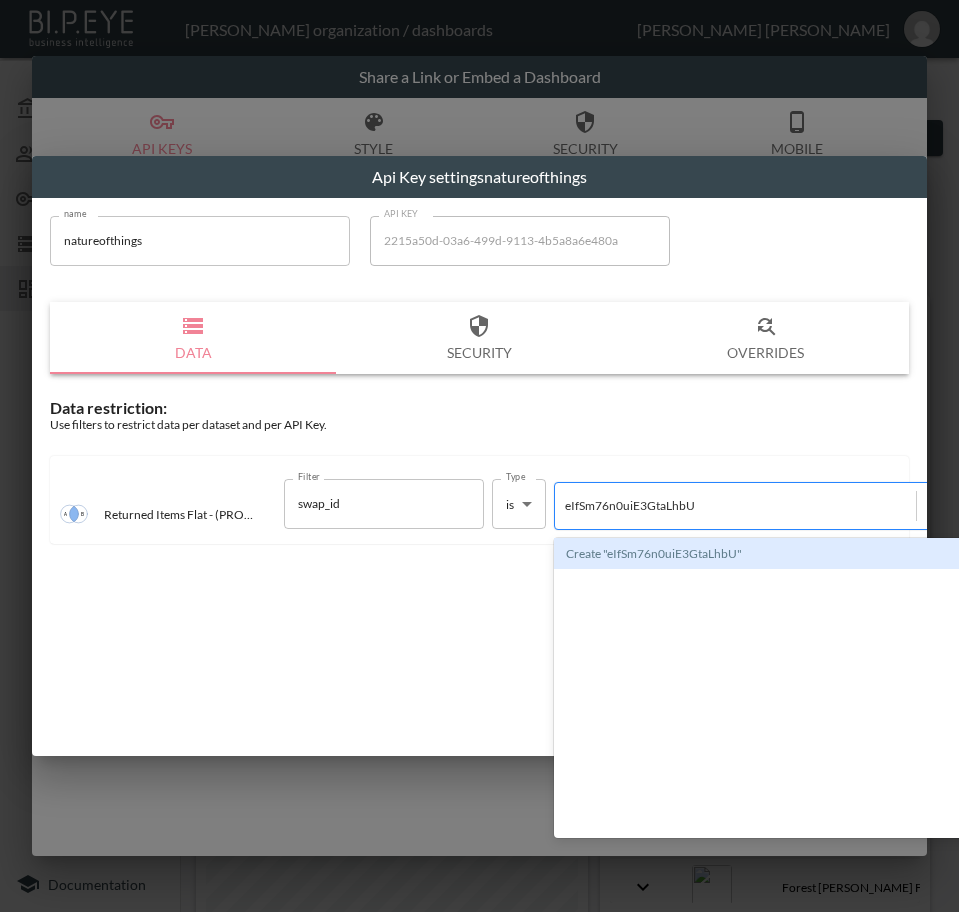 type 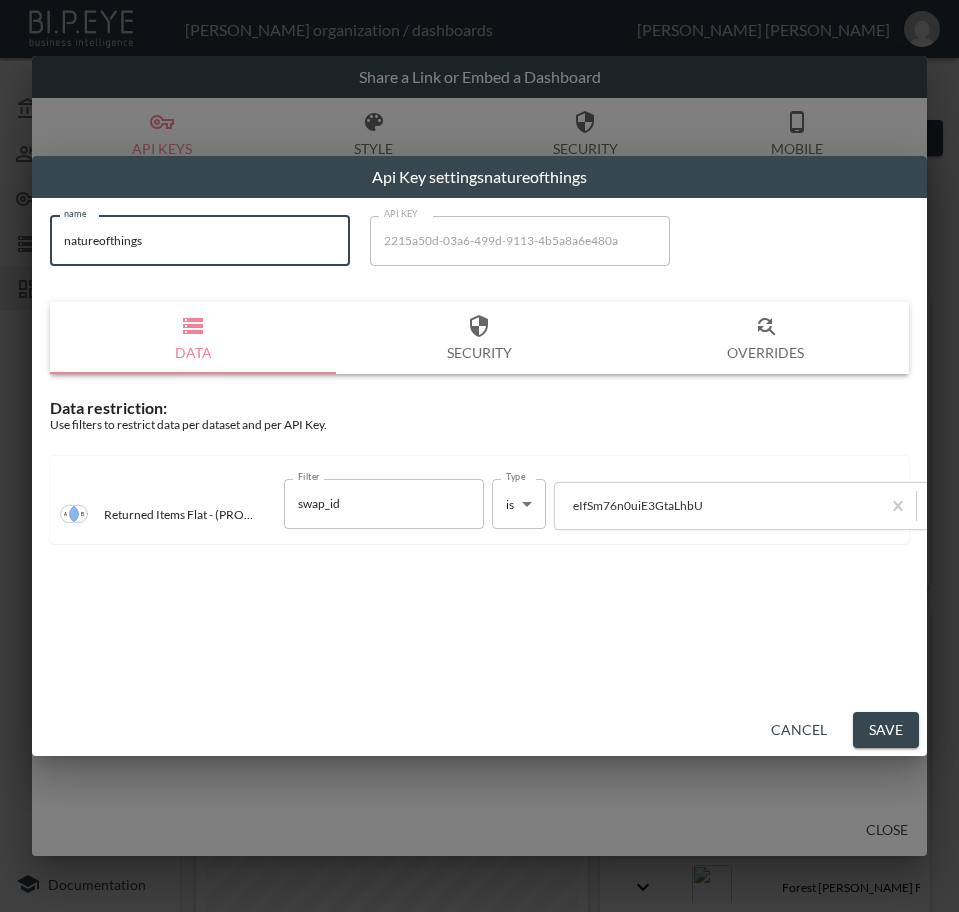 drag, startPoint x: 279, startPoint y: 253, endPoint x: -1, endPoint y: 262, distance: 280.1446 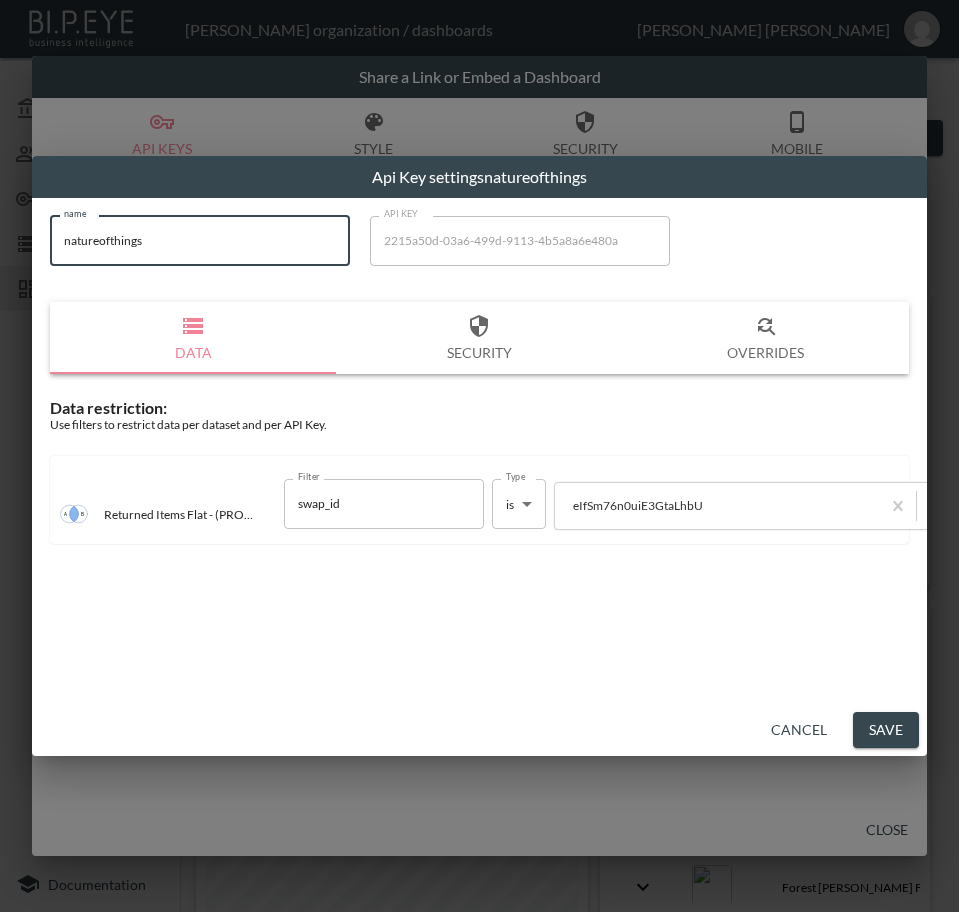 click on "Save" at bounding box center (886, 730) 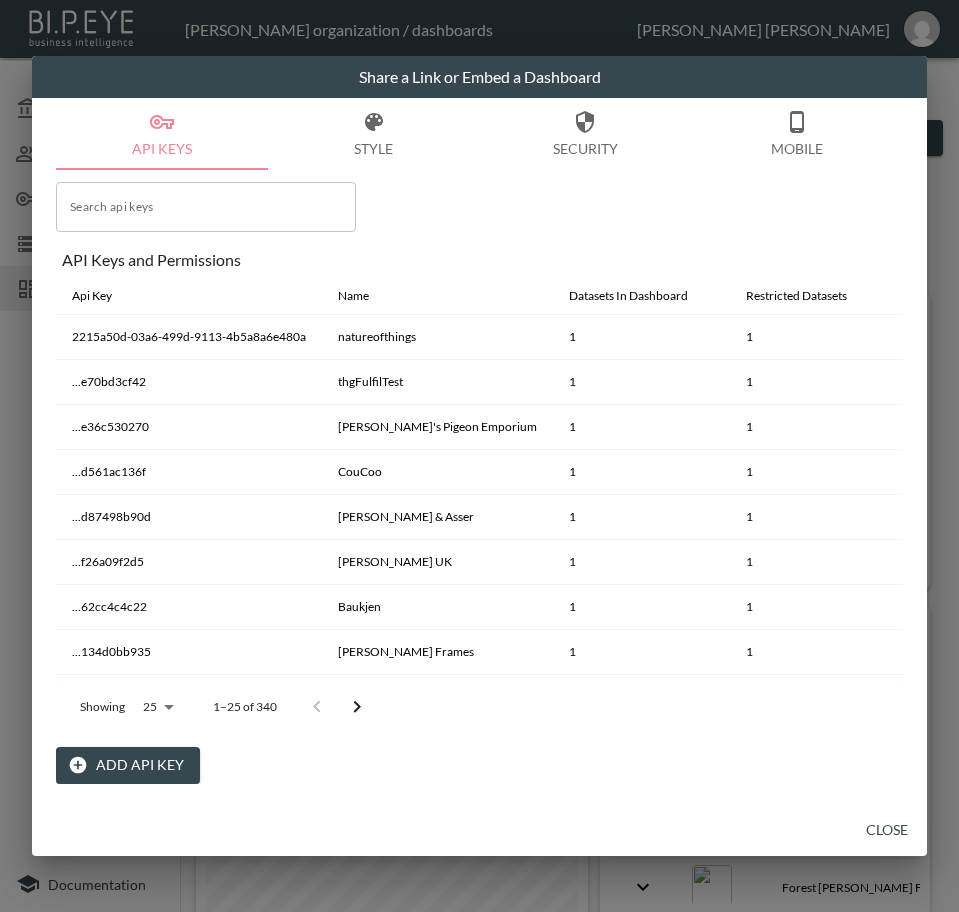 click on "Close" at bounding box center (887, 830) 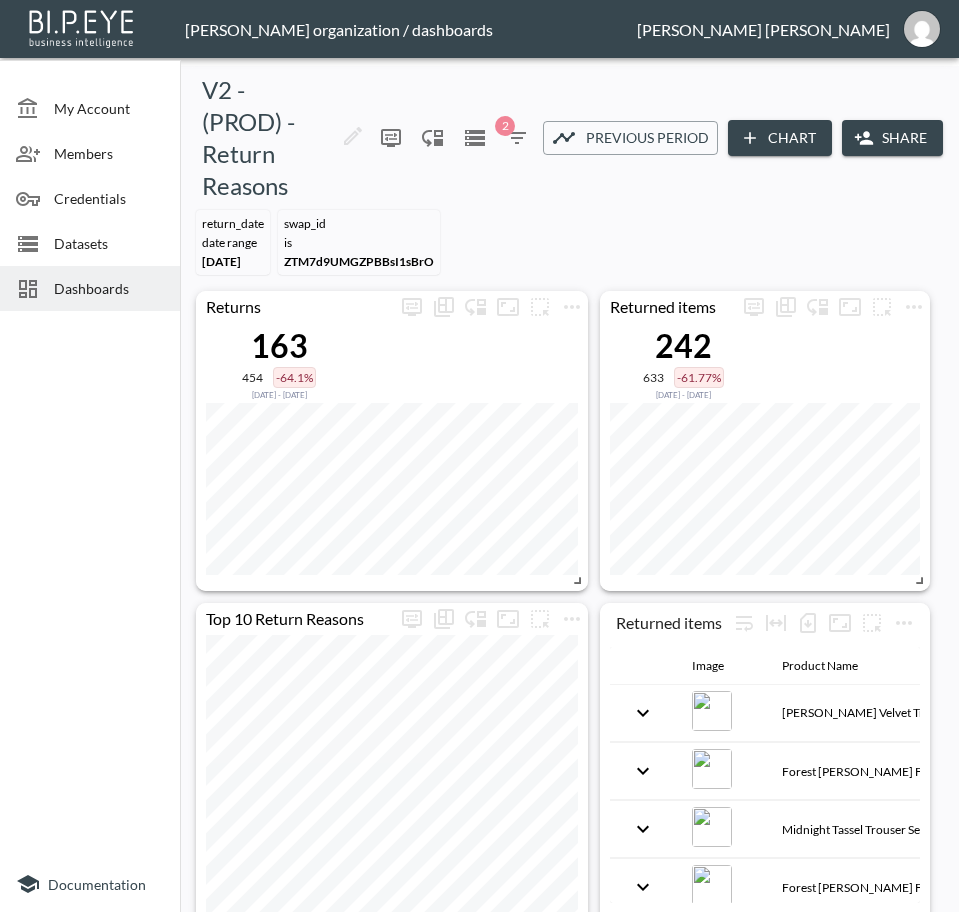 click on "Dashboards" at bounding box center [109, 288] 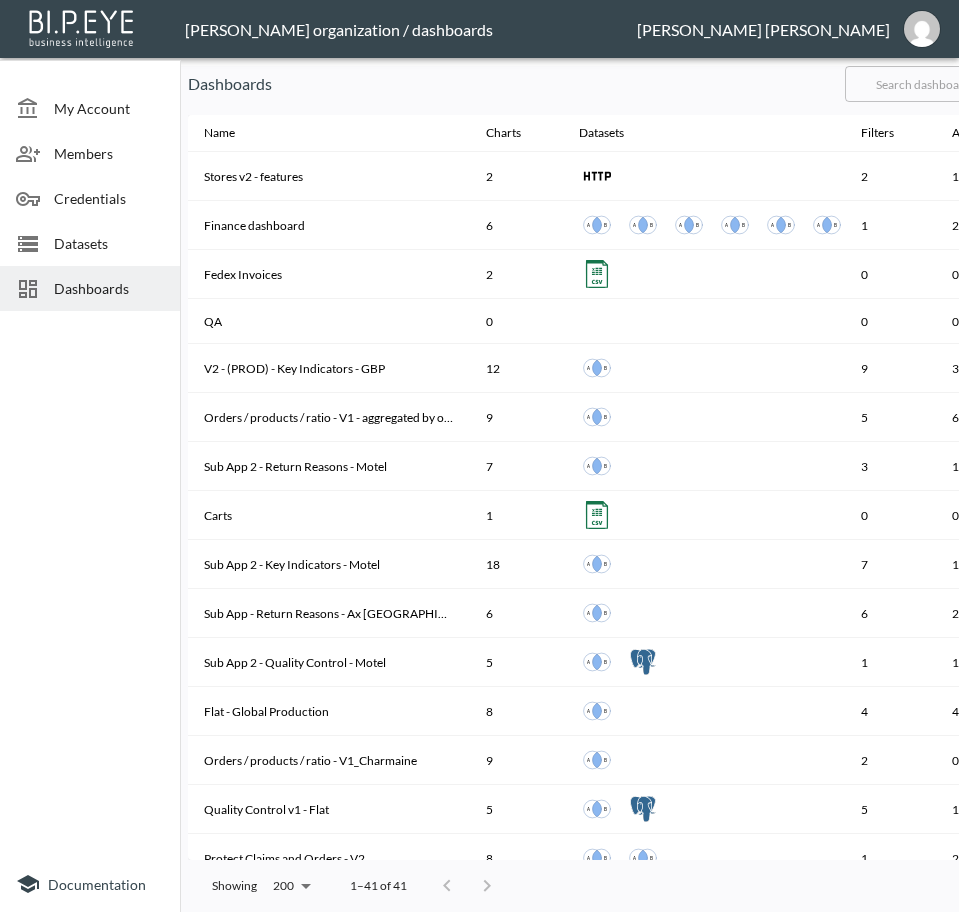 click at bounding box center [926, 84] 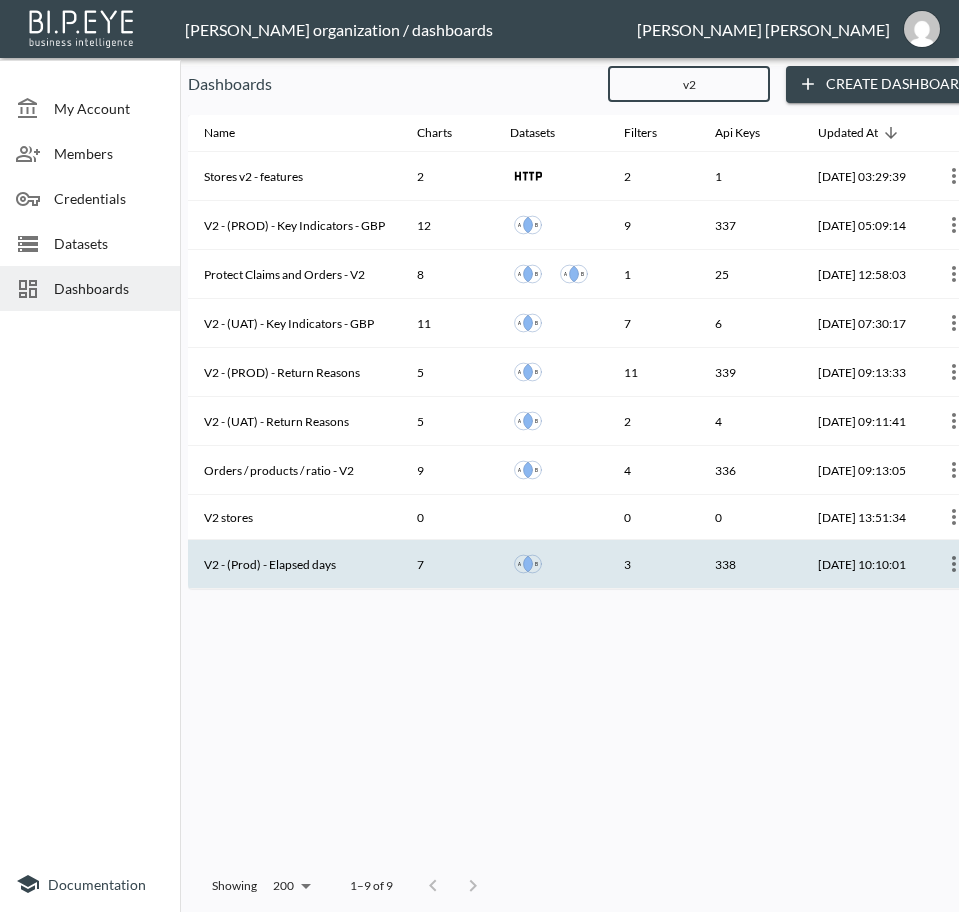 type on "v2" 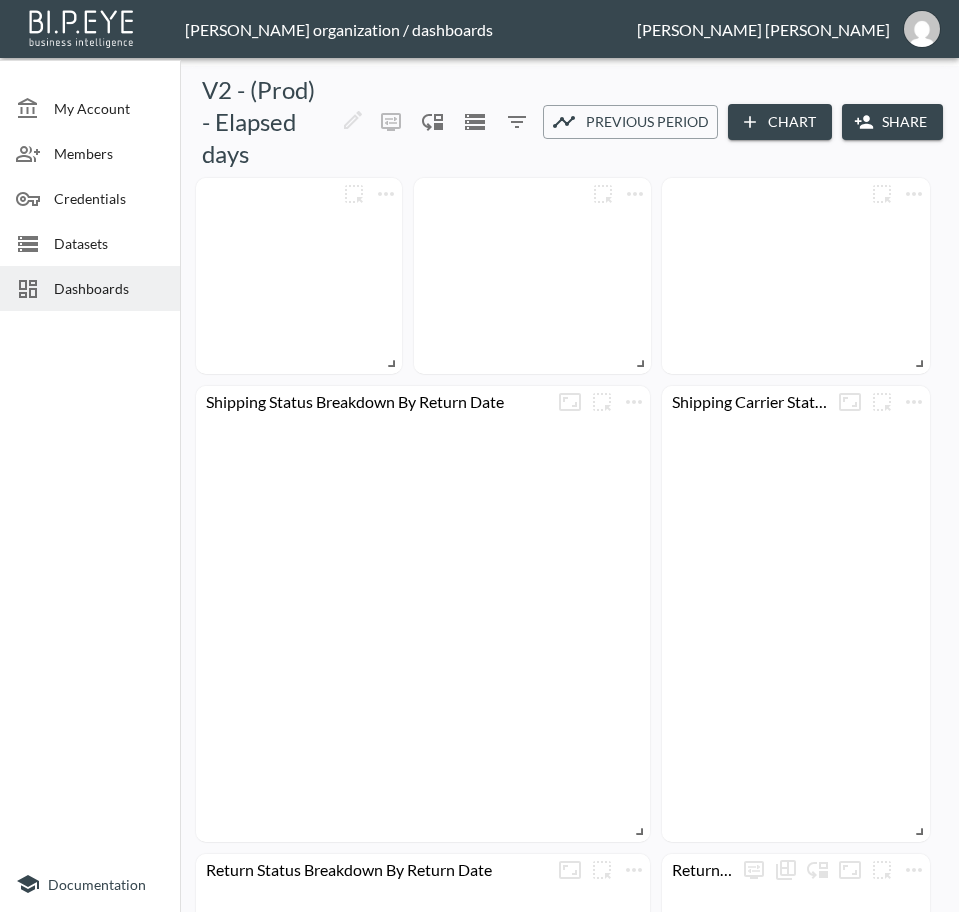 click 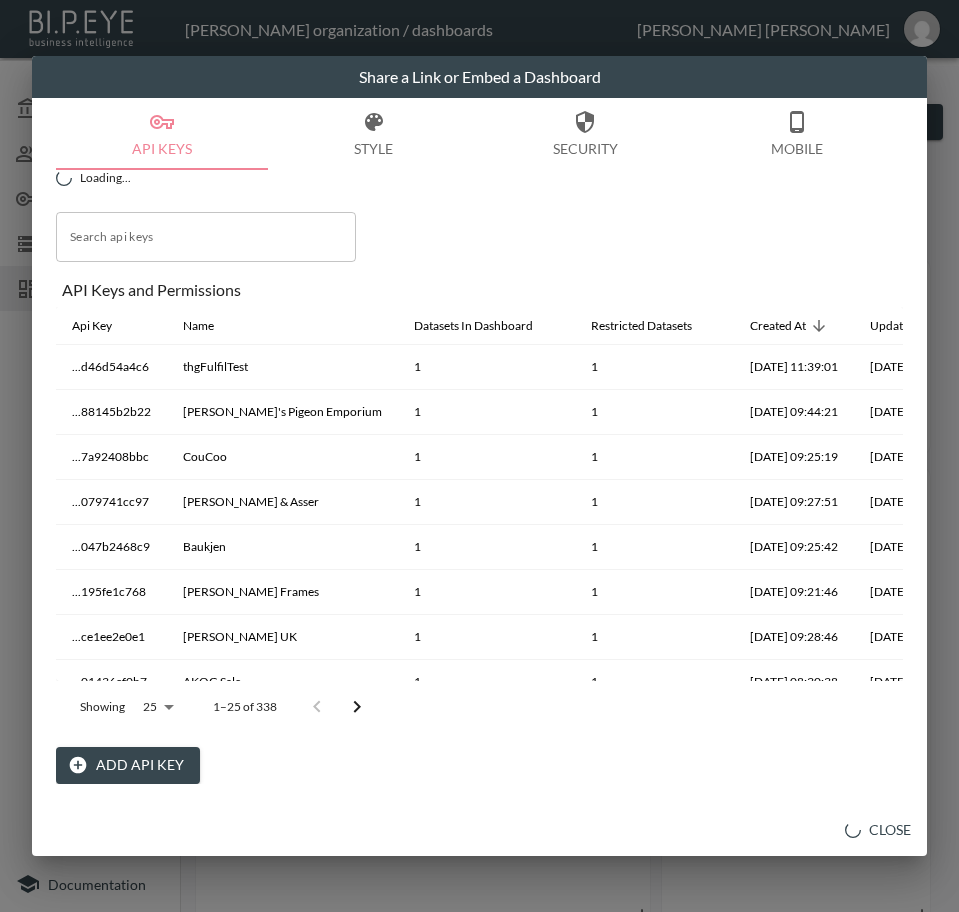 click on "Loading...  Search api keys Search api keys   API Keys and Permissions Api Key Name Datasets In Dashboard Restricted Datasets Created At Updated At ...d46d54a4c6 thgFulfilTest 1 1 2025-07-29, 11:39:01 2025-07-29, 11:39:28 ...88145b2b22 Jemma's Pigeon Emporium 1 1 2025-07-29, 09:44:21 2025-07-29, 09:44:44 ...7a92408bbc CouCoo 1 1 2025-07-29, 09:25:19 2025-07-29, 09:25:51 ...079741cc97 Turnbull & Asser 1 1 2025-07-24, 09:27:51 2025-07-24, 09:28:50 ...047b2468c9 Baukjen 1 1 2025-07-23, 09:25:42 2025-07-23, 09:26:14 ...195fe1c768 Róhe Frames 1 1 2025-07-23, 09:21:46 2025-07-23, 09:22:11 ...ce1ee2e0e1 Isabella Oliver UK 1 1 2025-07-23, 09:28:46 2025-07-23, 09:29:10 ...01436cf0b7 AKOG Sale 1 1 2025-07-22, 08:30:38 2025-07-22, 08:31:03 ...2072199989 Fruity Booty 1 1 2025-07-21, 11:48:57 2025-07-21, 11:49:23 ...9c9d4119c2 MORI US 1 1 2025-07-21, 11:30:07 2025-07-21, 11:30:31 ...548ef390e4 MORI 1 1 2025-07-21, 11:24:46 2025-07-21, 11:25:07 ...a0296dbb30 ERDEM 1 1 2025-07-21, 09:36:37 2025-07-21, 09:37:07 1 1 1 1 1" at bounding box center [479, 477] 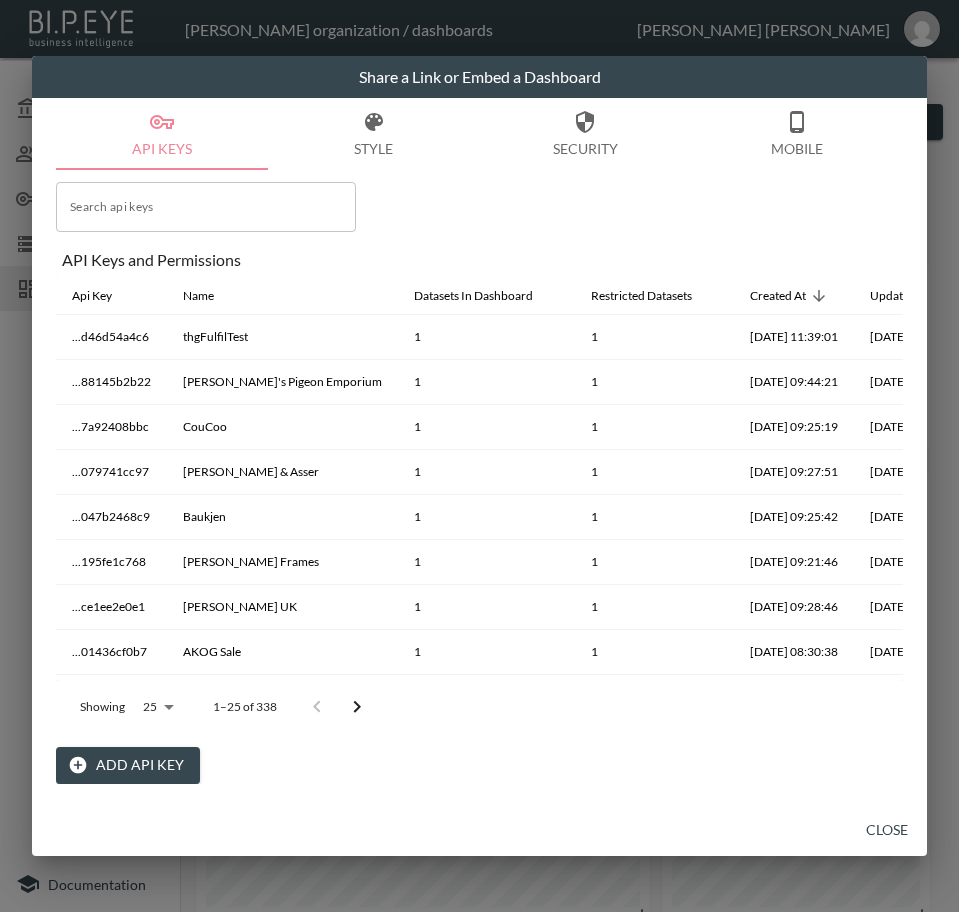 click on "Add API Key" at bounding box center [128, 765] 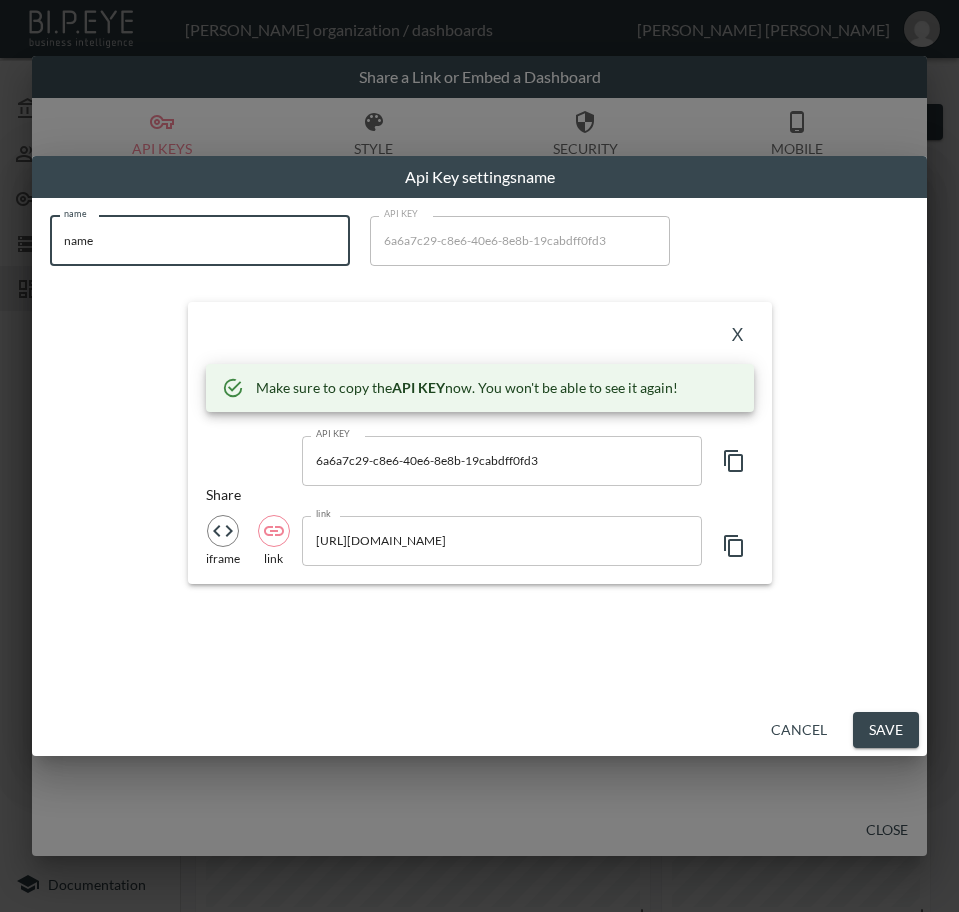 drag, startPoint x: 79, startPoint y: 247, endPoint x: -1, endPoint y: 248, distance: 80.00625 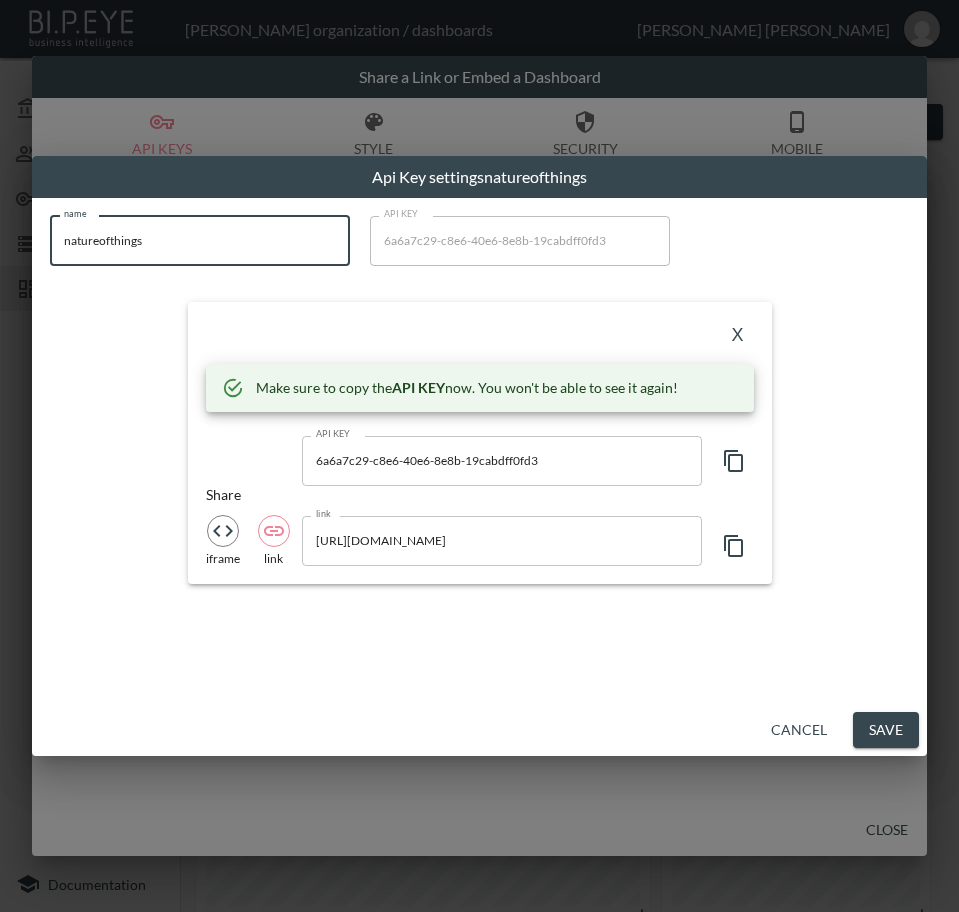 type on "natureofthings" 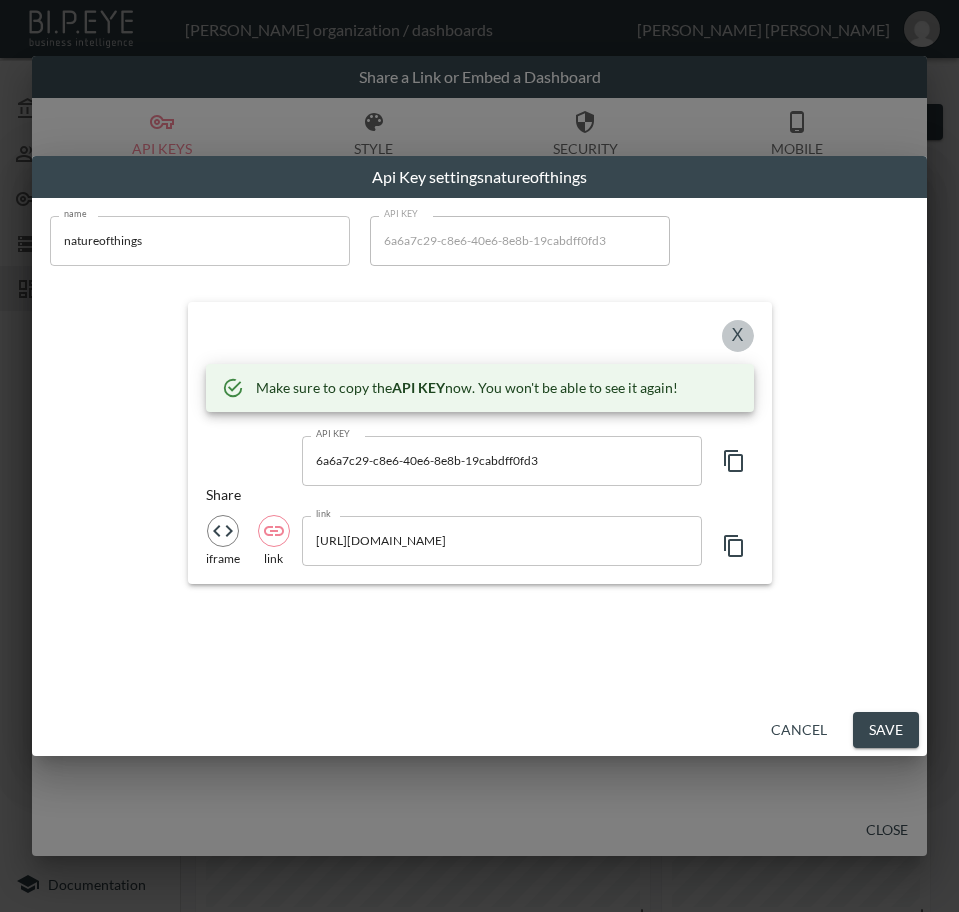 click on "X" at bounding box center (738, 336) 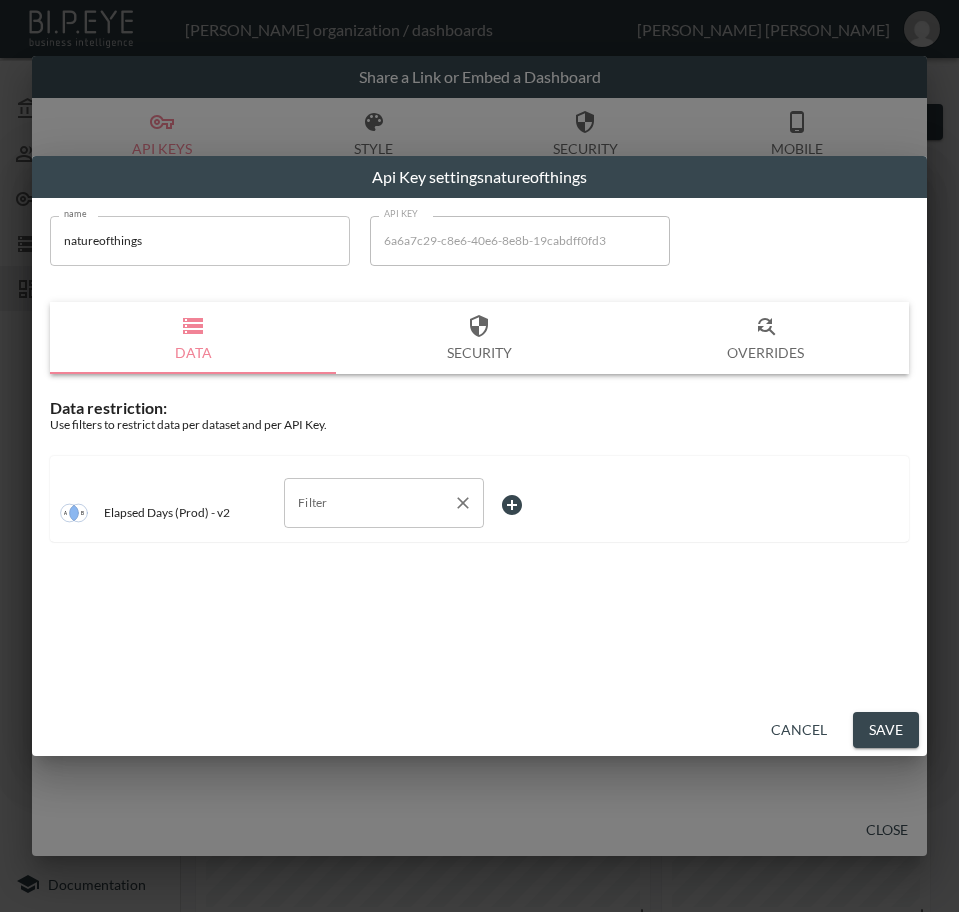 click on "Filter" at bounding box center [369, 503] 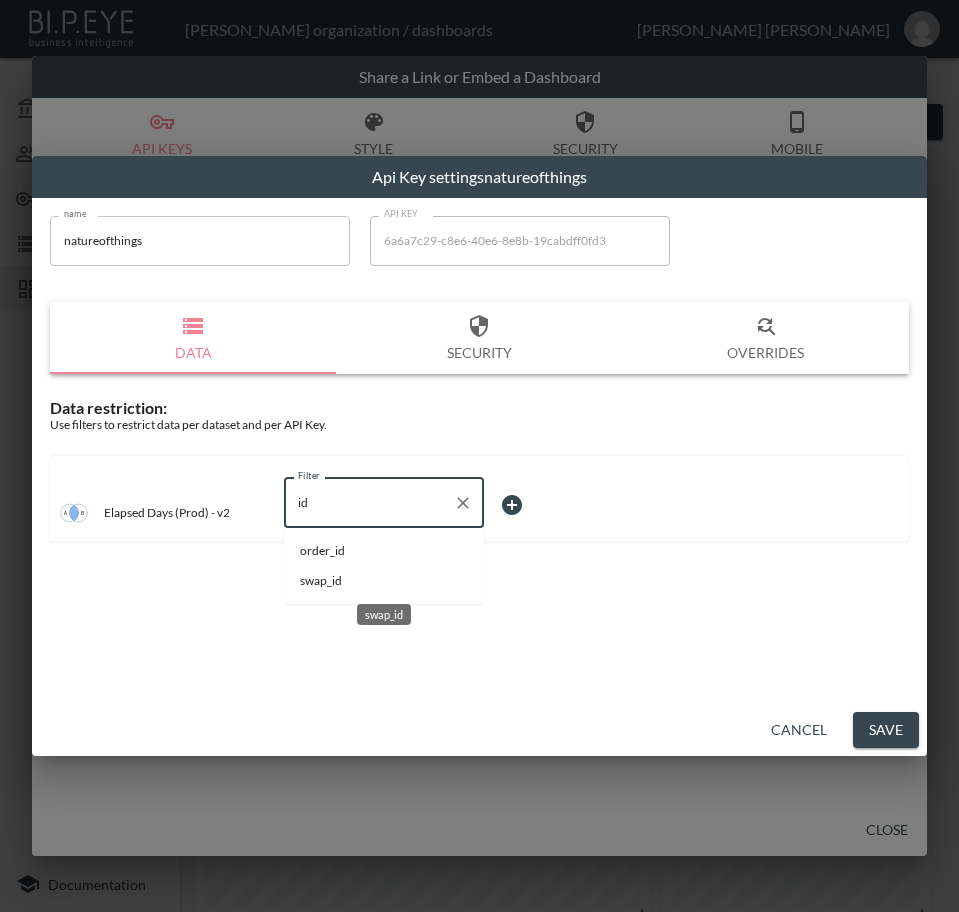 click on "swap_id" at bounding box center [384, 581] 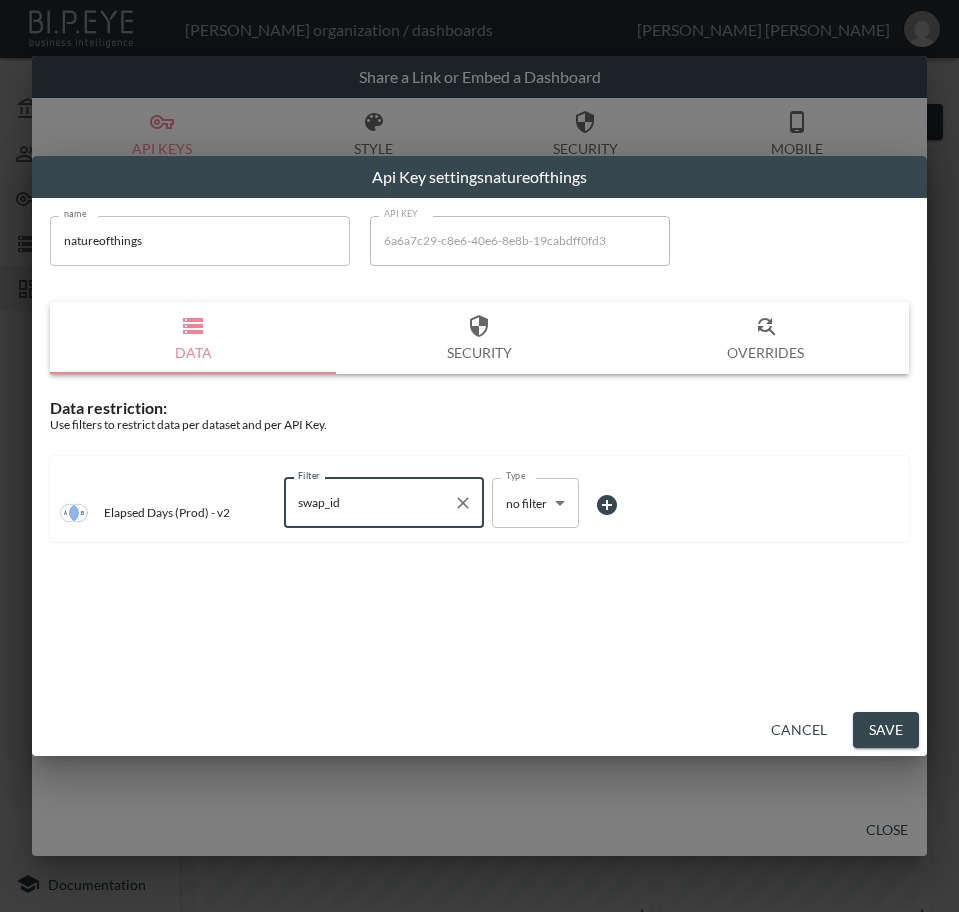 type on "swap_id" 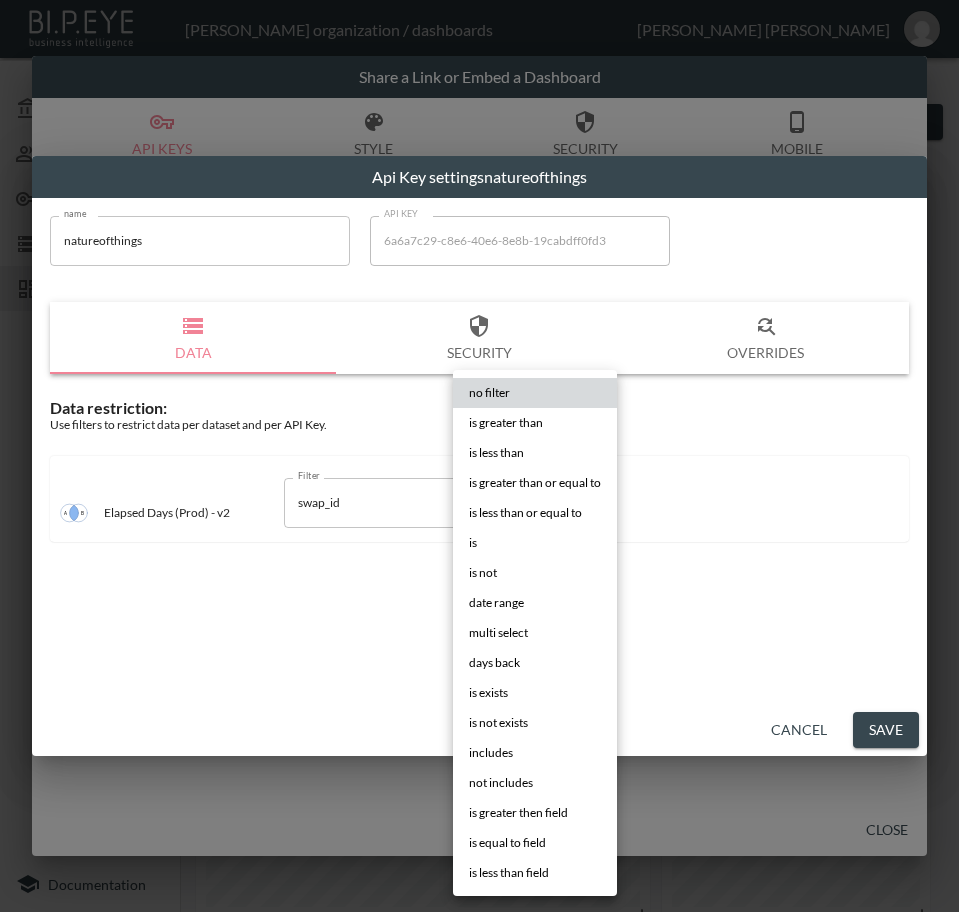 click on "BI.P.EYE, Interactive Analytics Dashboards - app Zach Bailet organization / dashboards Ana   Saavedra My Account Members Credentials Datasets Dashboards Documentation V2 - (Prod) - Elapsed days  0 2 Previous period Chart Share return_created_at   DATE RANGE Apr 01, 2025       swap_id   IS ZTM7d9UMGZPBBsI1sBrO     0 Average Elapsed Days Purchase To Return   0 Average Elapsed Days Return To Delivery Shipping Carrier Statuses Return Status Breakdown By Return Date Shipping Status Breakdown By Return Date  Returns Over Time 0 501 -100% Dec 02, 2024 - Apr 01, 2025   0 Average Elapsed Days from Delivery to Closed   No comparison   Previous period   Previous year Share a Link or Embed a Dashboard API Keys Style Security Mobile  Close Api Key settings  natureofthings name natureofthings name API KEY 6a6a7c29-c8e6-40e6-8e8b-19cabdff0fd3 API KEY Data Security Overrides Data restriction:  Use filters to restrict data per dataset and per API Key.   Elapsed Days (Prod) - v2 Filter swap_id Filter Type no filter no filter" at bounding box center [479, 456] 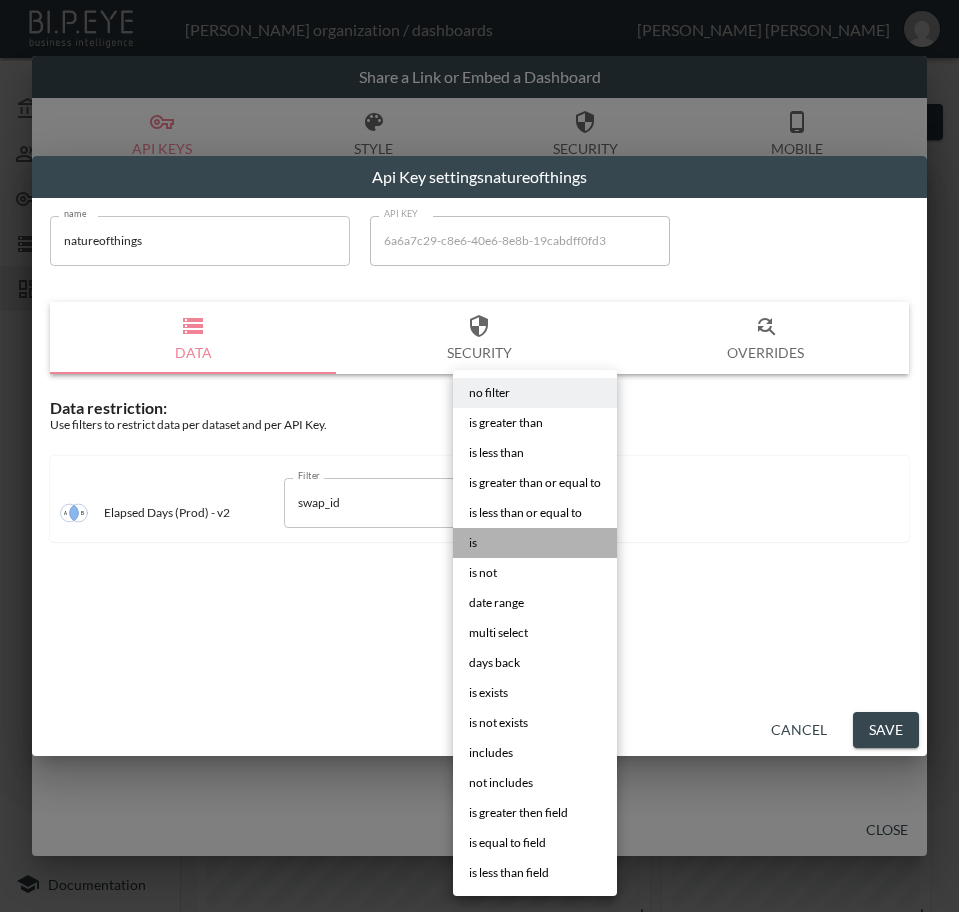 click on "is" at bounding box center [535, 543] 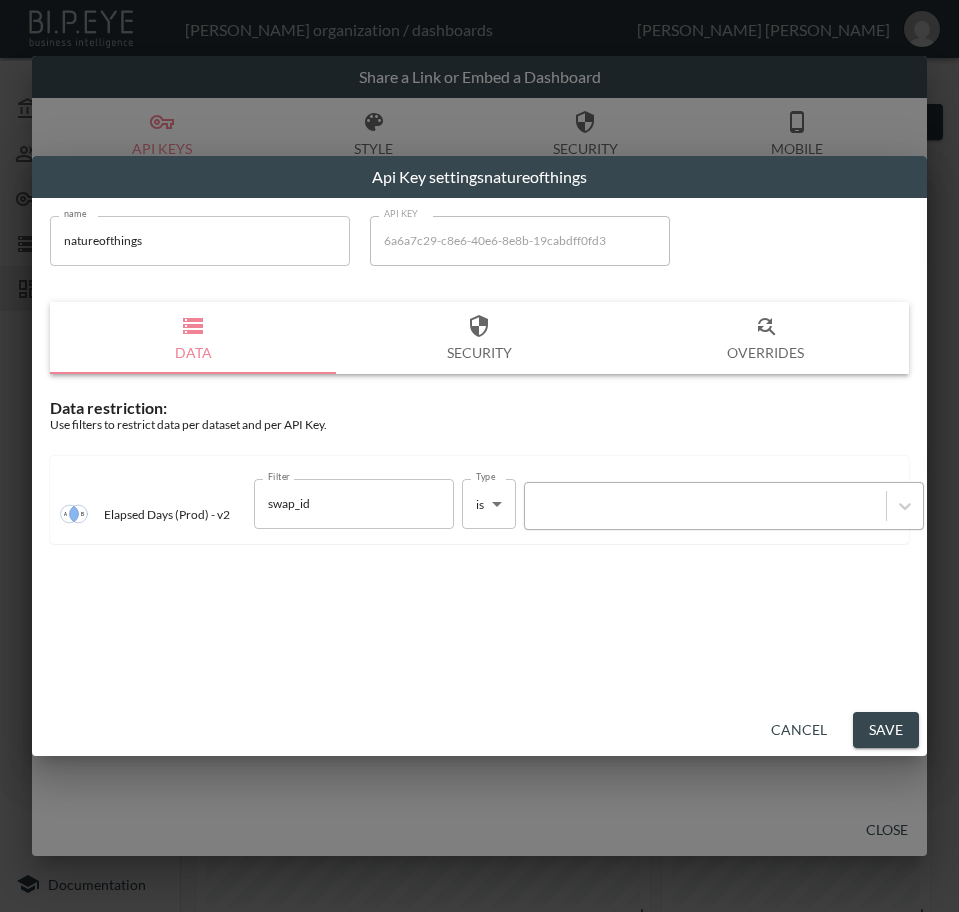 click at bounding box center [705, 505] 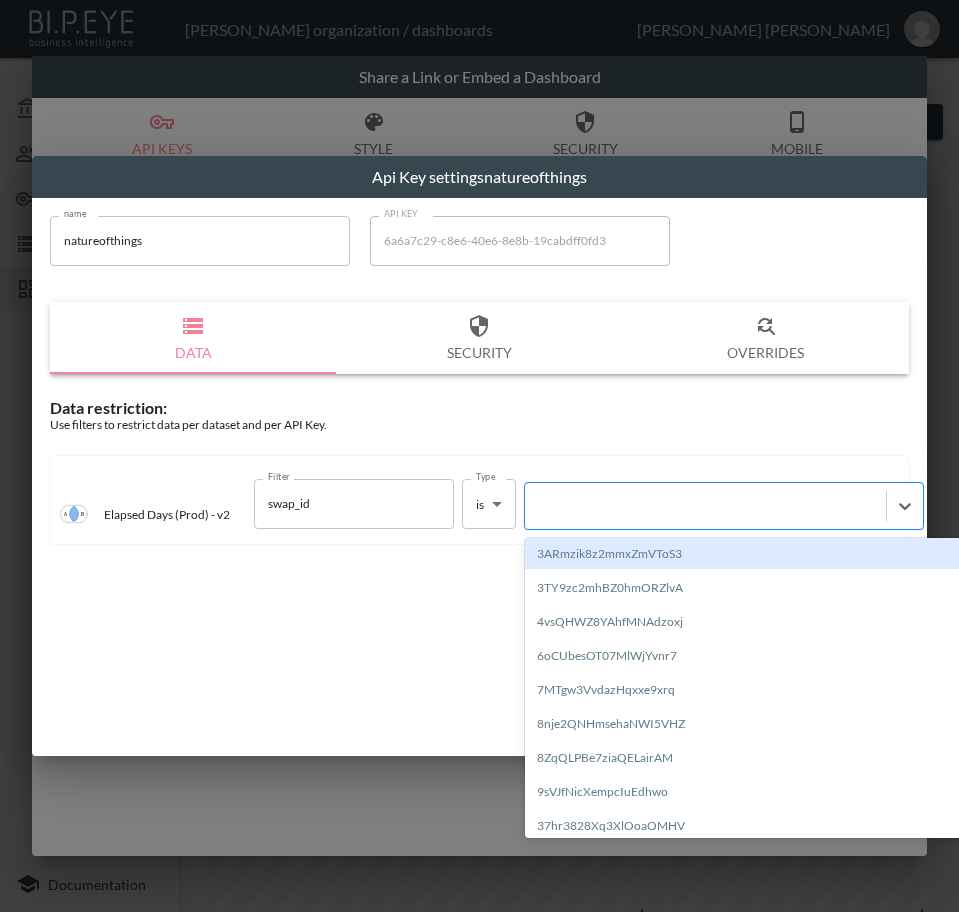 paste on "eIfSm76n0uiE3GtaLhbU" 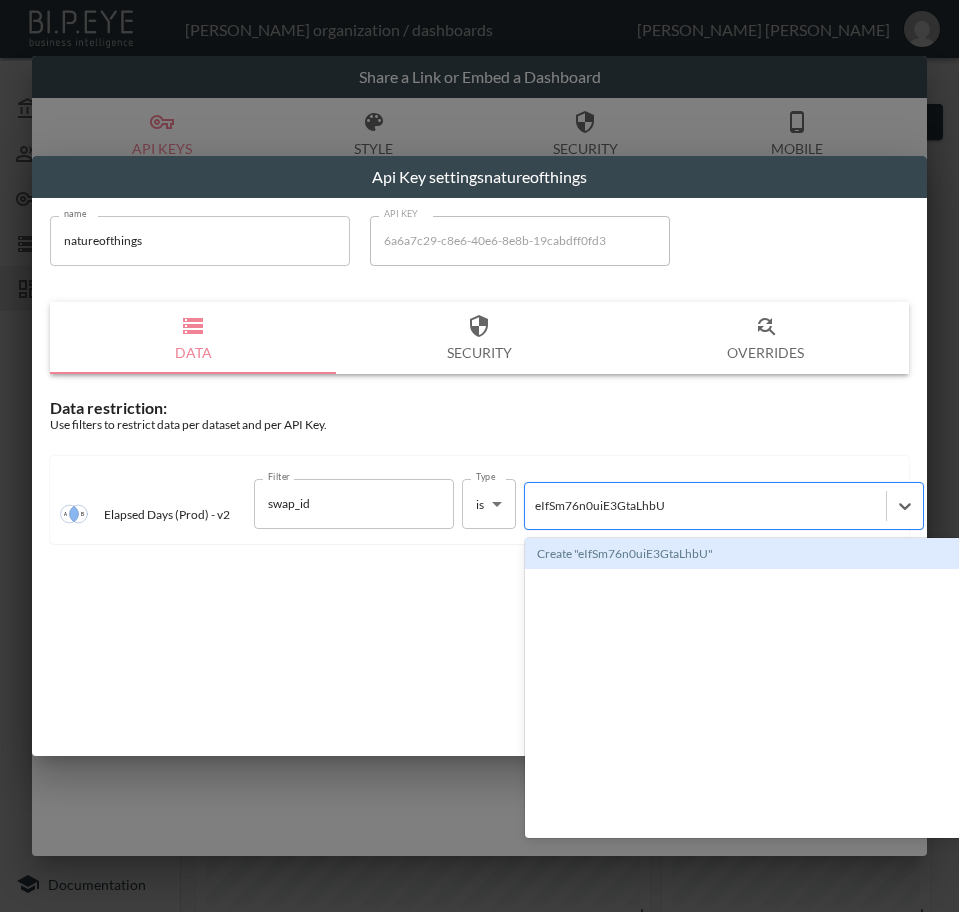 type 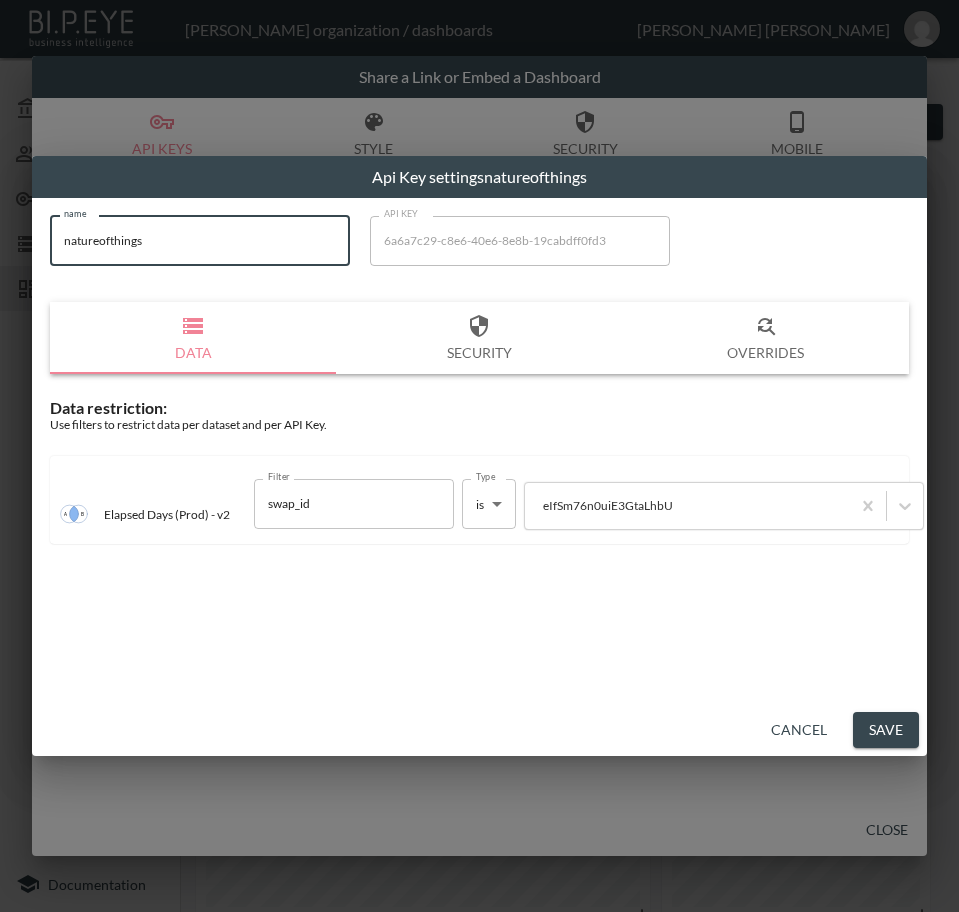 drag, startPoint x: 189, startPoint y: 232, endPoint x: 15, endPoint y: 243, distance: 174.34735 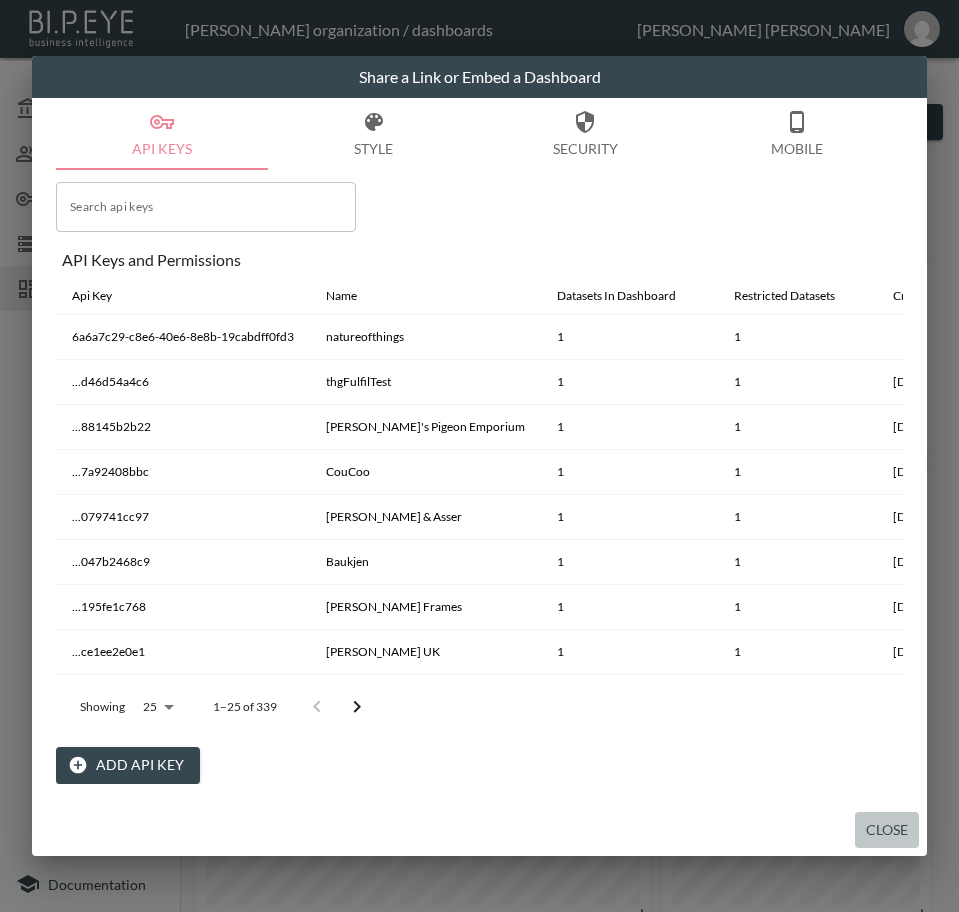 click on "Close" at bounding box center [887, 830] 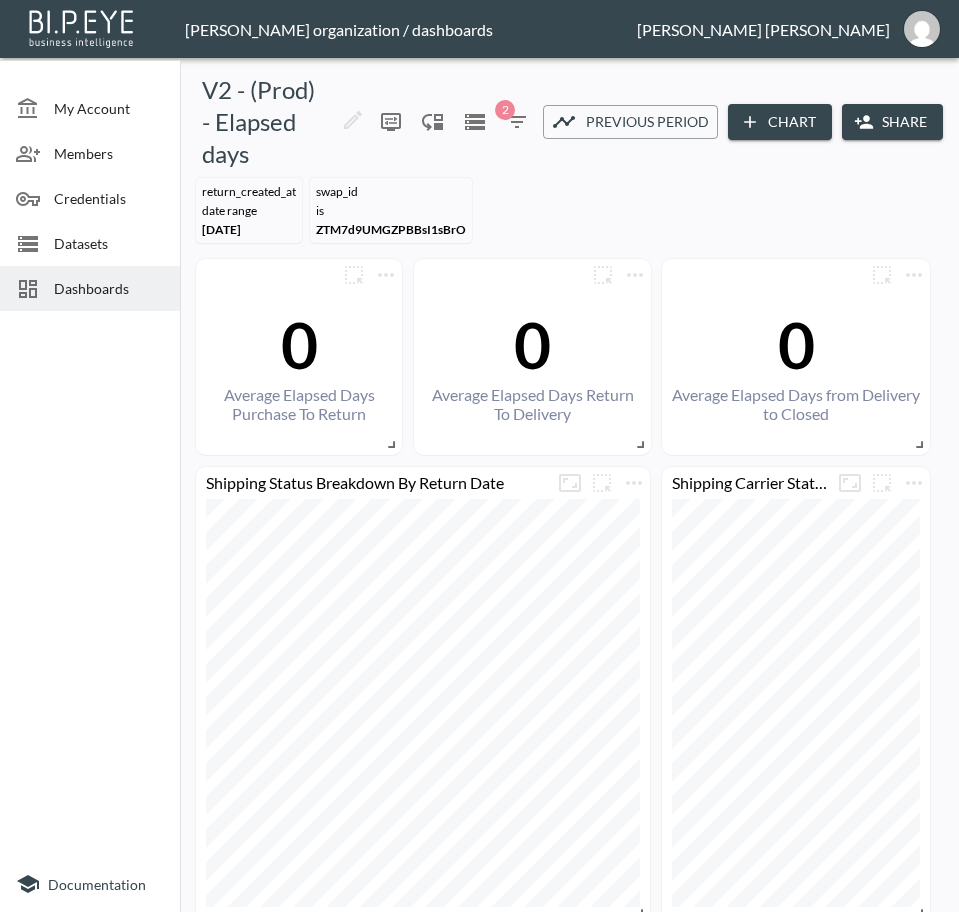 click on "Dashboards" at bounding box center [109, 288] 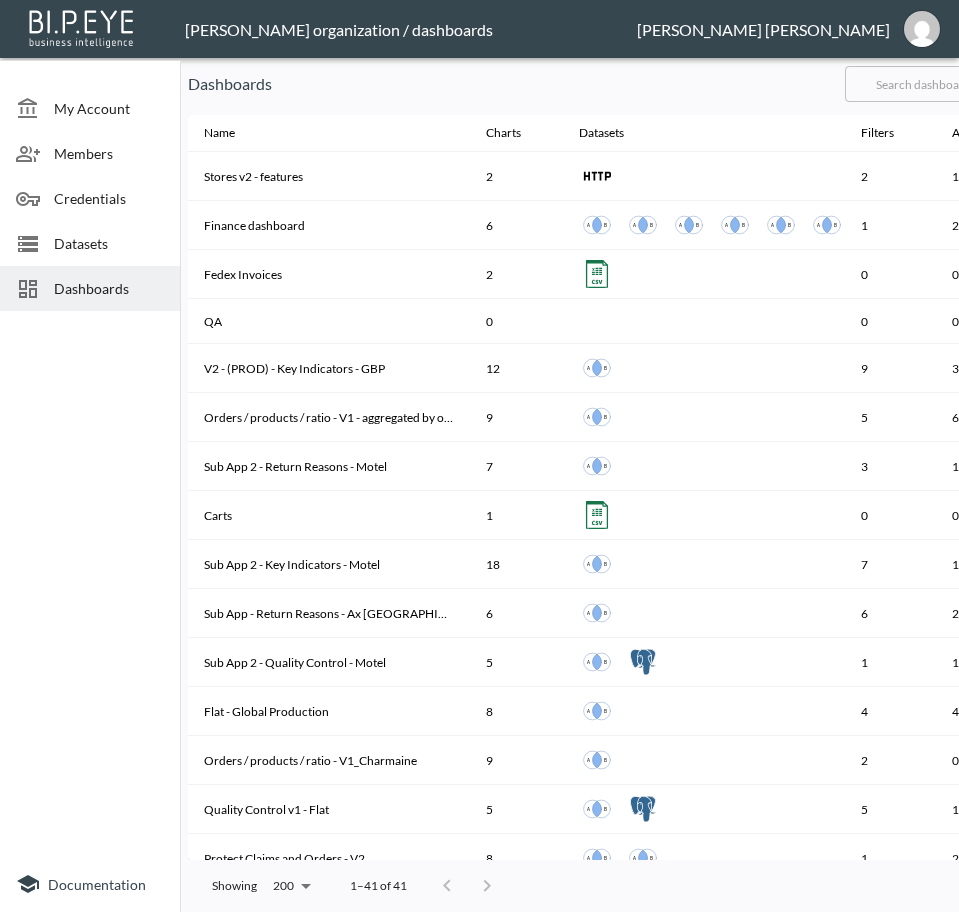 click at bounding box center [926, 84] 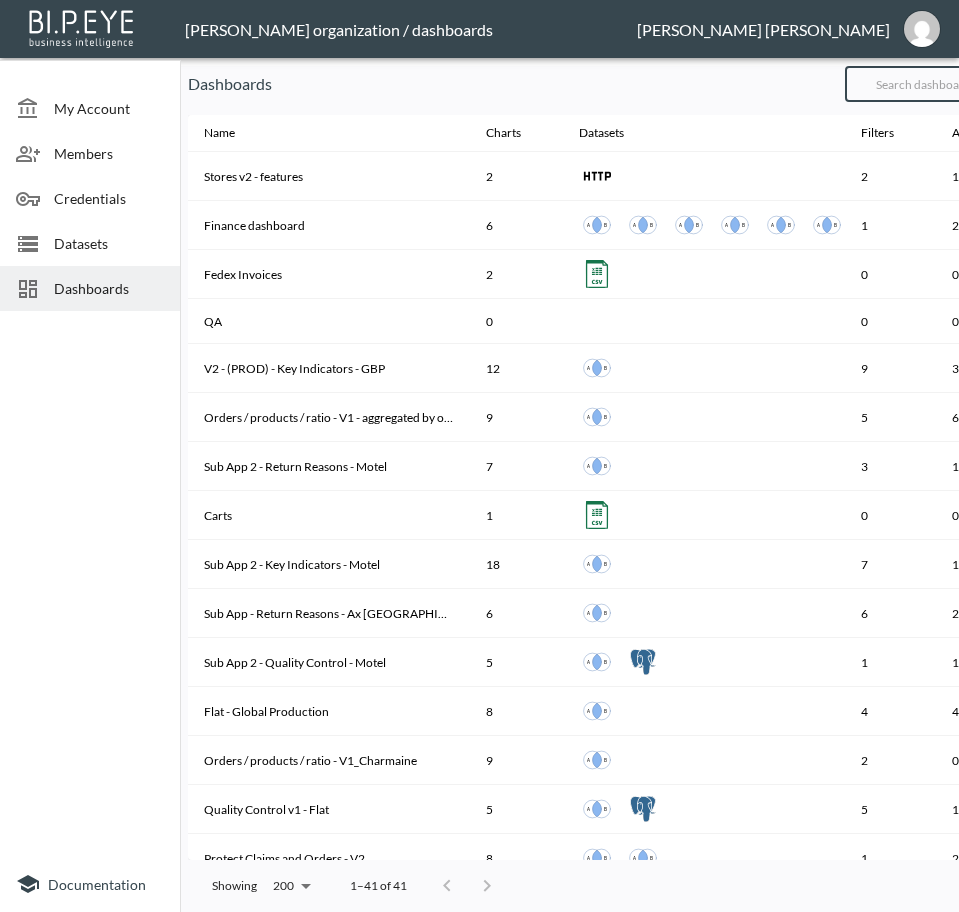 click at bounding box center [926, 84] 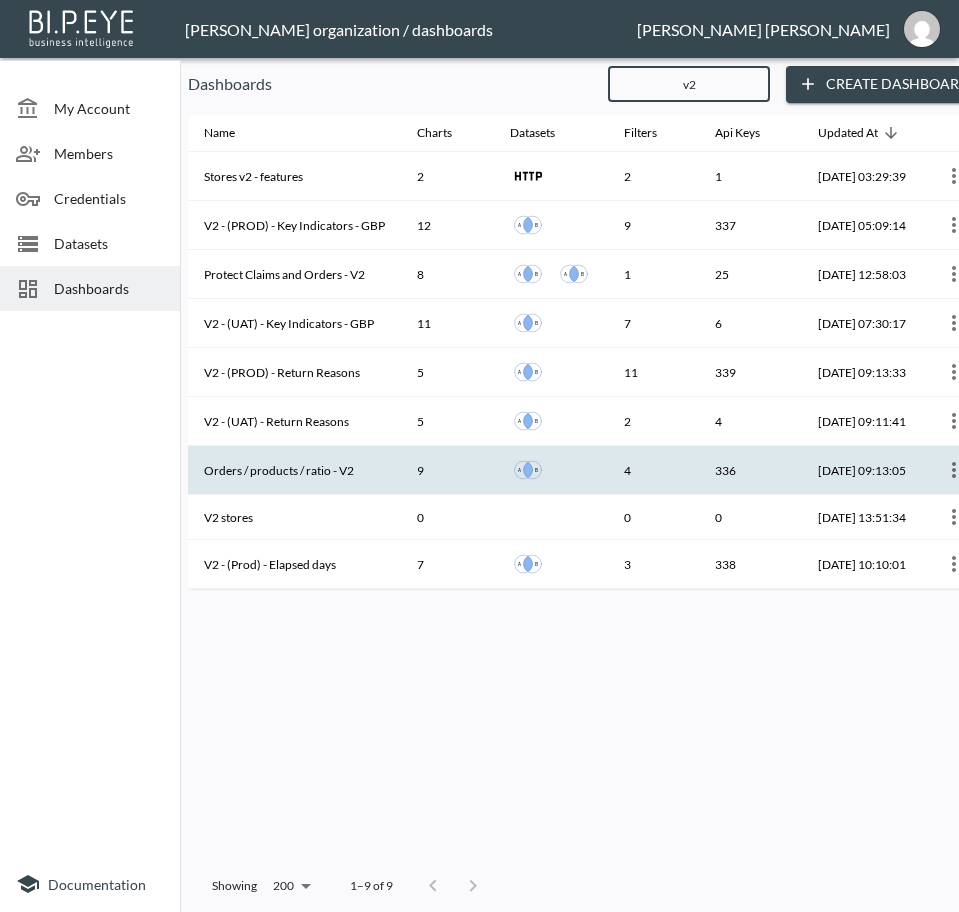 type on "v2" 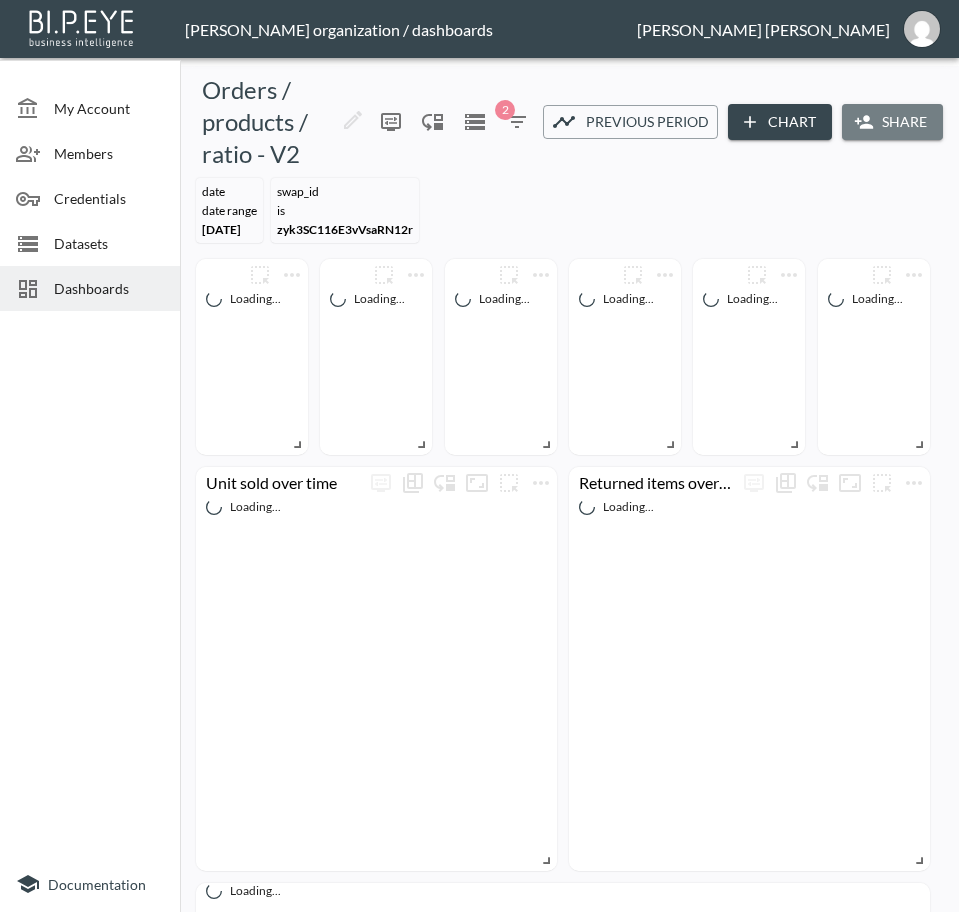 click on "Share" at bounding box center (892, 122) 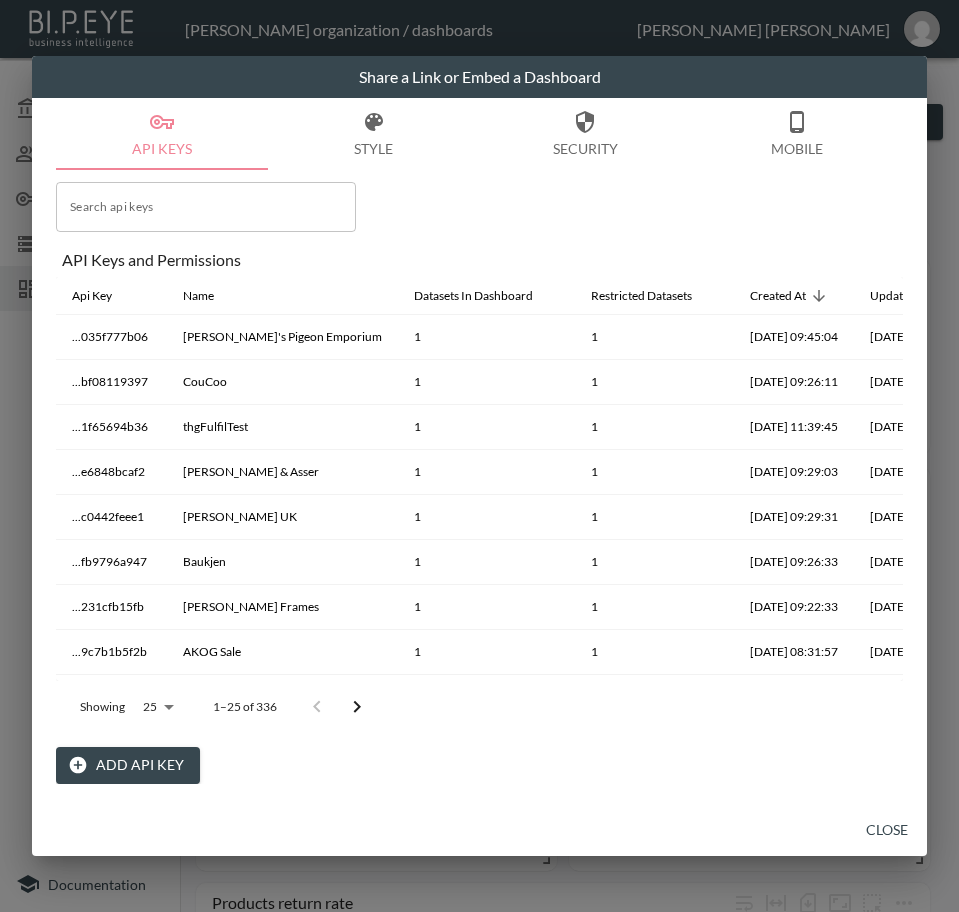 click on "Add API Key" at bounding box center (128, 765) 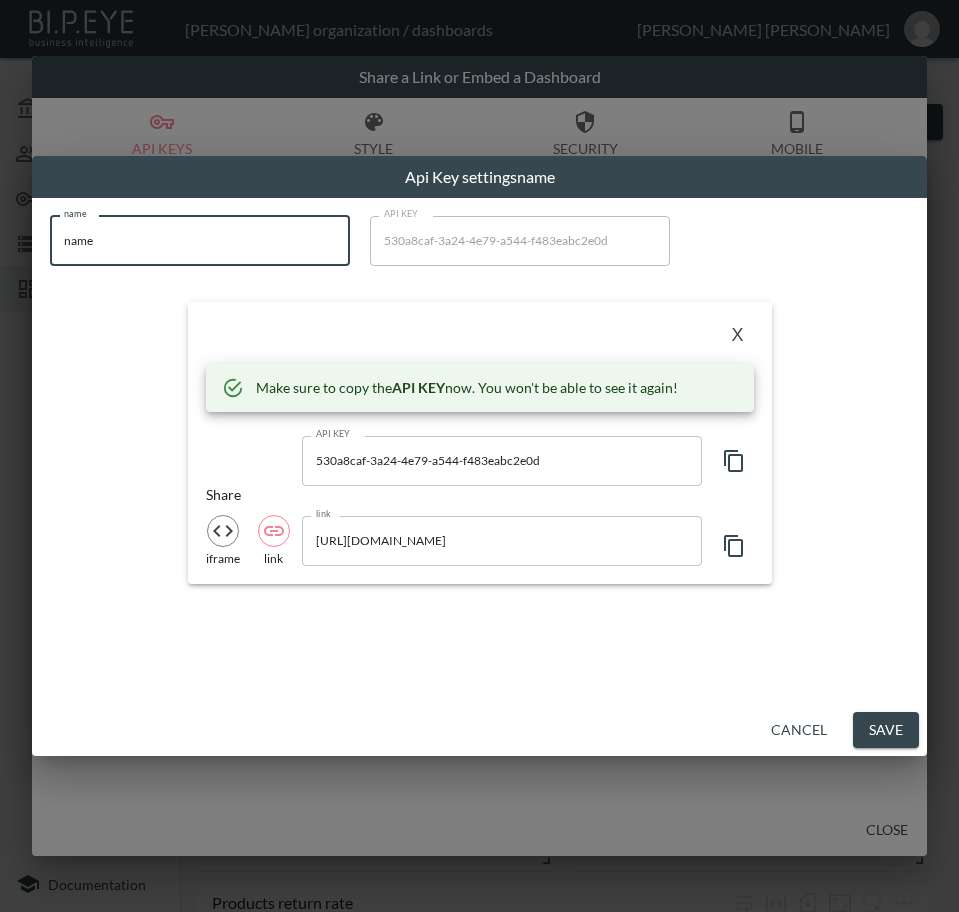 drag, startPoint x: 54, startPoint y: 244, endPoint x: -1, endPoint y: 253, distance: 55.7315 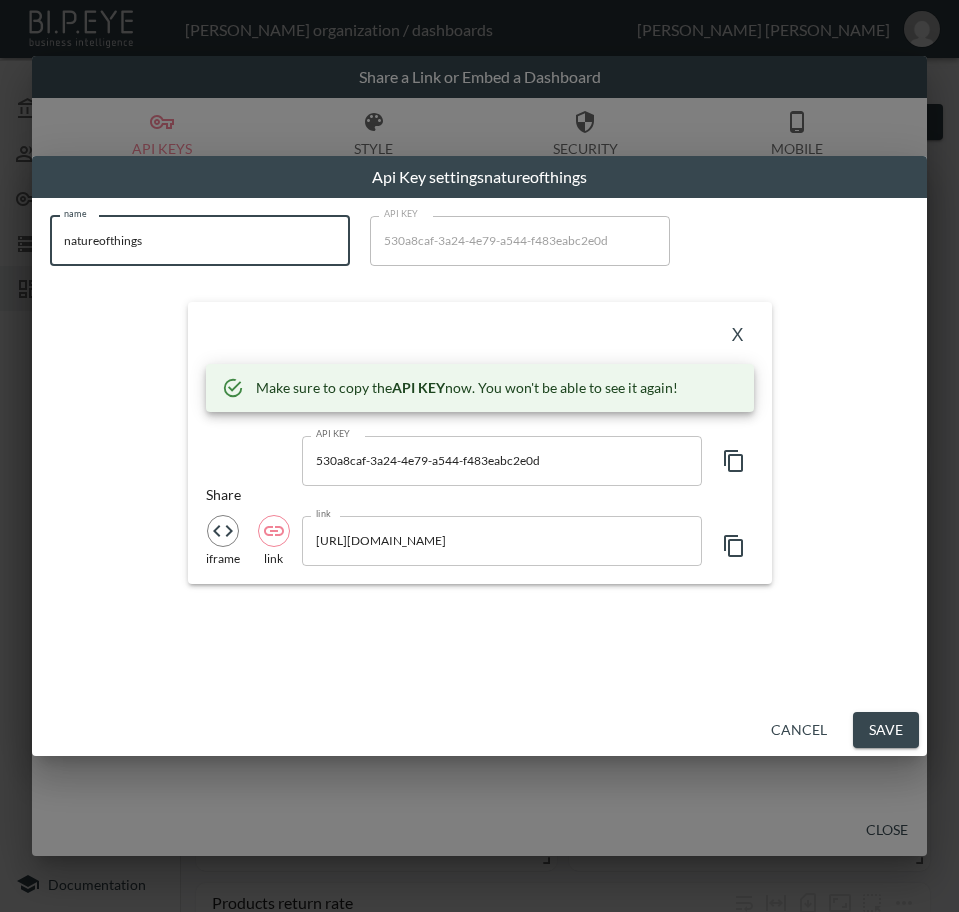 type on "natureofthings" 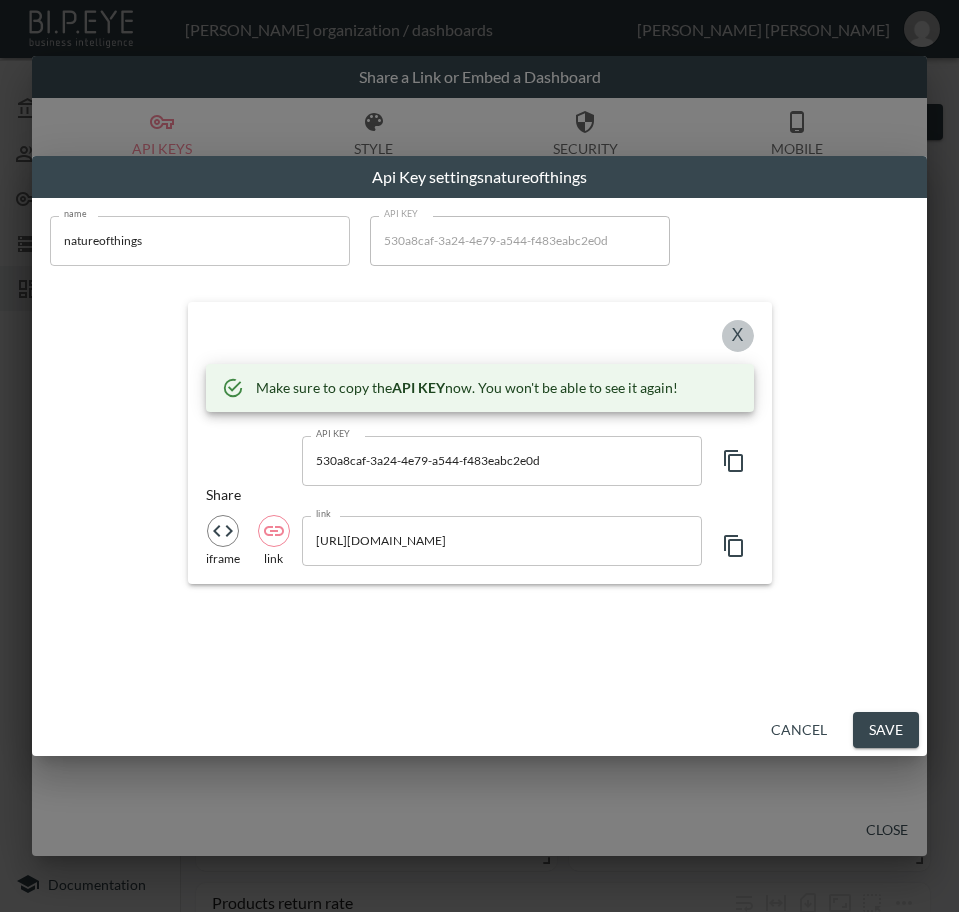click on "X" at bounding box center (738, 336) 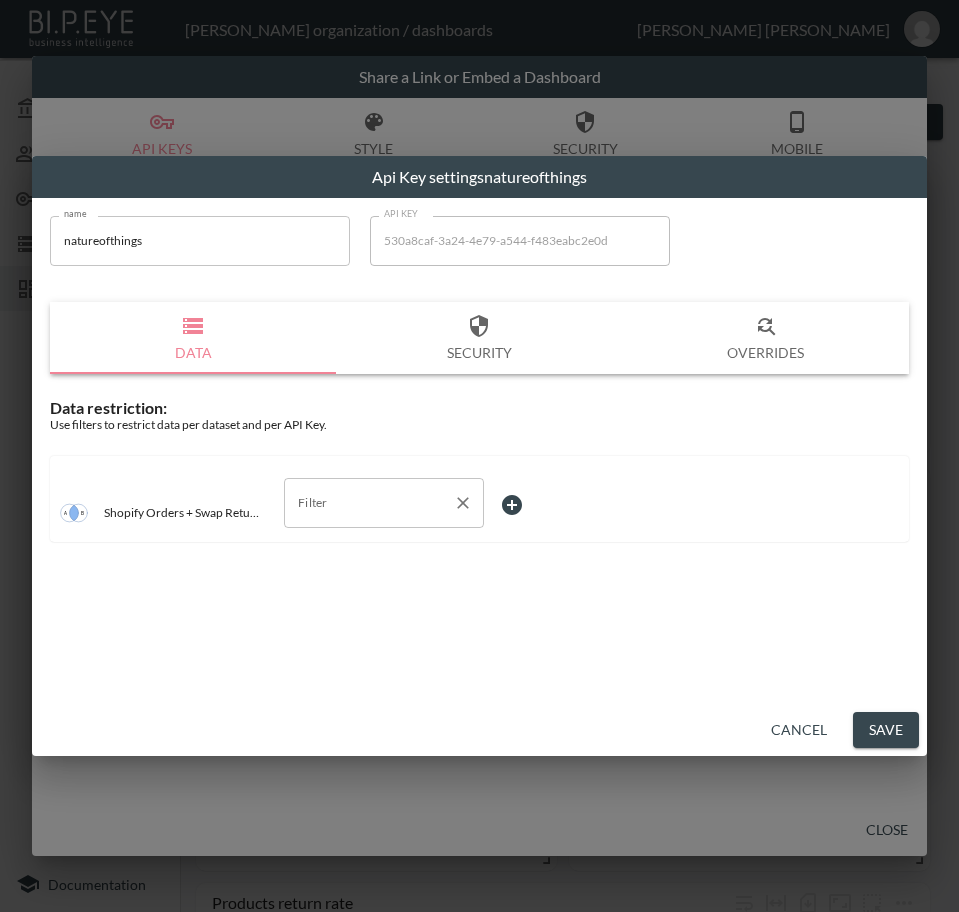 click on "Filter" at bounding box center (369, 503) 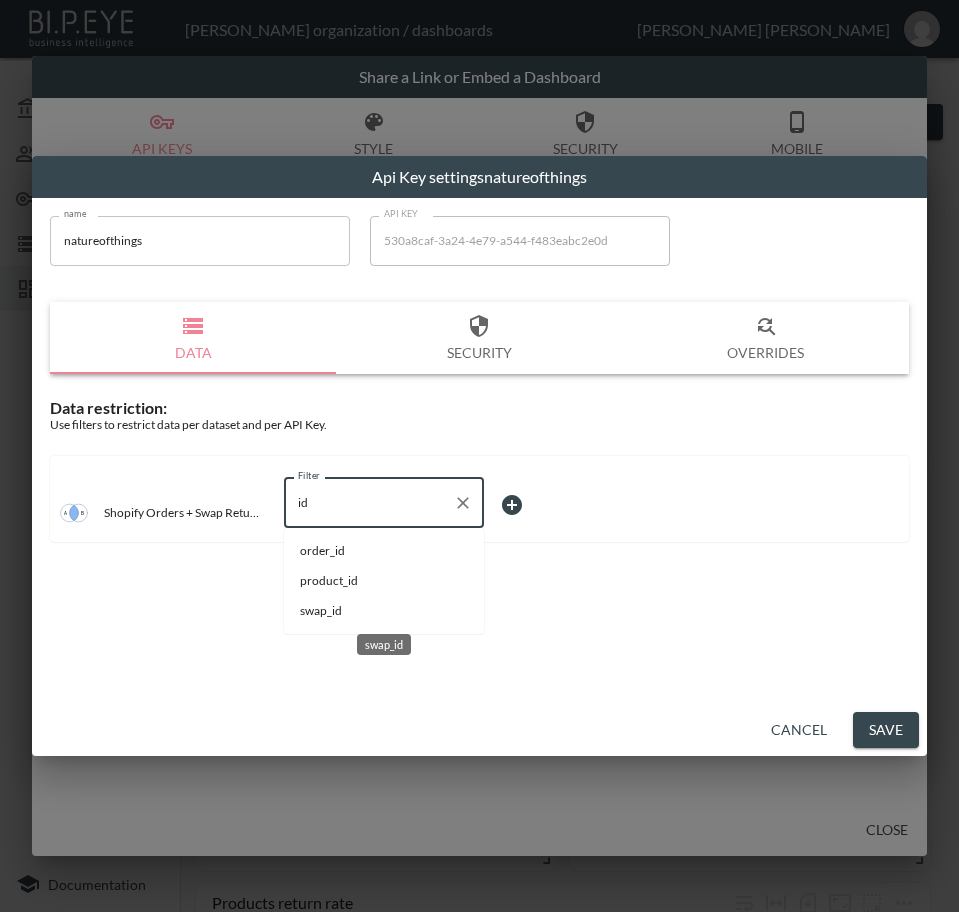 click on "swap_id" at bounding box center (384, 611) 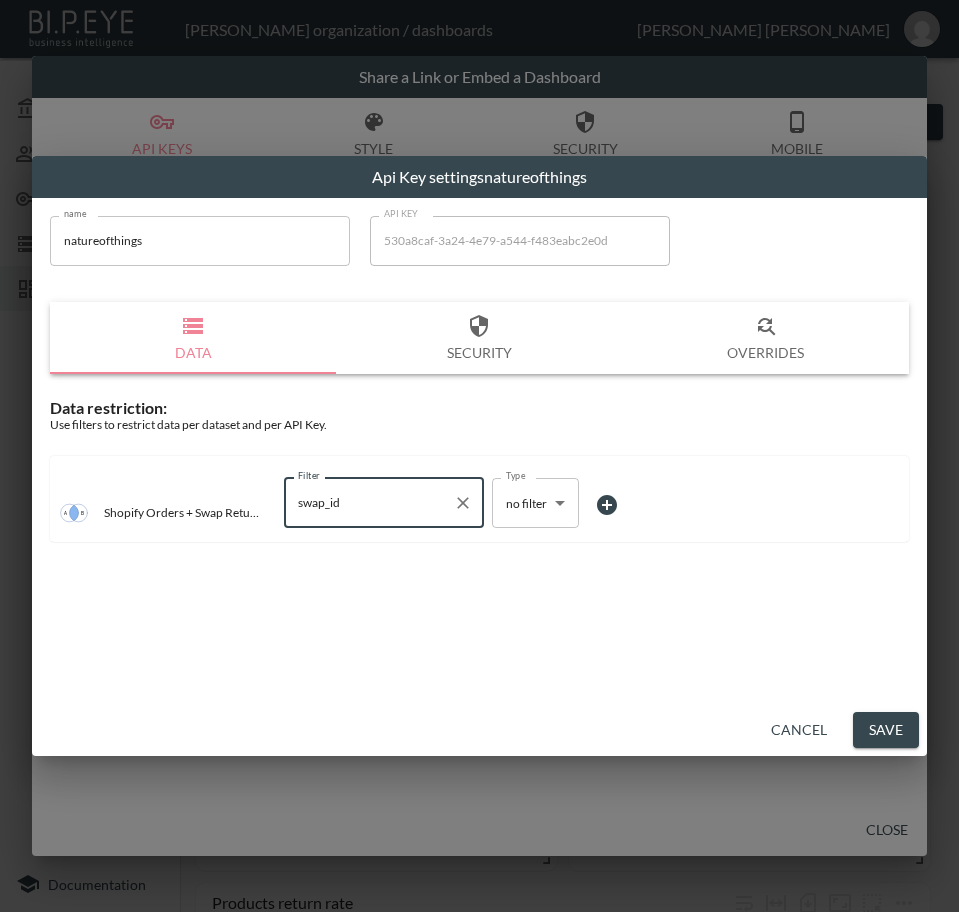 type on "swap_id" 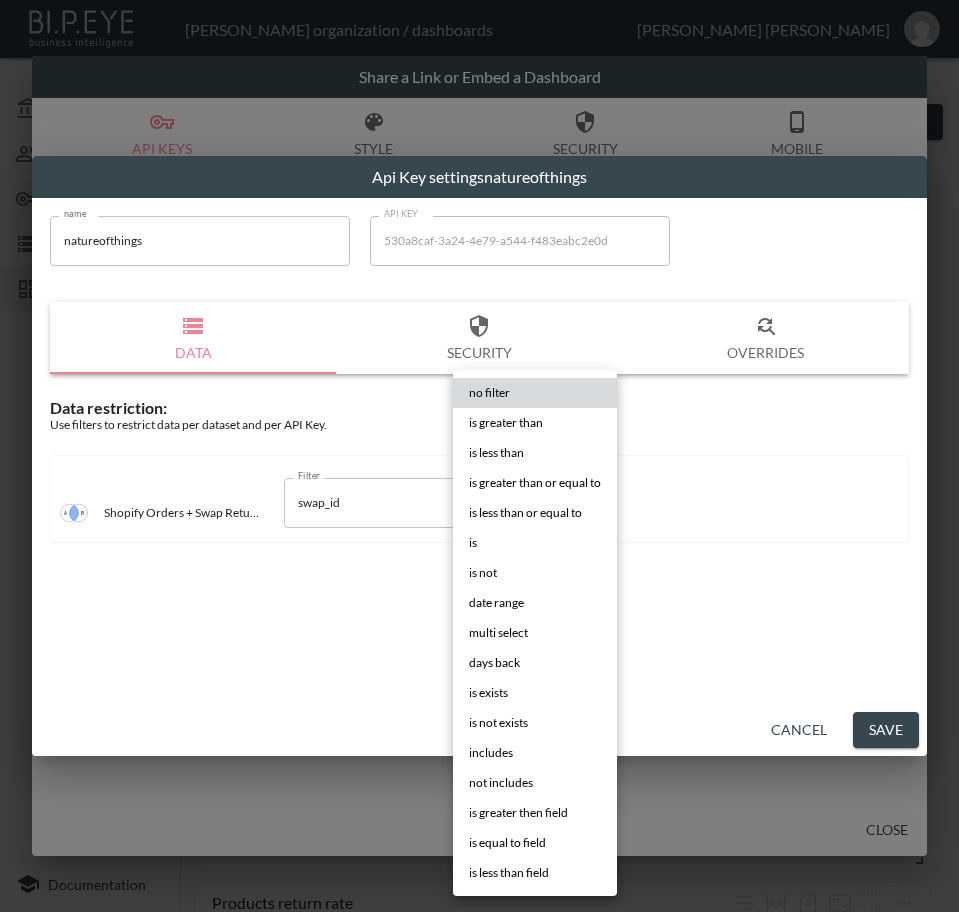 drag, startPoint x: 502, startPoint y: 538, endPoint x: 512, endPoint y: 539, distance: 10.049875 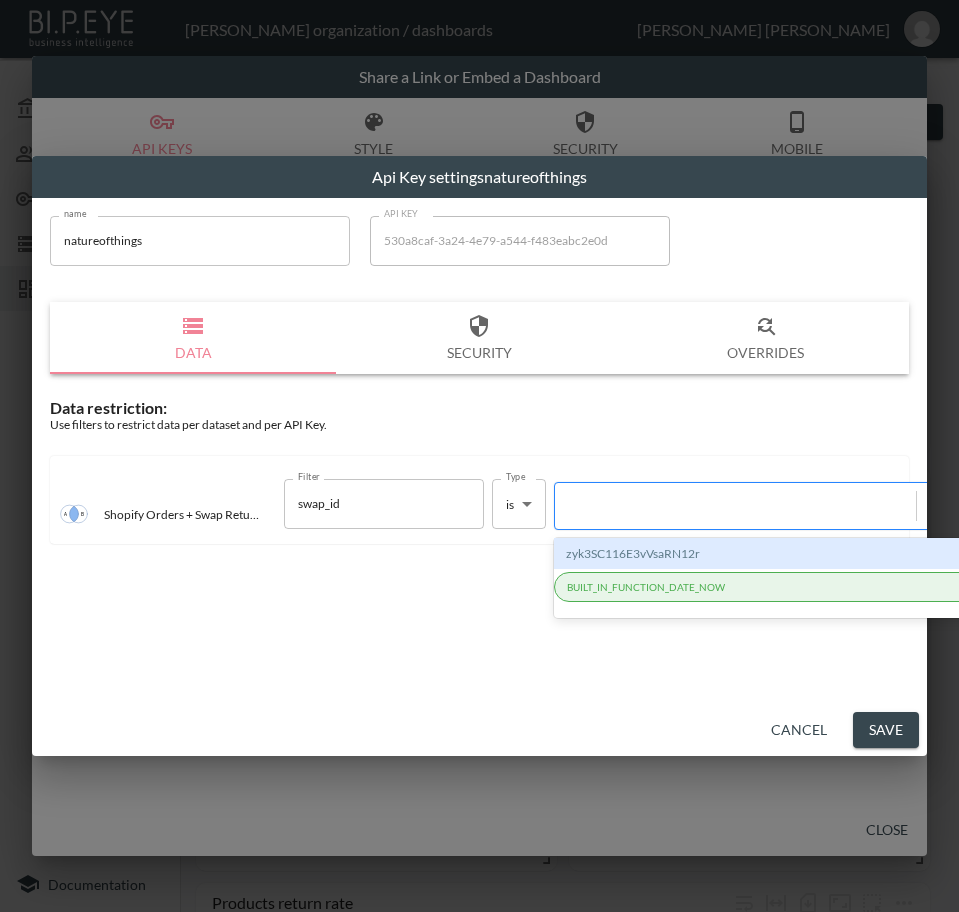 click at bounding box center [735, 505] 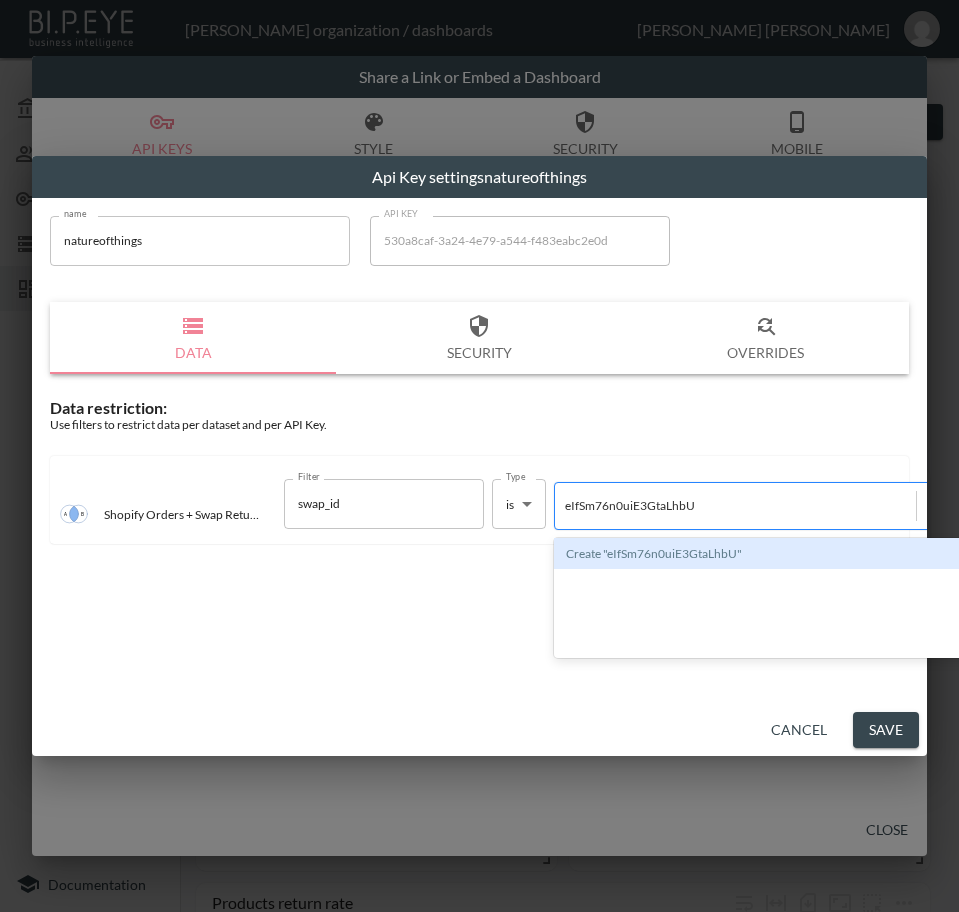 type 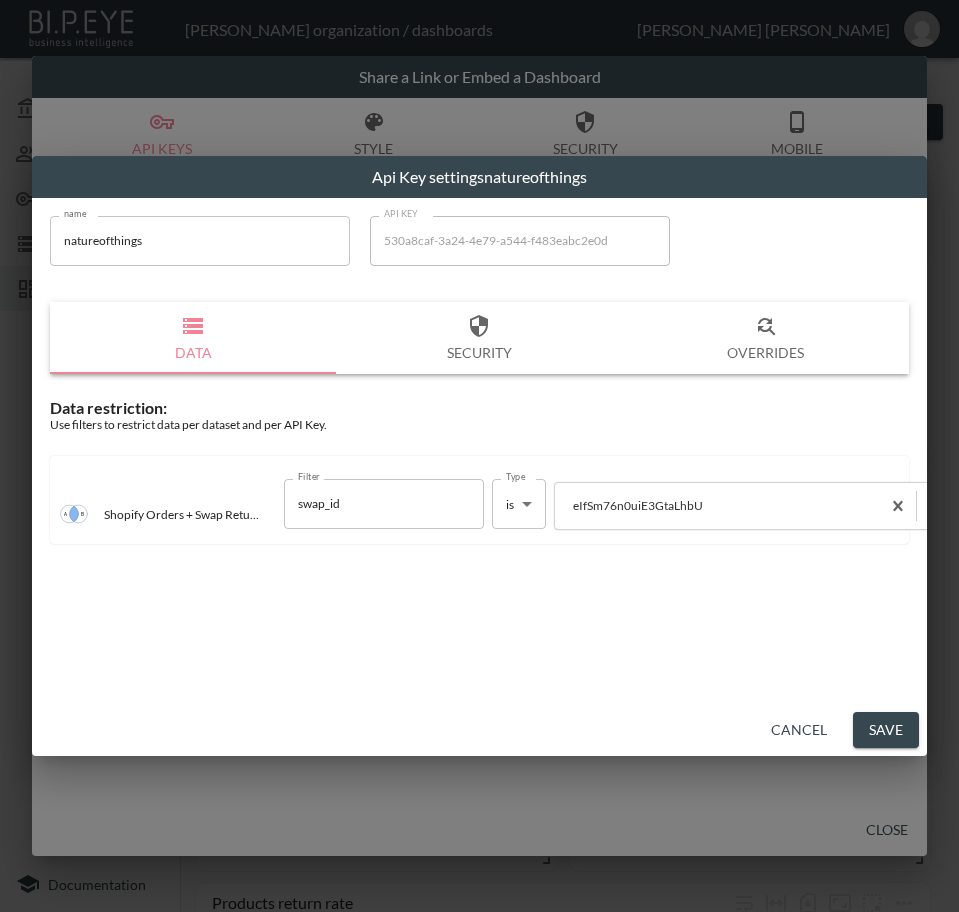 click on "Save" at bounding box center (886, 730) 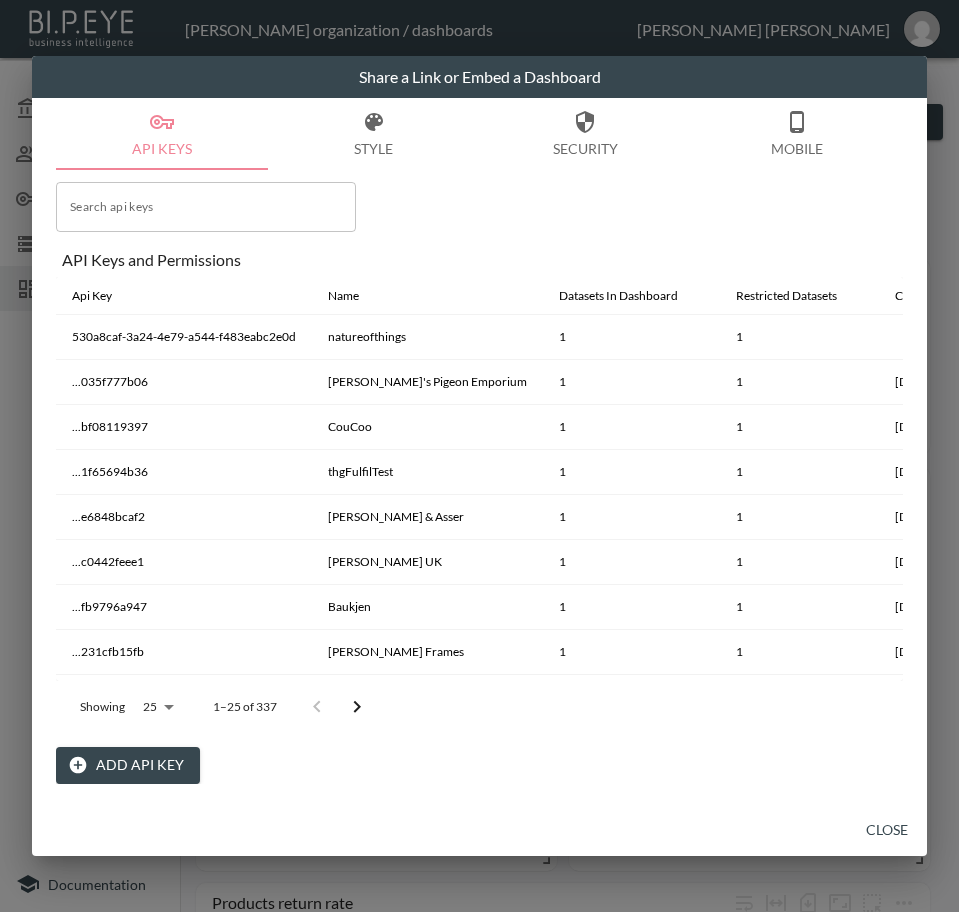 click on "Close" at bounding box center (887, 830) 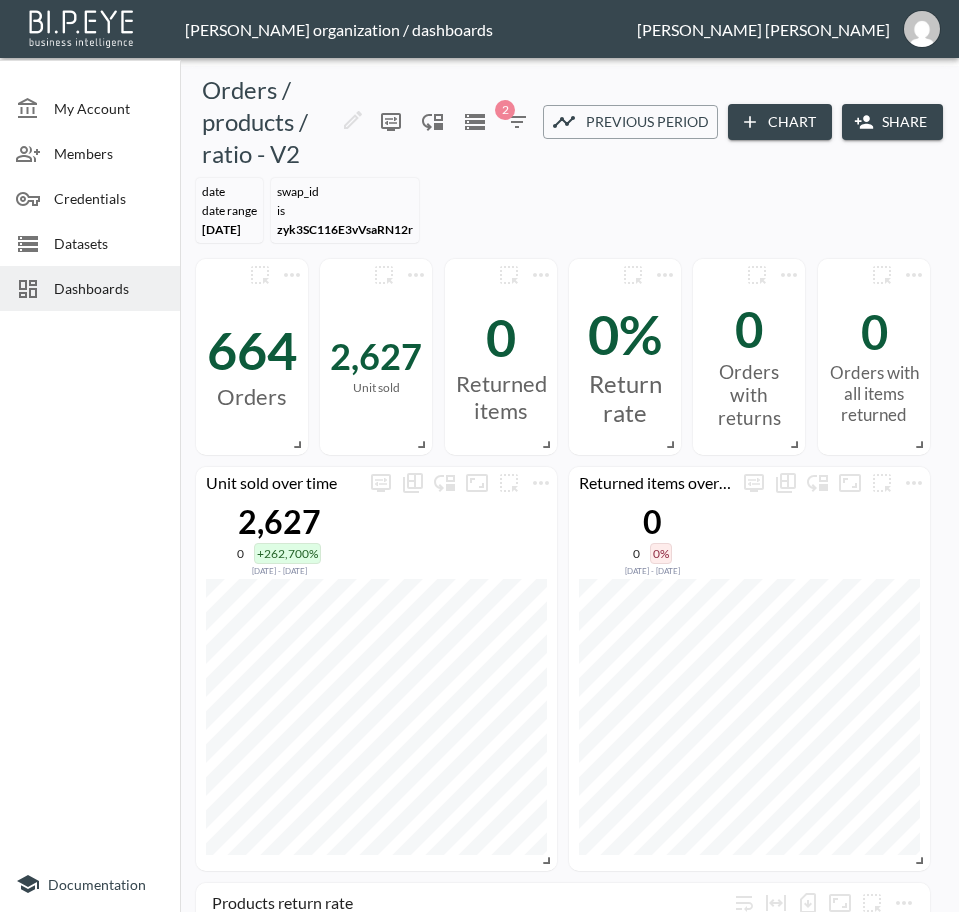 drag, startPoint x: 116, startPoint y: 284, endPoint x: 186, endPoint y: 294, distance: 70.71068 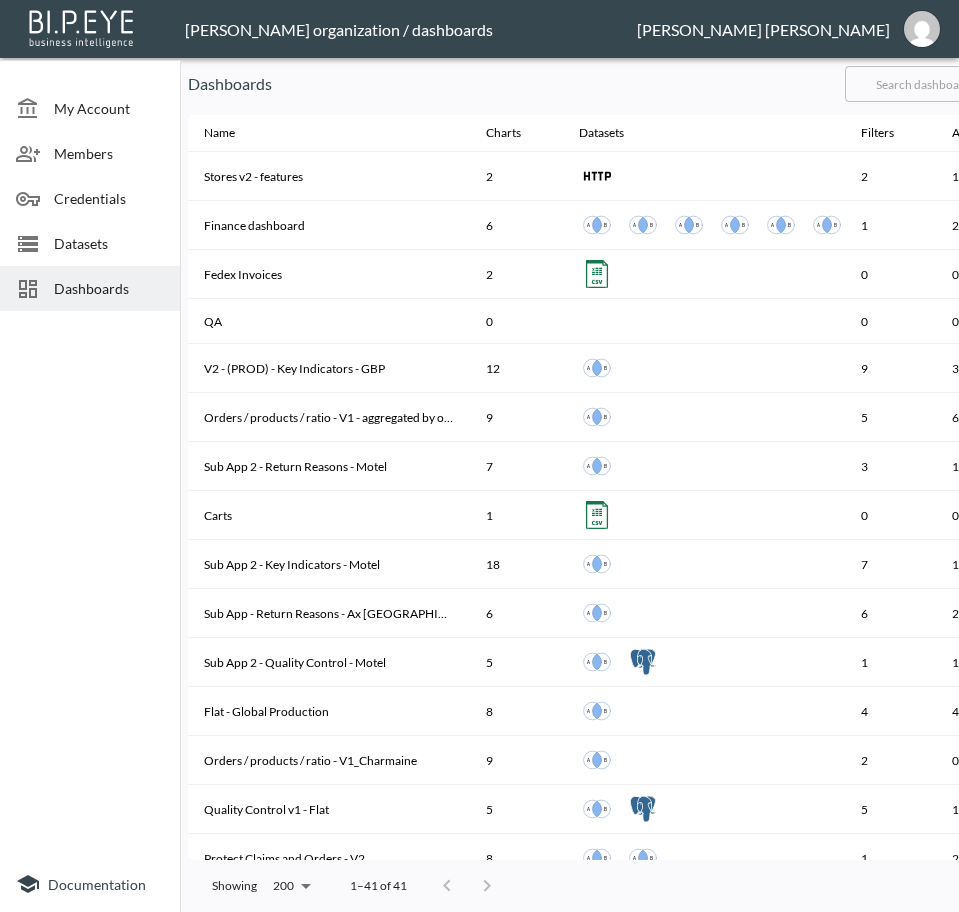 click at bounding box center [926, 84] 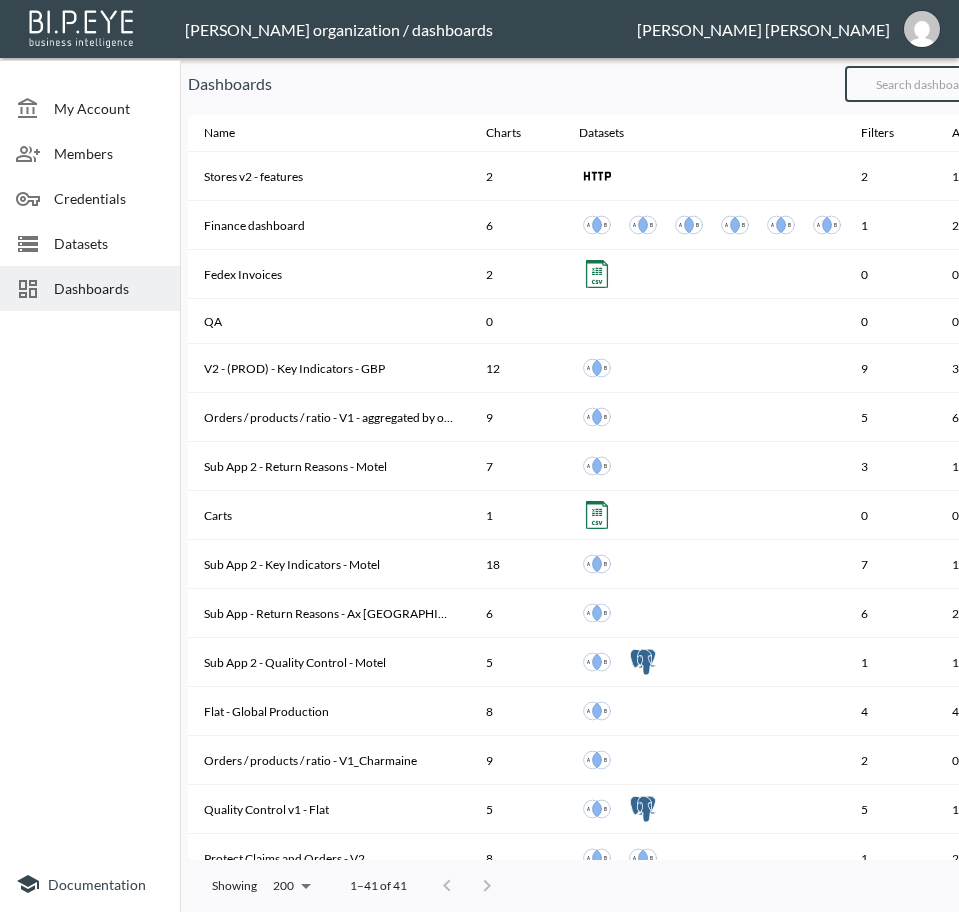 click at bounding box center (926, 84) 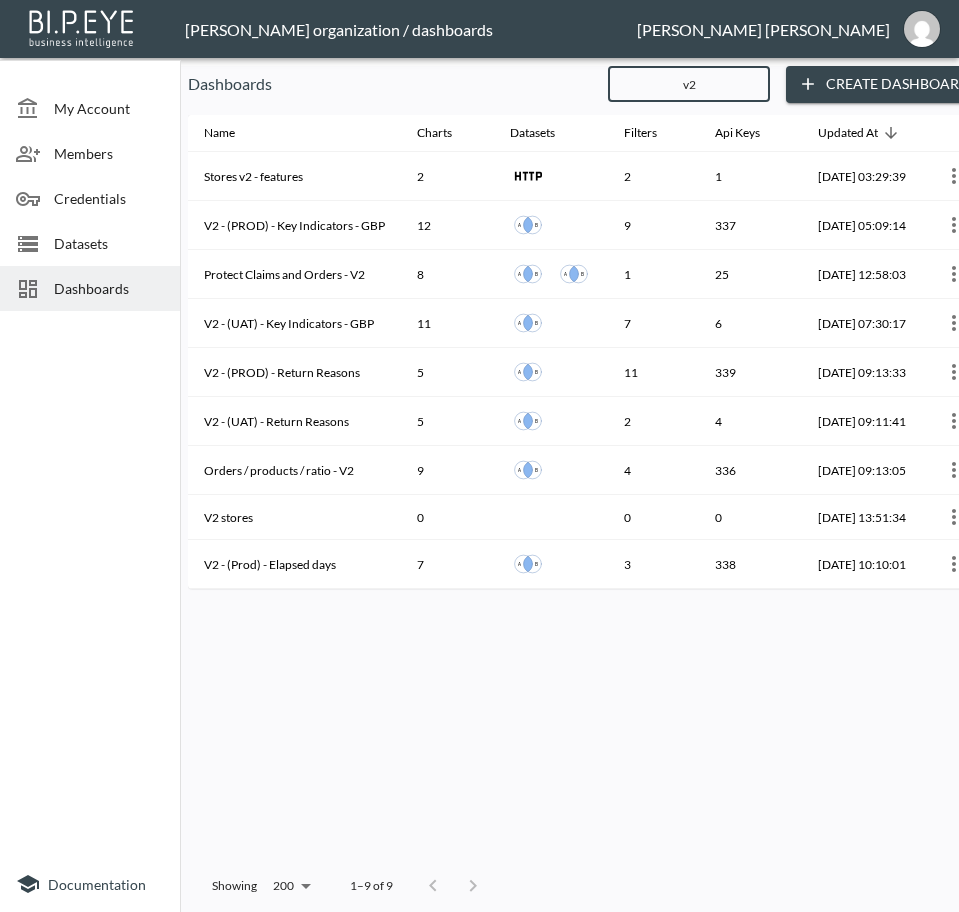 type on "v2" 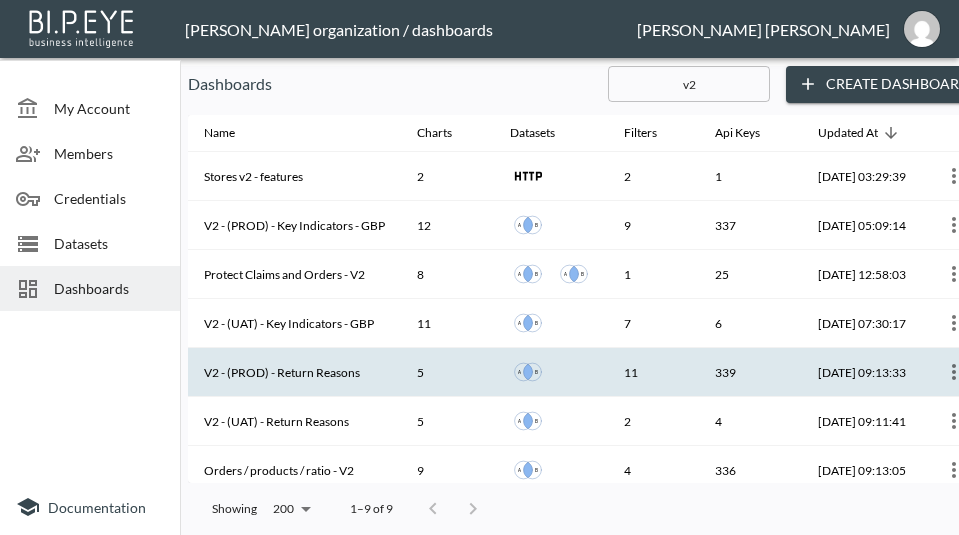 click on "V2 - (PROD) - Return Reasons" at bounding box center (294, 372) 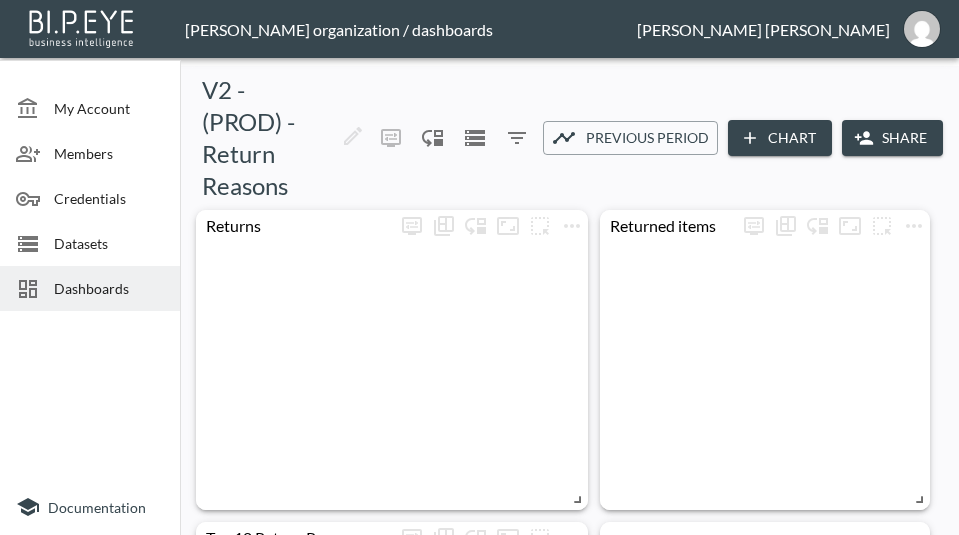 click 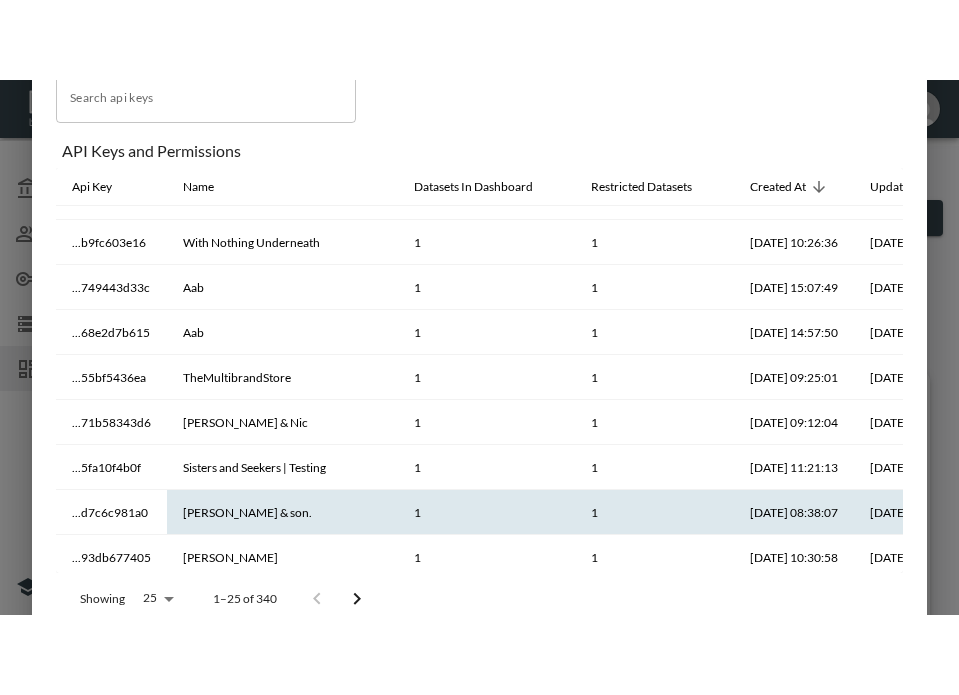 scroll, scrollTop: 768, scrollLeft: 0, axis: vertical 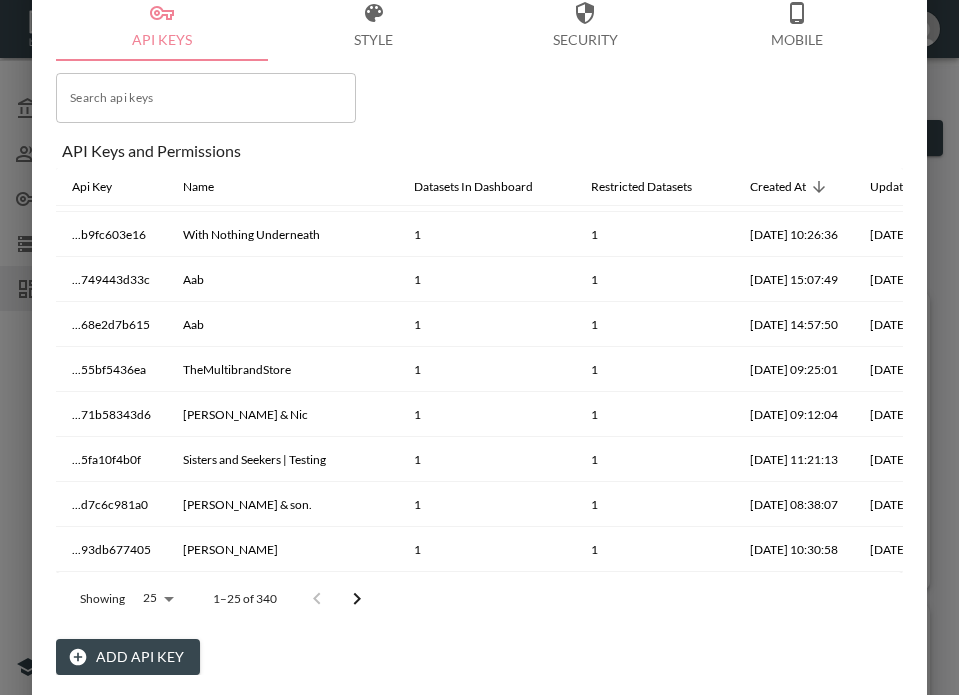 click on "Add API Key" at bounding box center (128, 657) 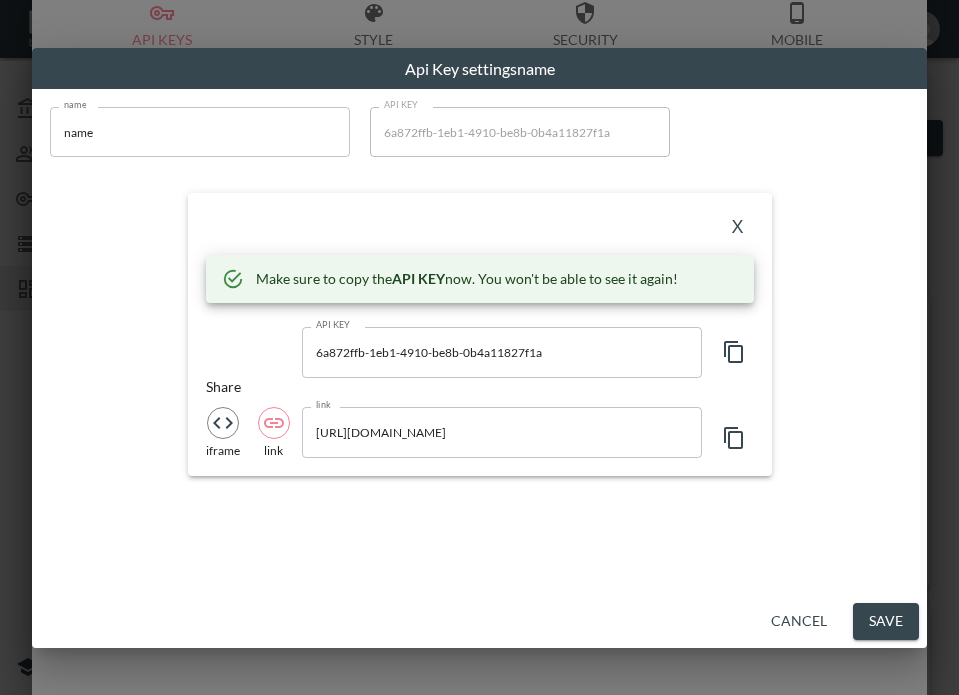 click 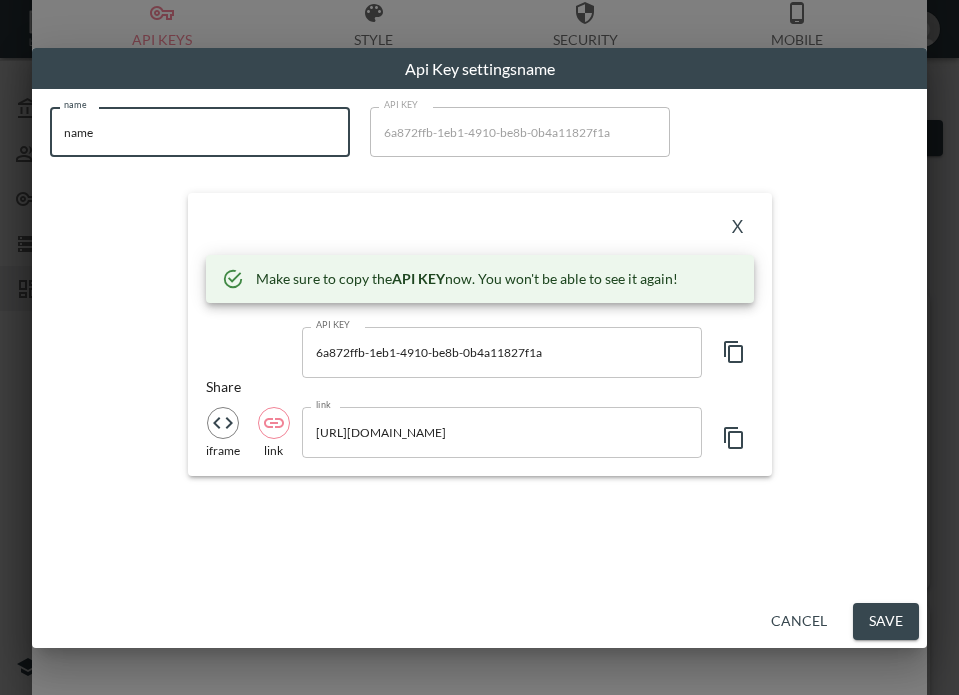 click on "name" at bounding box center [200, 132] 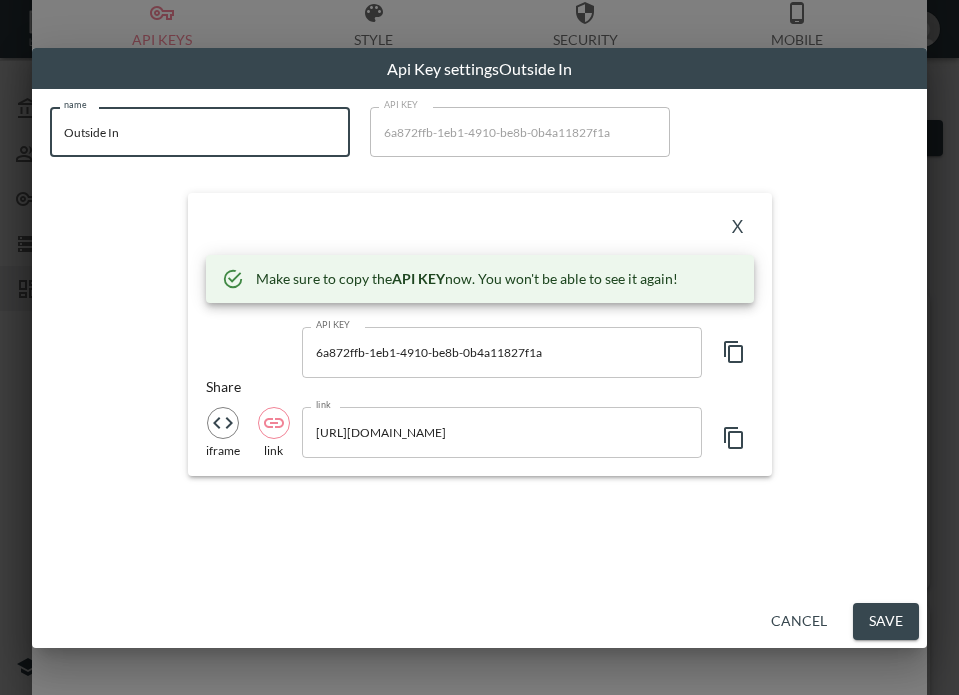 type on "Outside In" 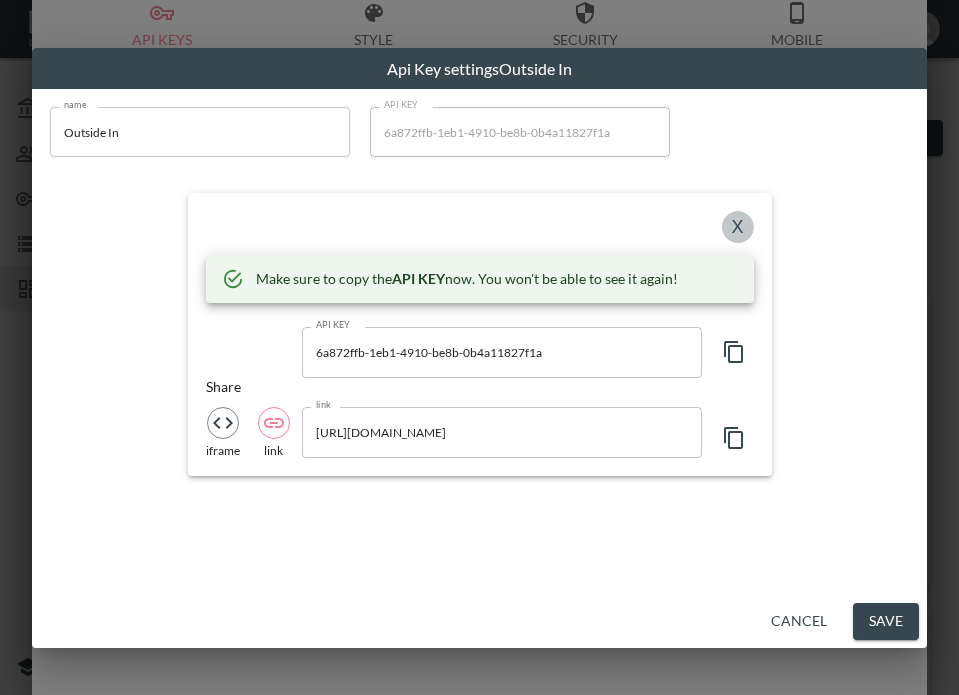 click on "X" at bounding box center (738, 227) 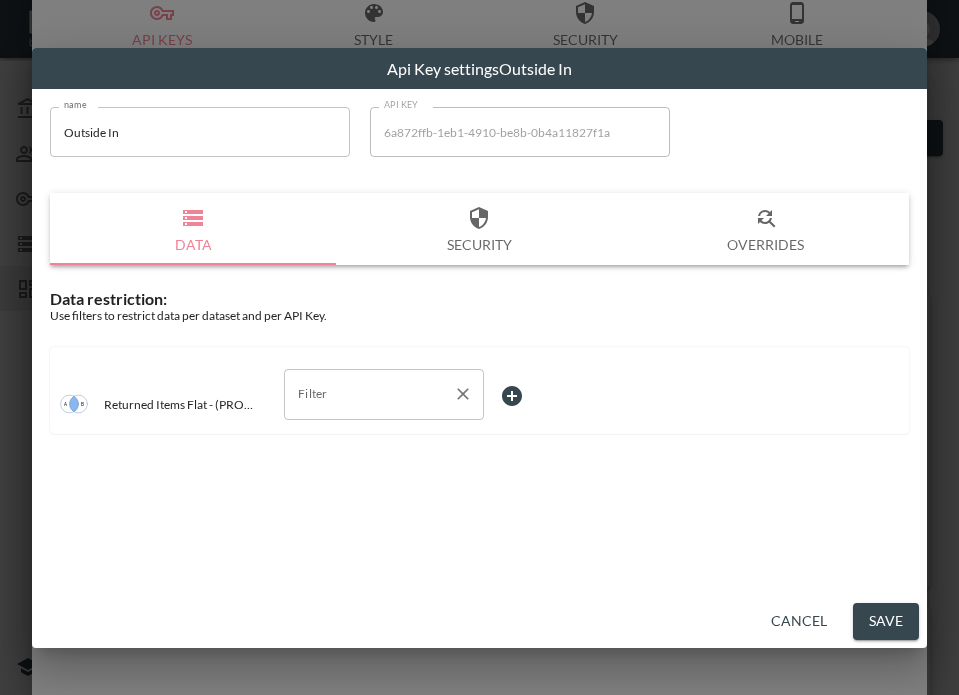 click on "Filter" at bounding box center [369, 394] 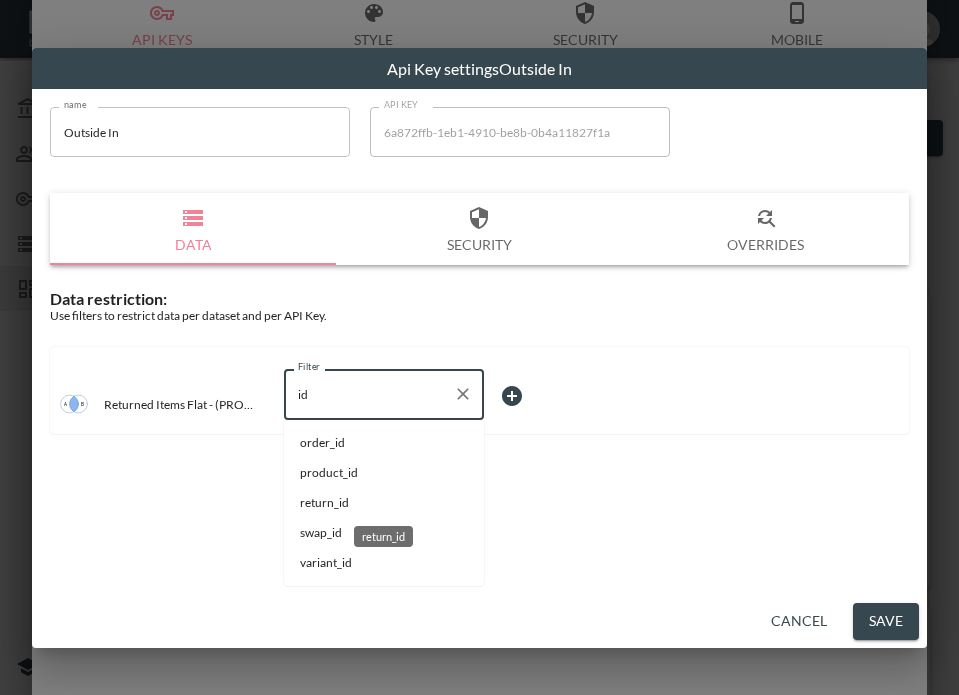 click on "return_id" at bounding box center (383, 530) 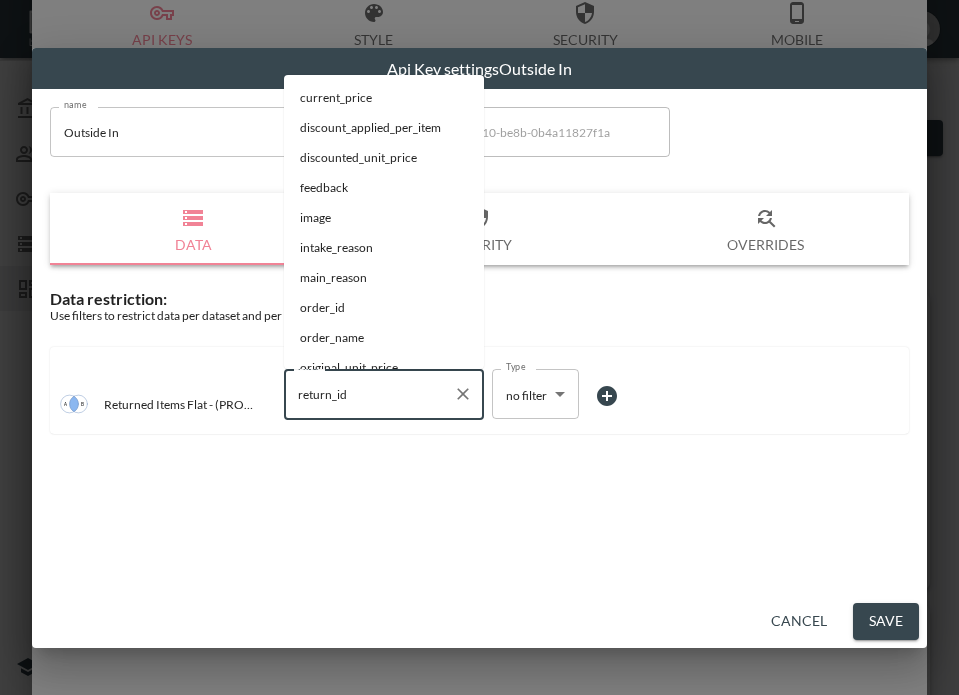 scroll, scrollTop: 284, scrollLeft: 0, axis: vertical 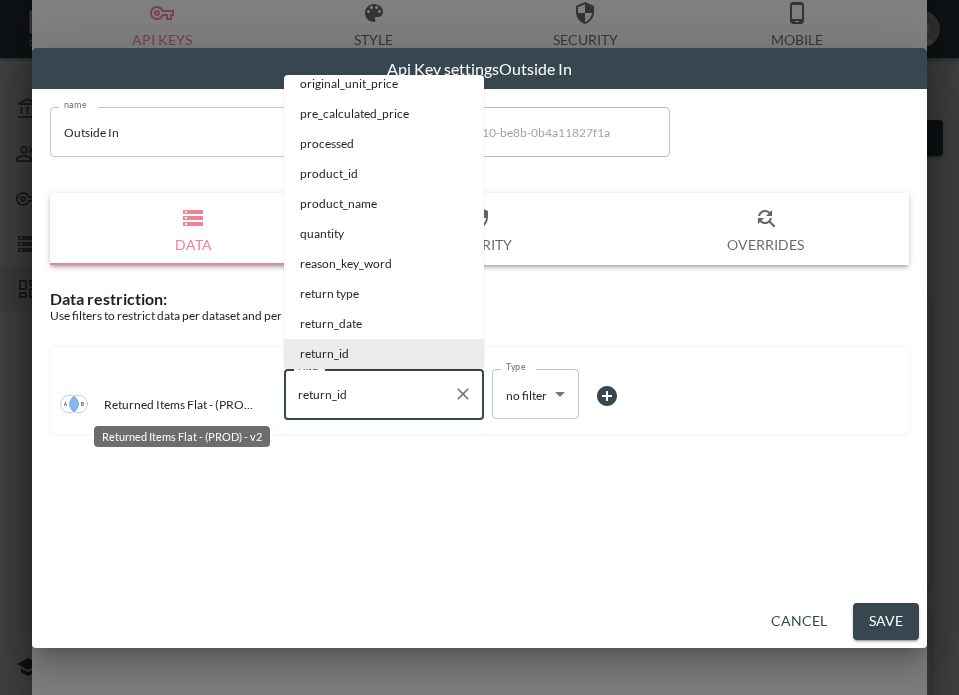 drag, startPoint x: 376, startPoint y: 400, endPoint x: 222, endPoint y: 399, distance: 154.00325 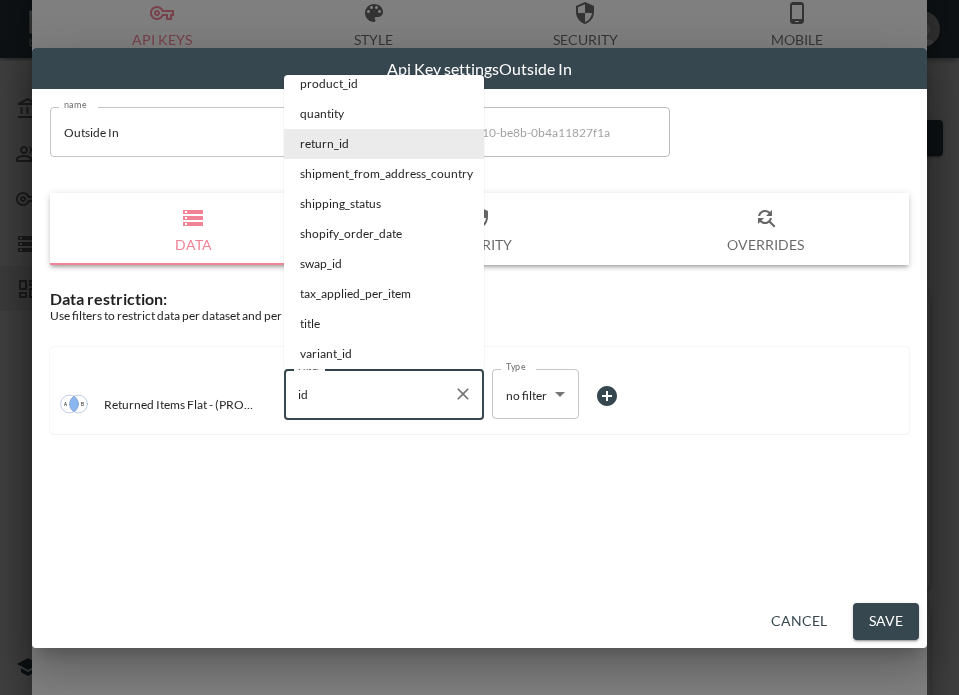 scroll, scrollTop: 0, scrollLeft: 0, axis: both 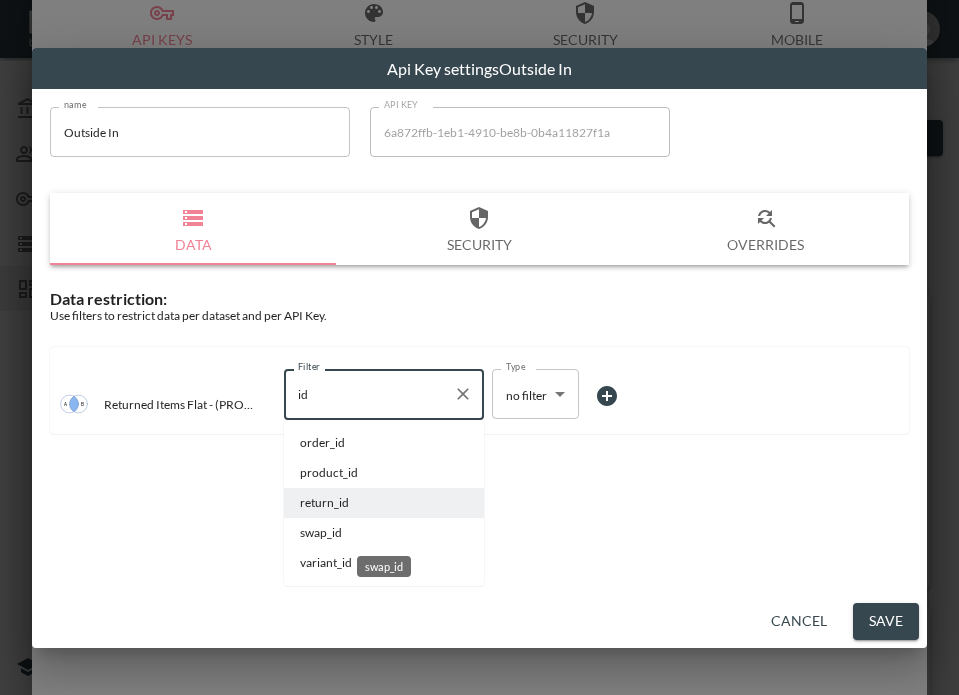 click on "swap_id" at bounding box center [384, 533] 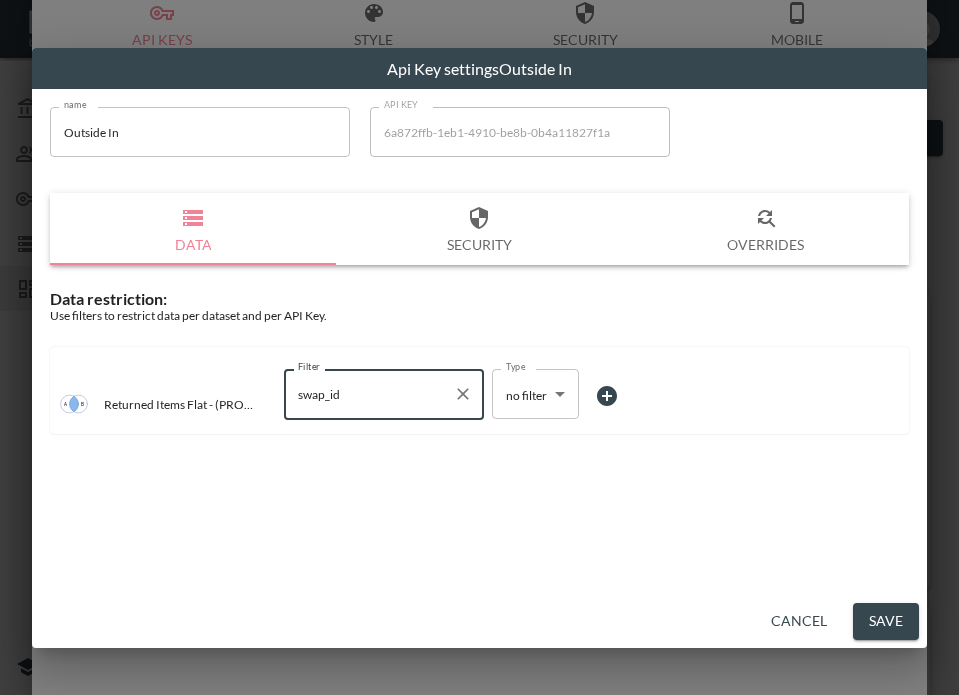 type on "swap_id" 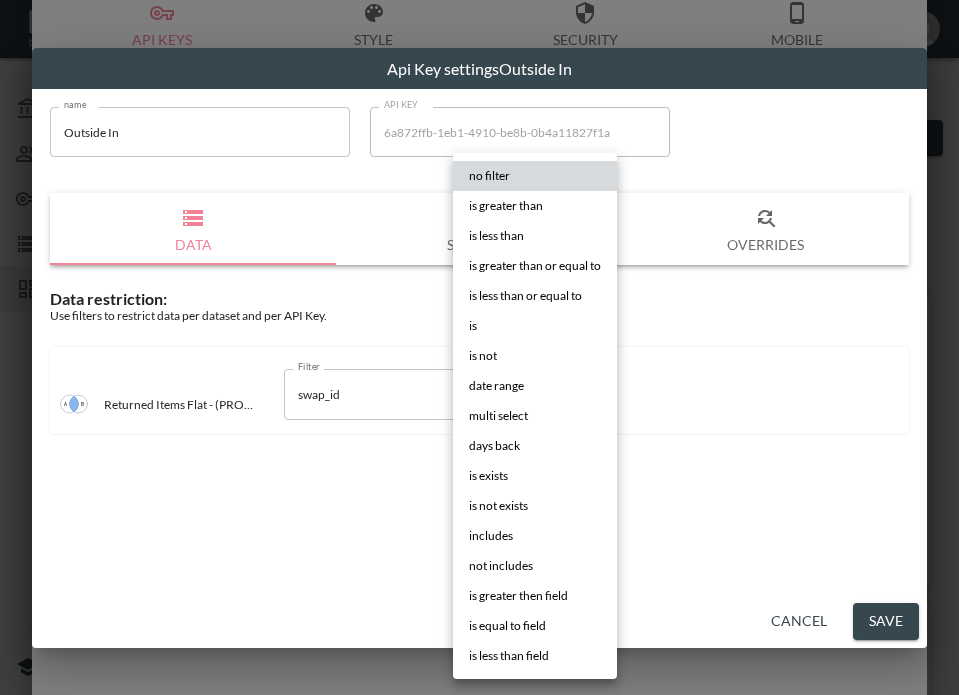 click on "is" at bounding box center (535, 326) 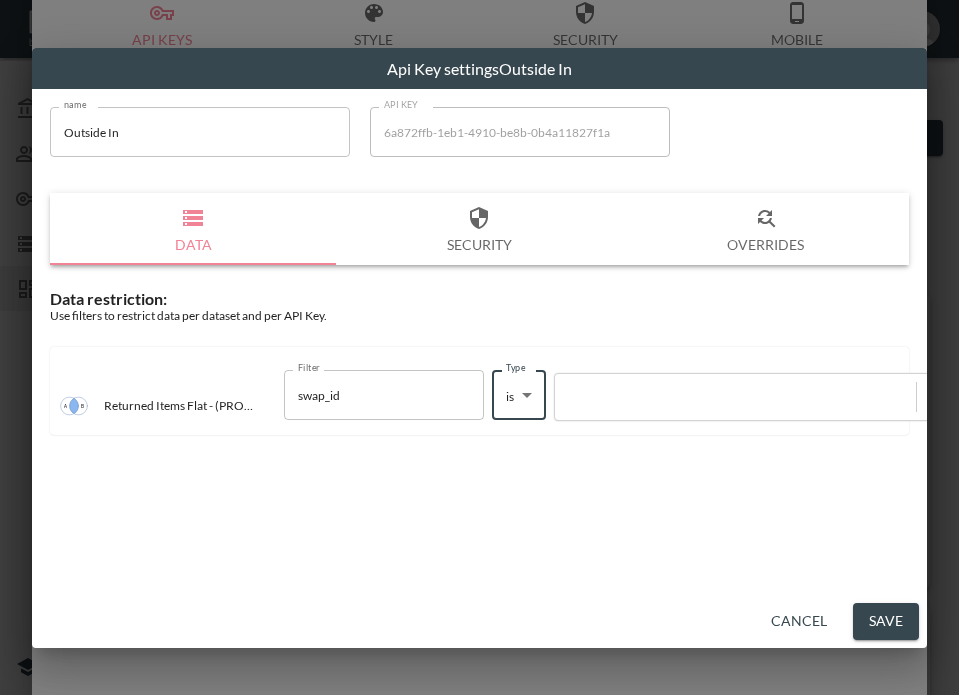type on "is" 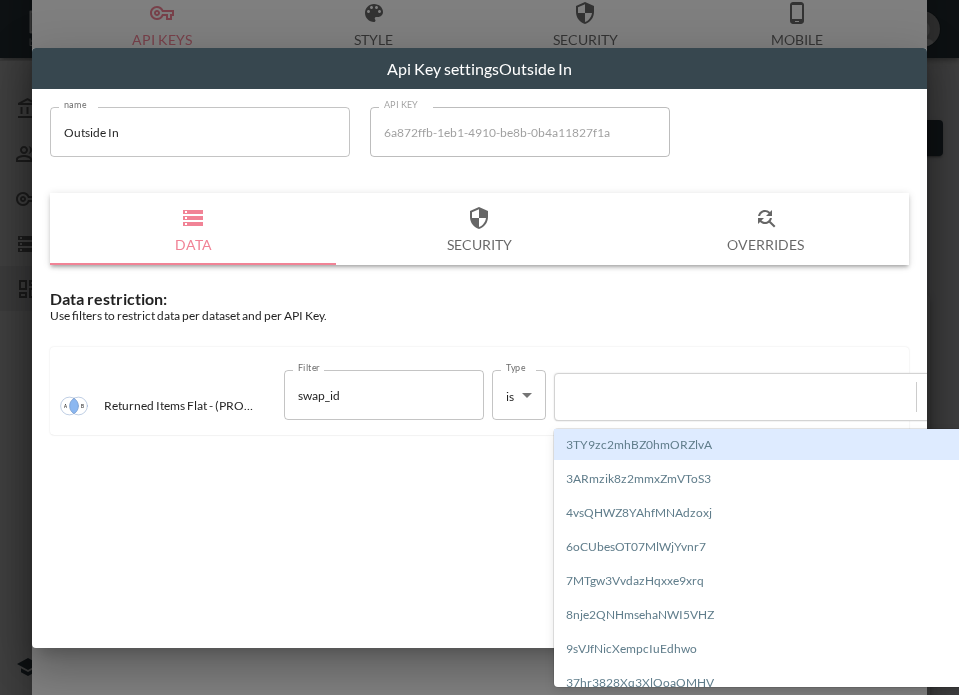 click at bounding box center (735, 397) 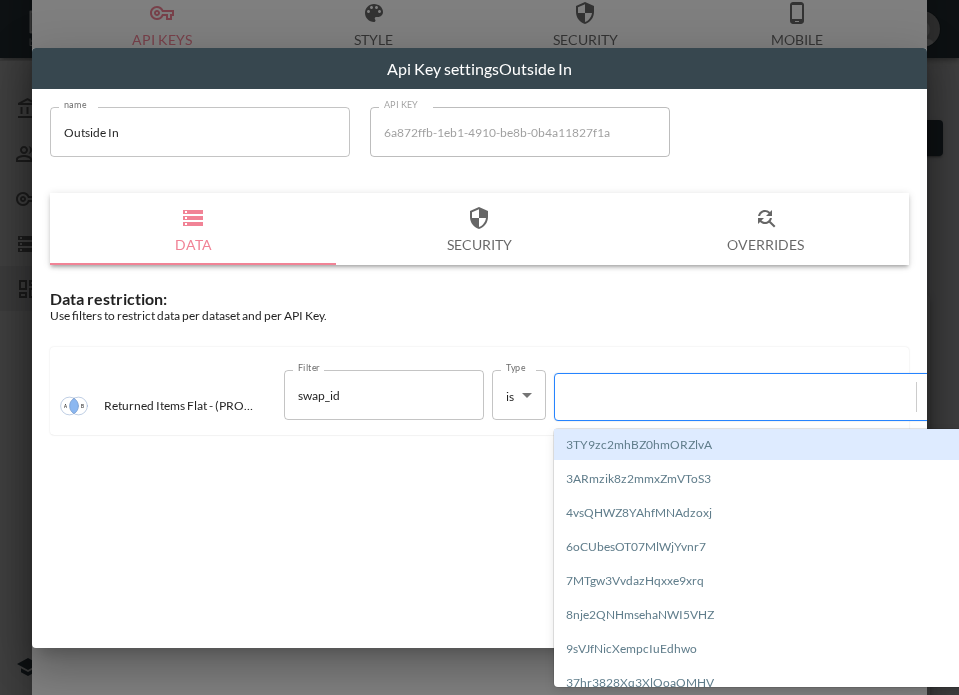 paste on "zvSlFO2h2FFwKH90Zn64" 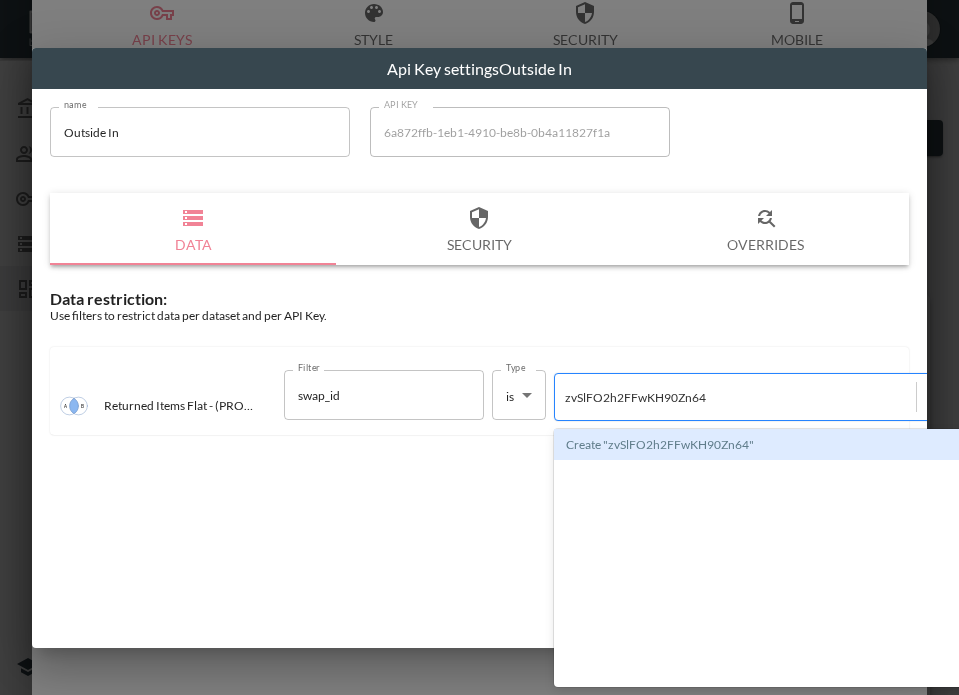 type 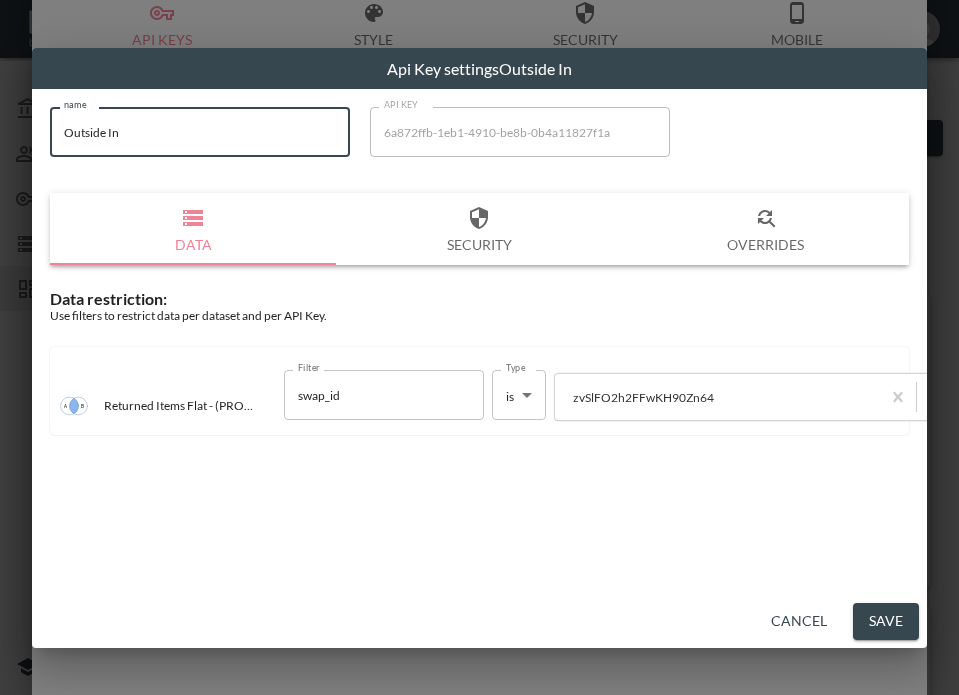 drag, startPoint x: 221, startPoint y: 139, endPoint x: 65, endPoint y: 134, distance: 156.08011 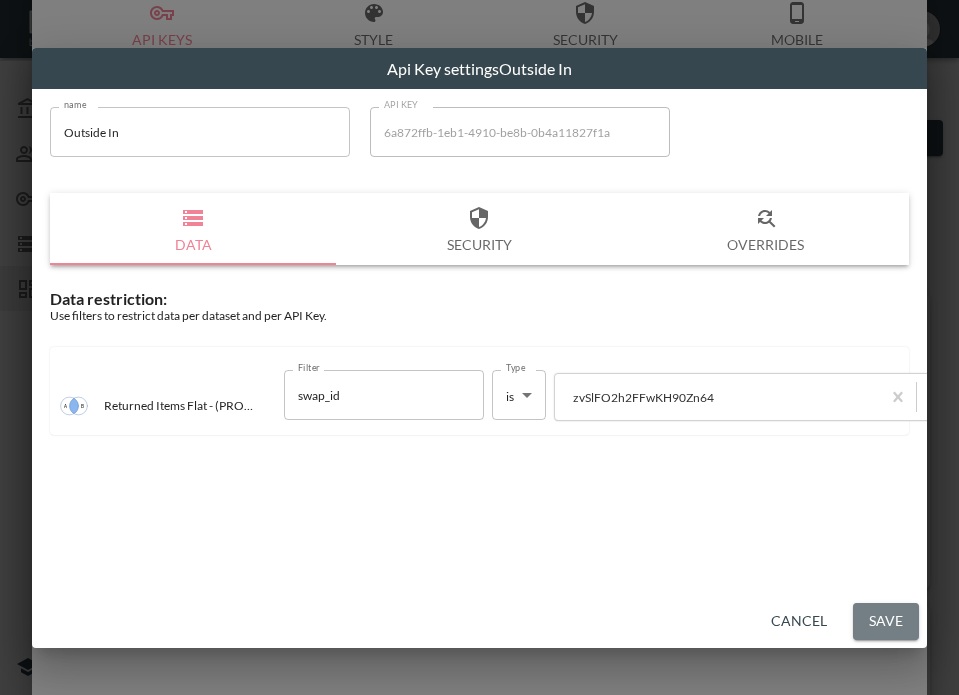 click on "Save" at bounding box center (886, 621) 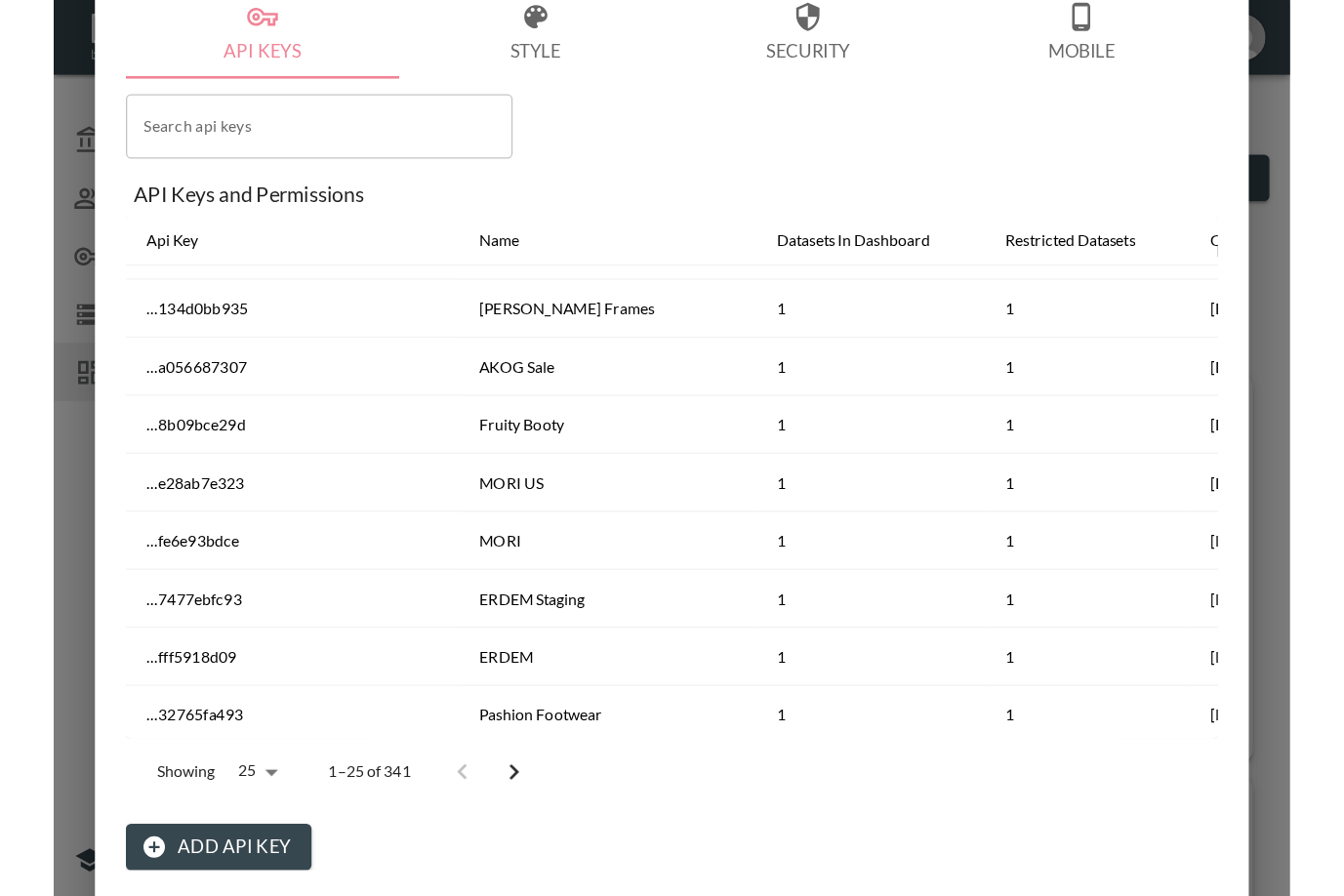 scroll, scrollTop: 407, scrollLeft: 0, axis: vertical 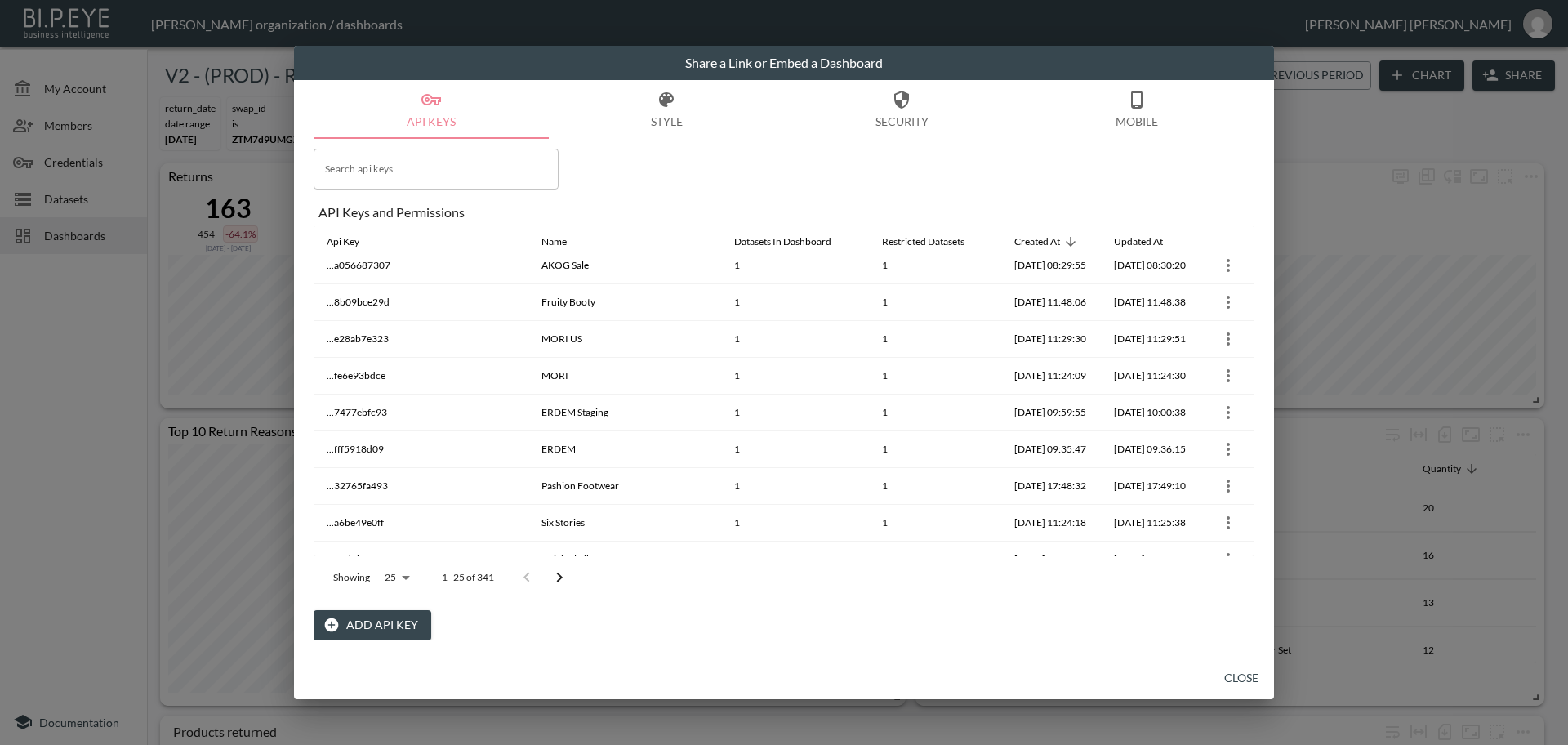 click on "Close" at bounding box center (1241, 678) 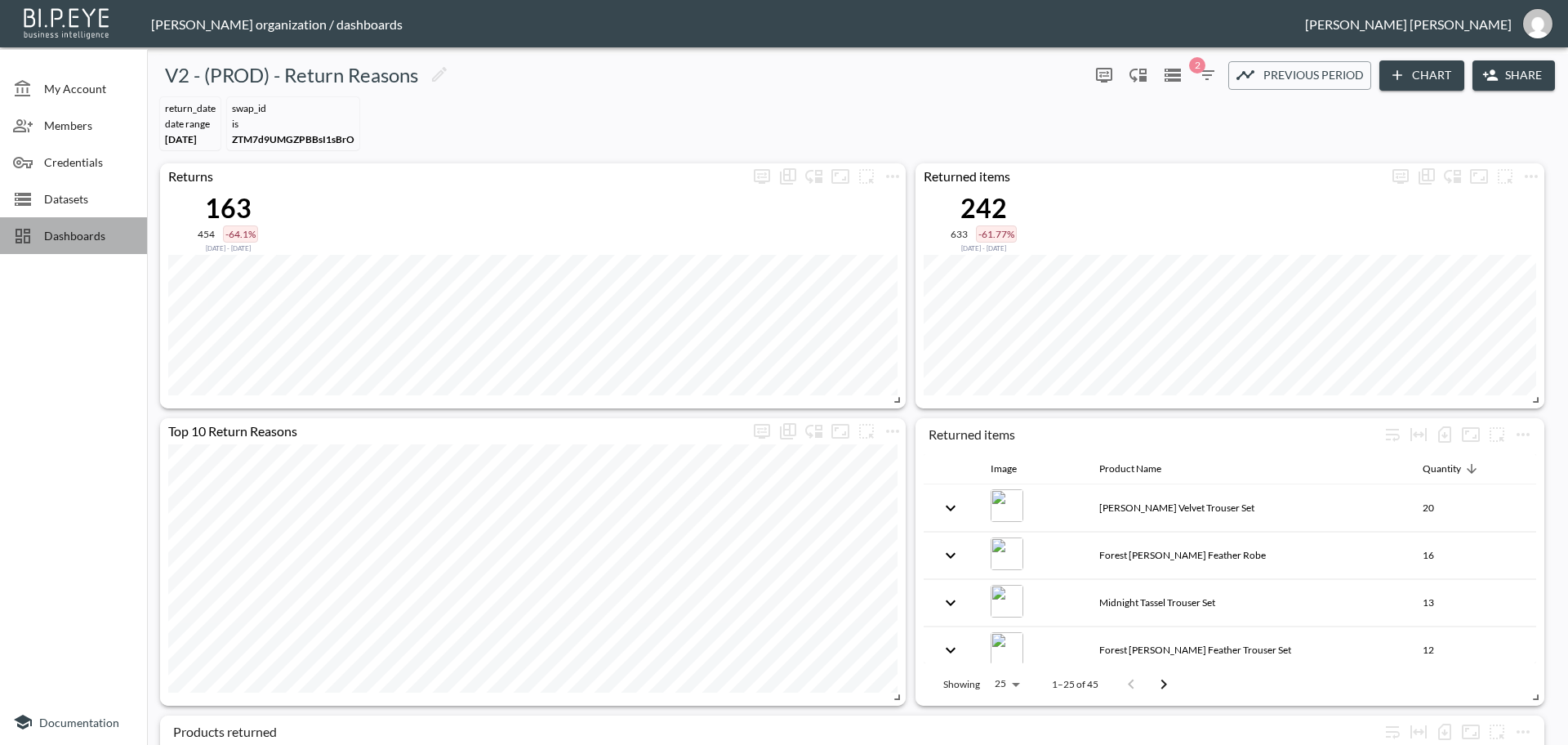 click on "Dashboards" at bounding box center [89, 235] 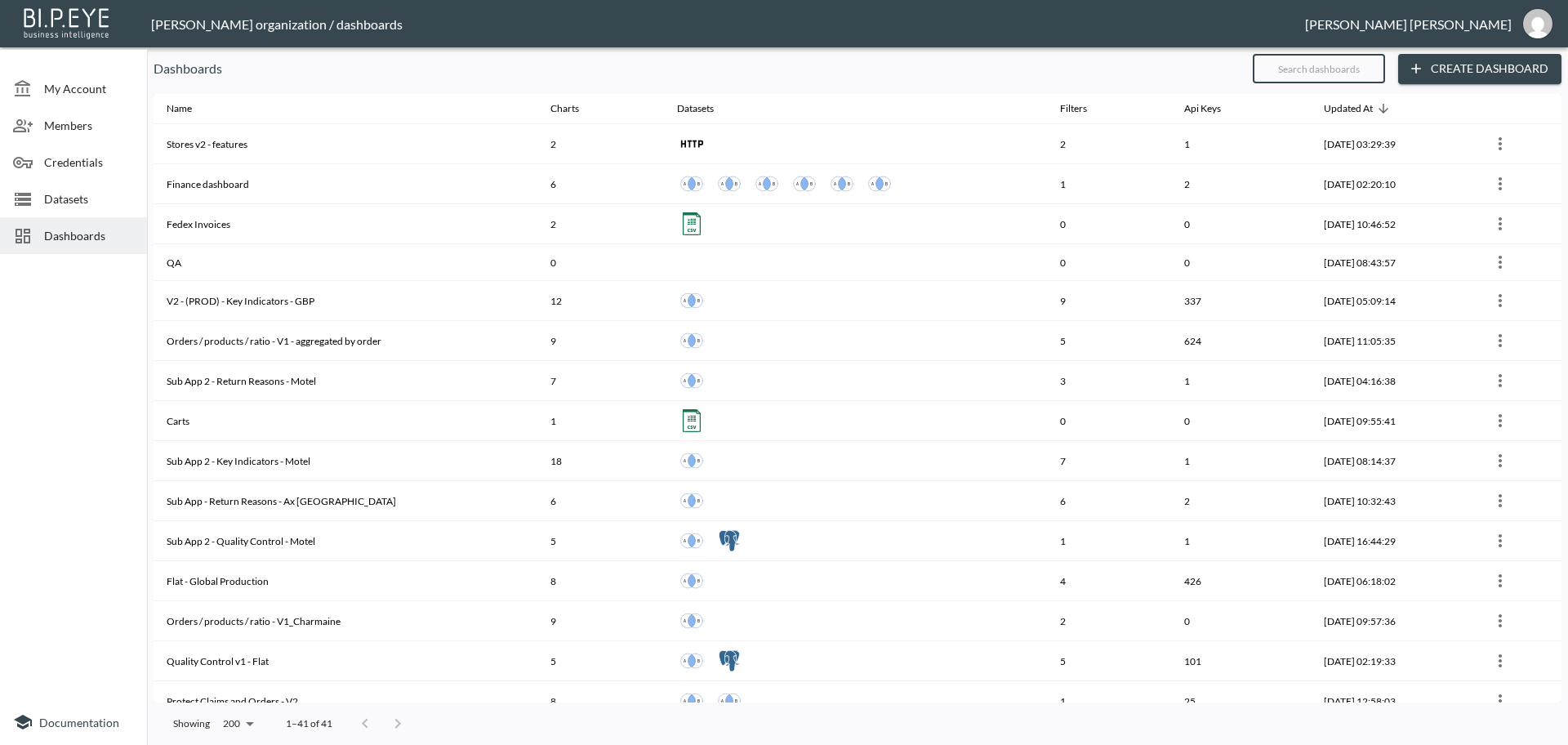 click at bounding box center (1319, 69) 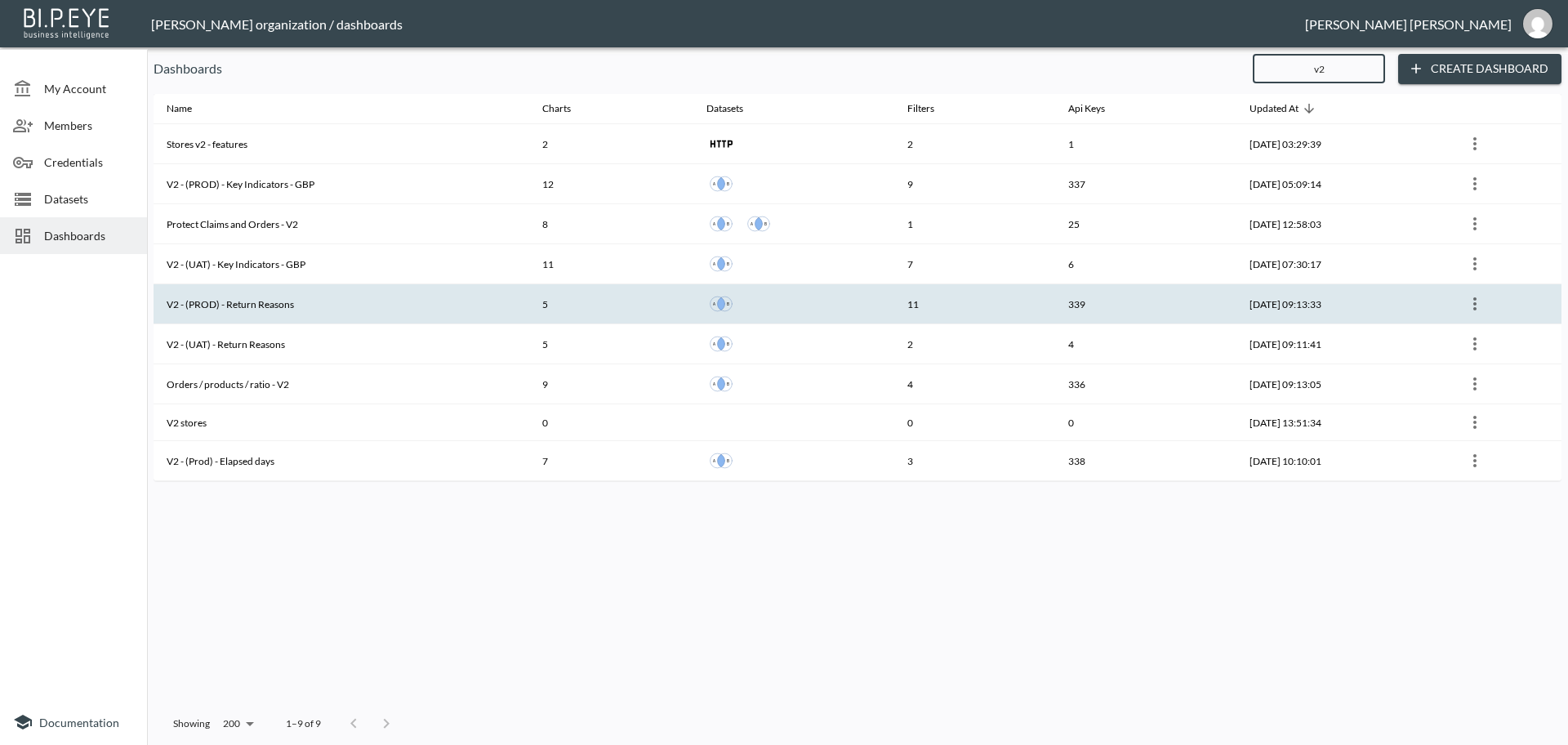 type on "v2" 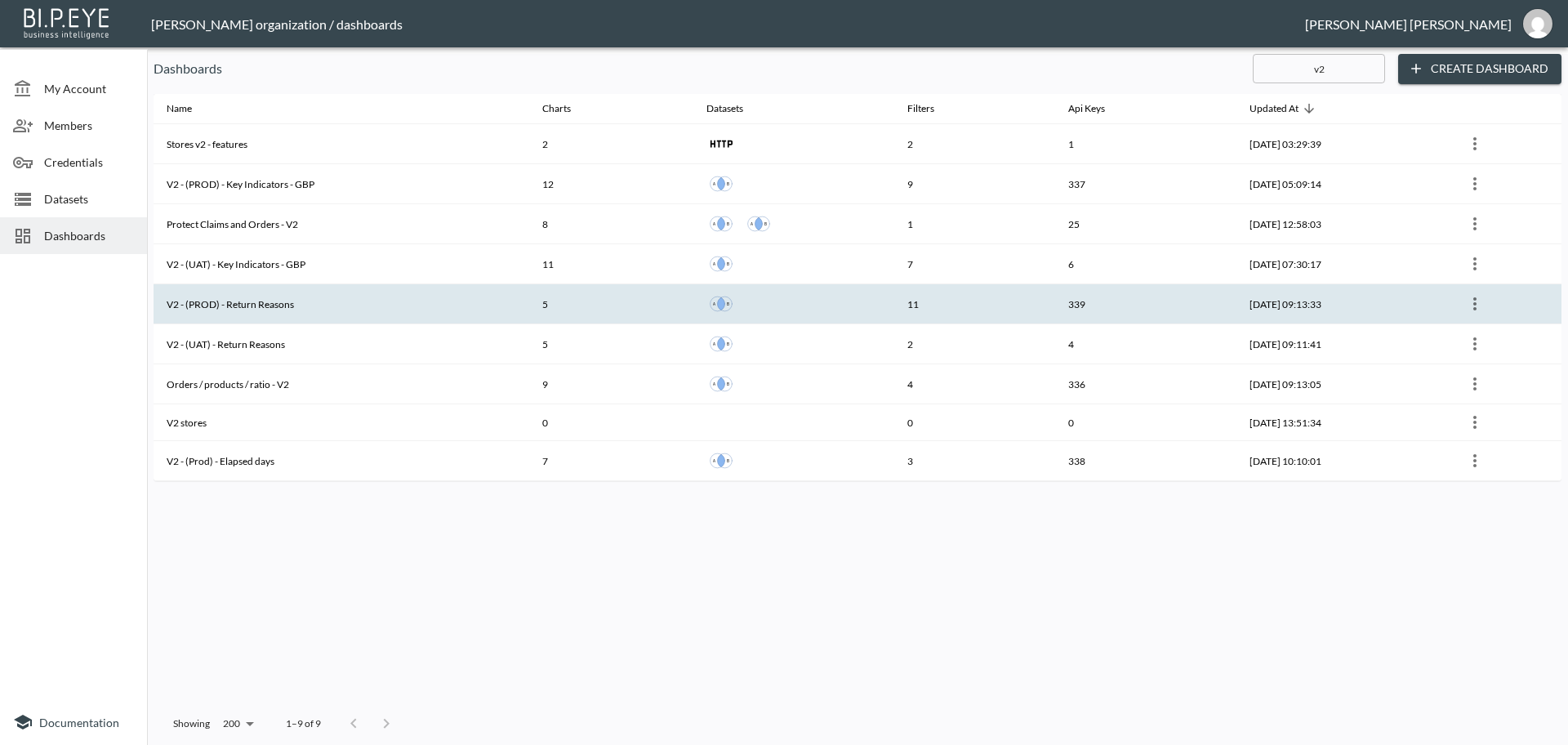 click on "V2 - (PROD) - Return Reasons" at bounding box center (341, 304) 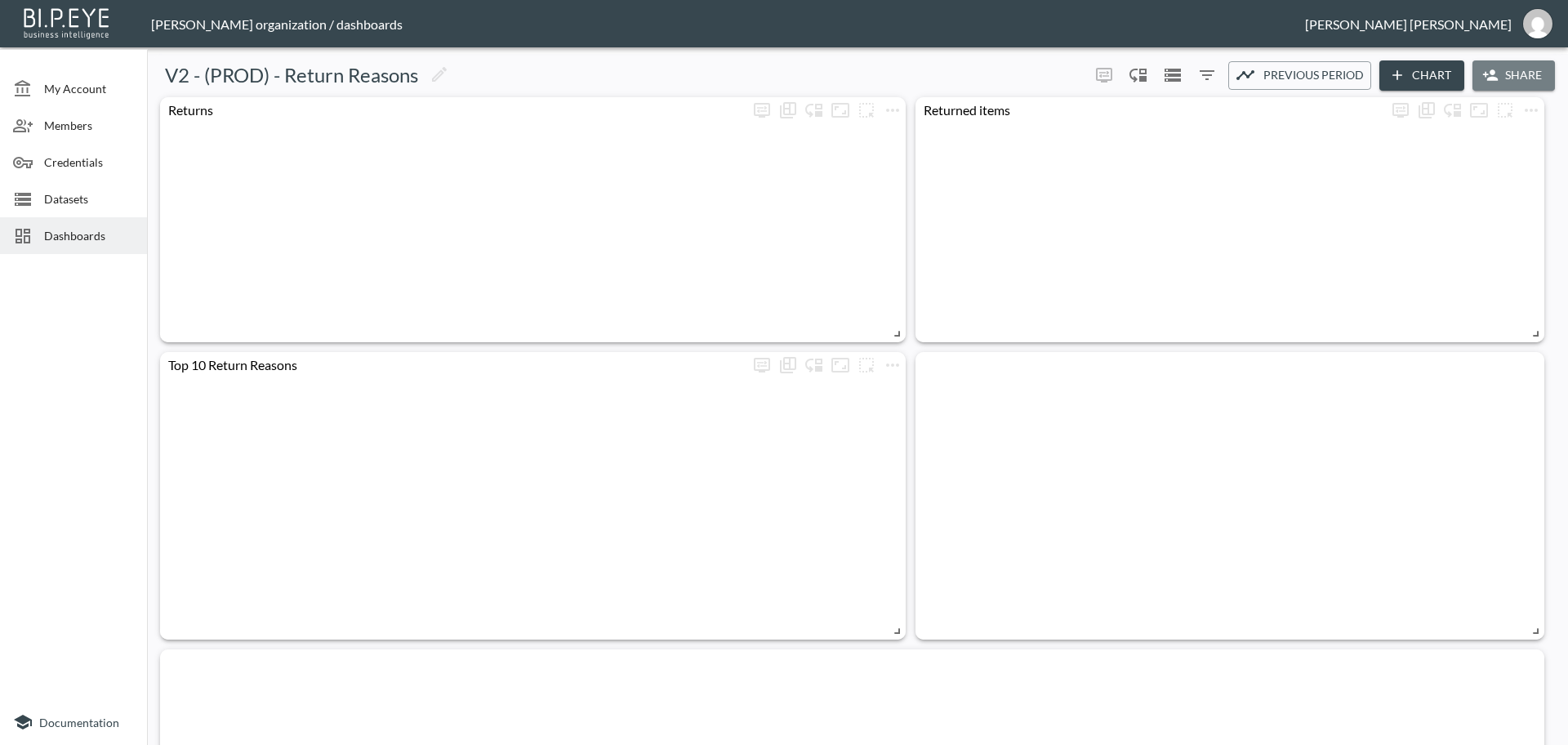 click 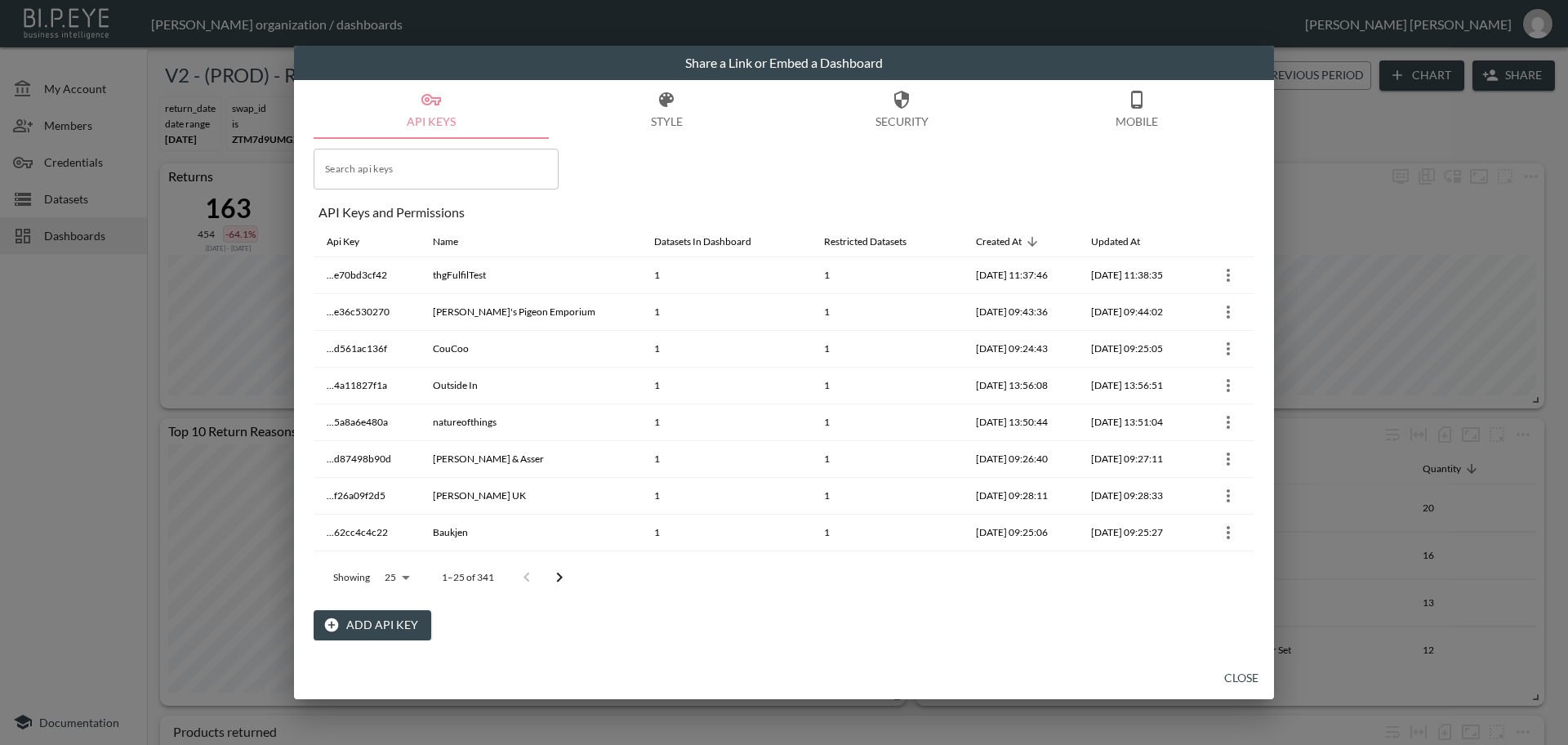 click on "Add API Key" at bounding box center [372, 625] 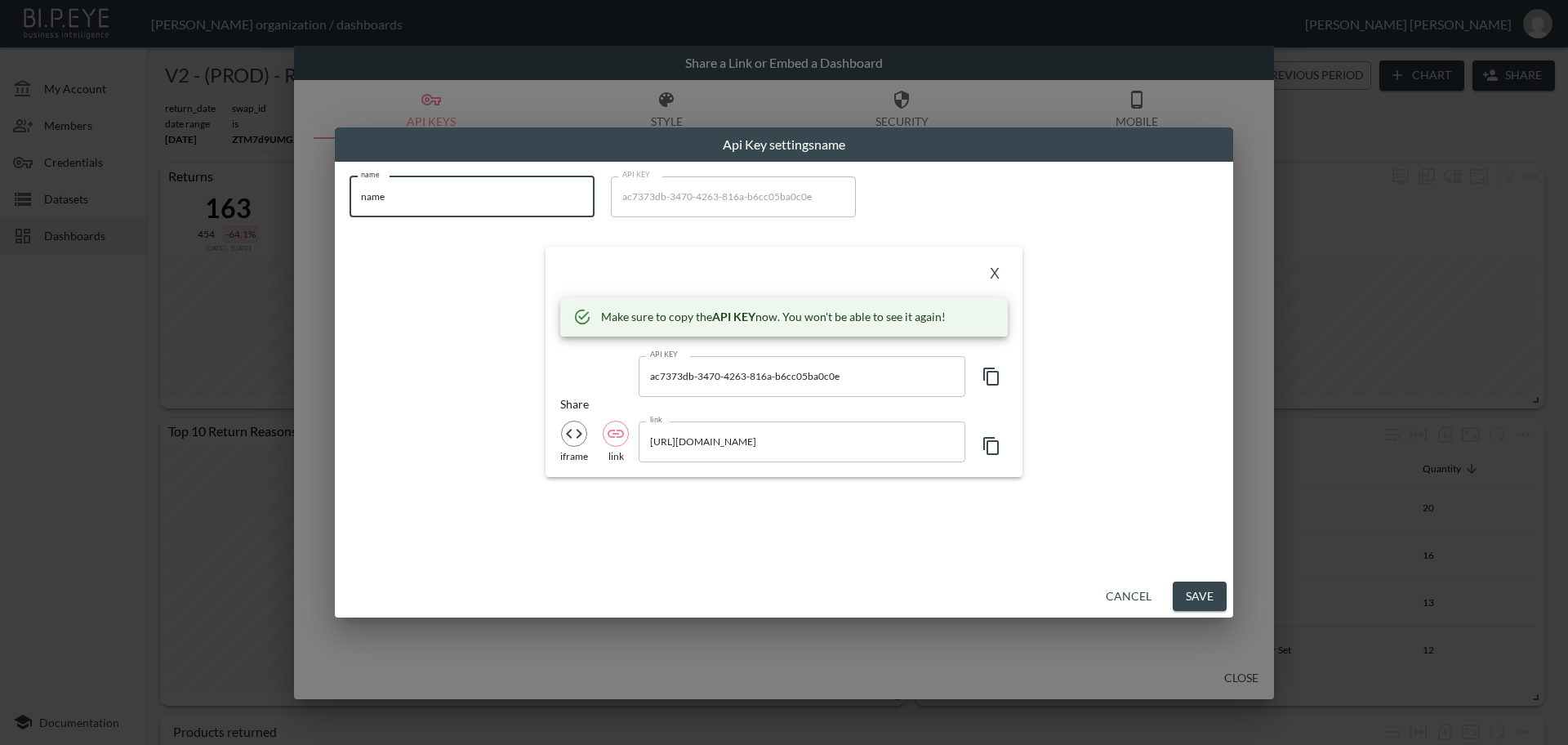 drag, startPoint x: 431, startPoint y: 213, endPoint x: 292, endPoint y: 215, distance: 139.01439 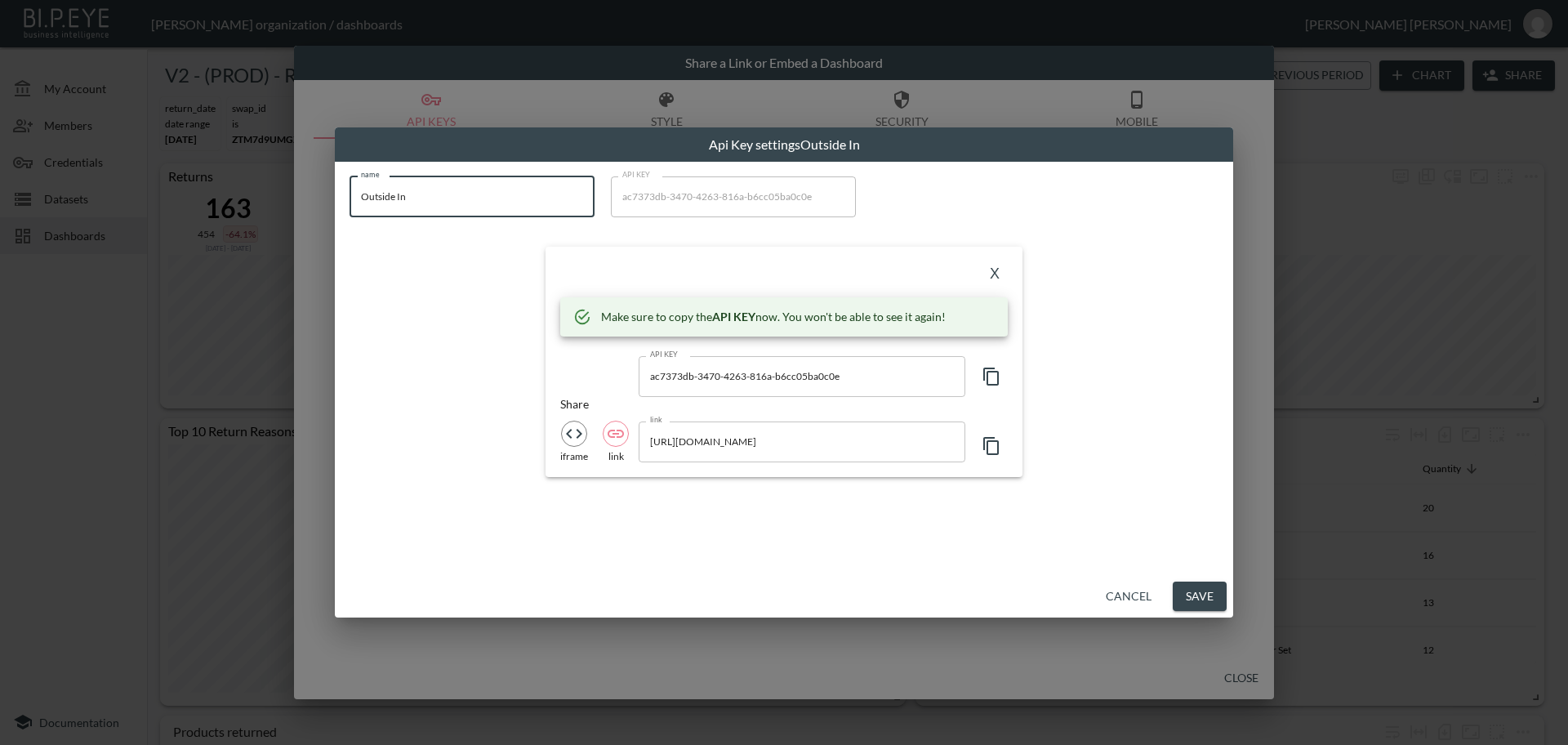 type on "Outside In" 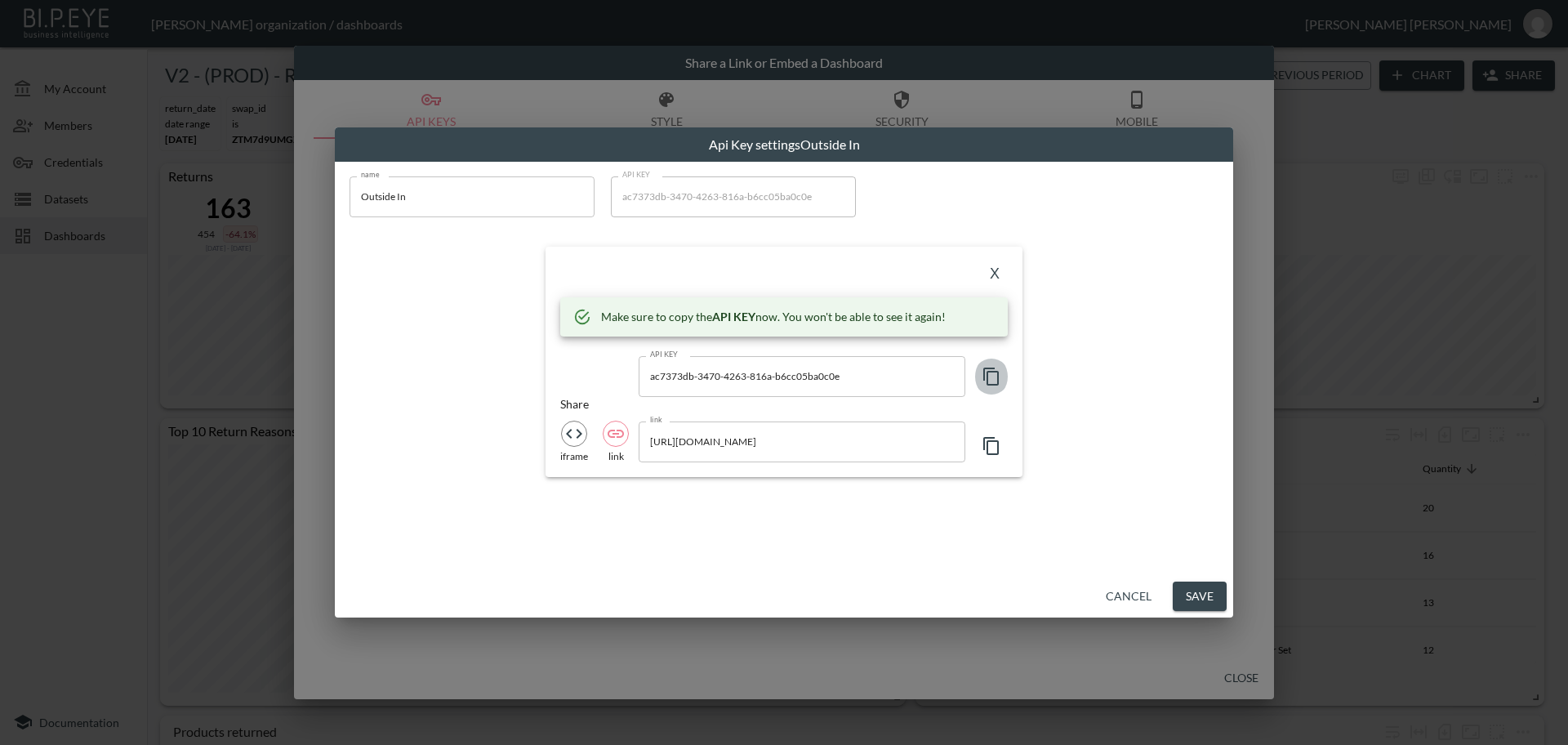 click 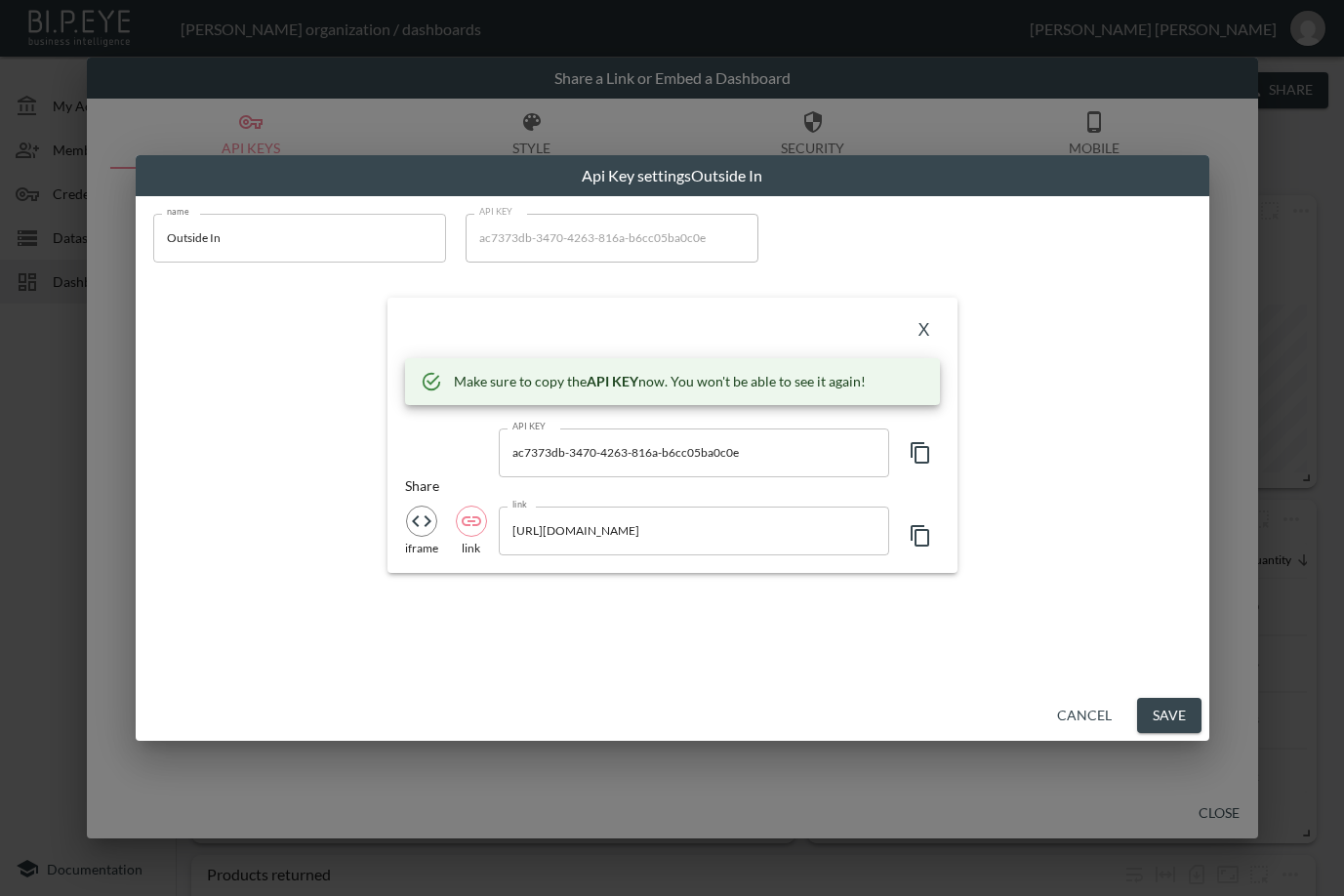 drag, startPoint x: 676, startPoint y: 310, endPoint x: 688, endPoint y: 322, distance: 16.970563 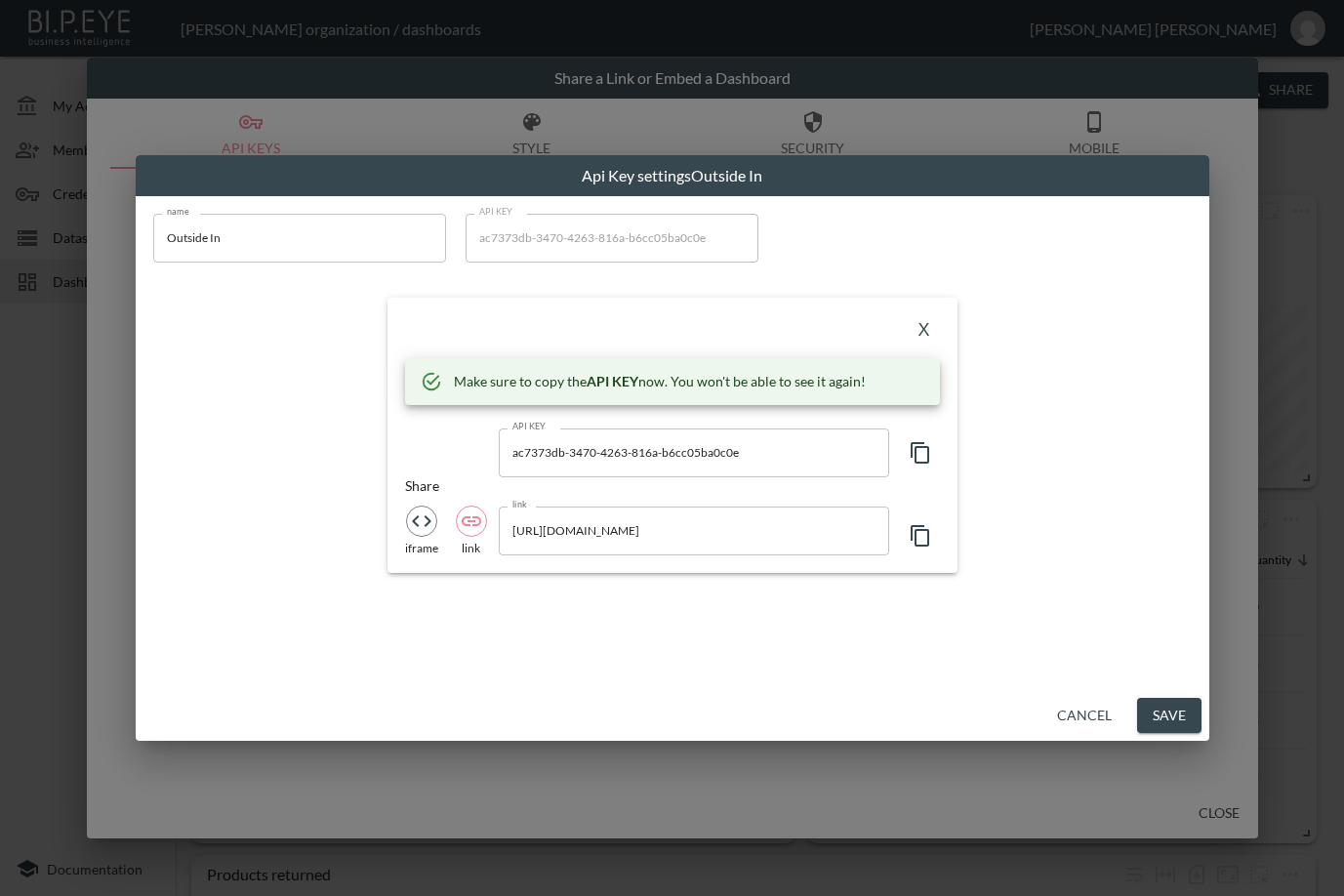 click on "X" at bounding box center (924, 331) 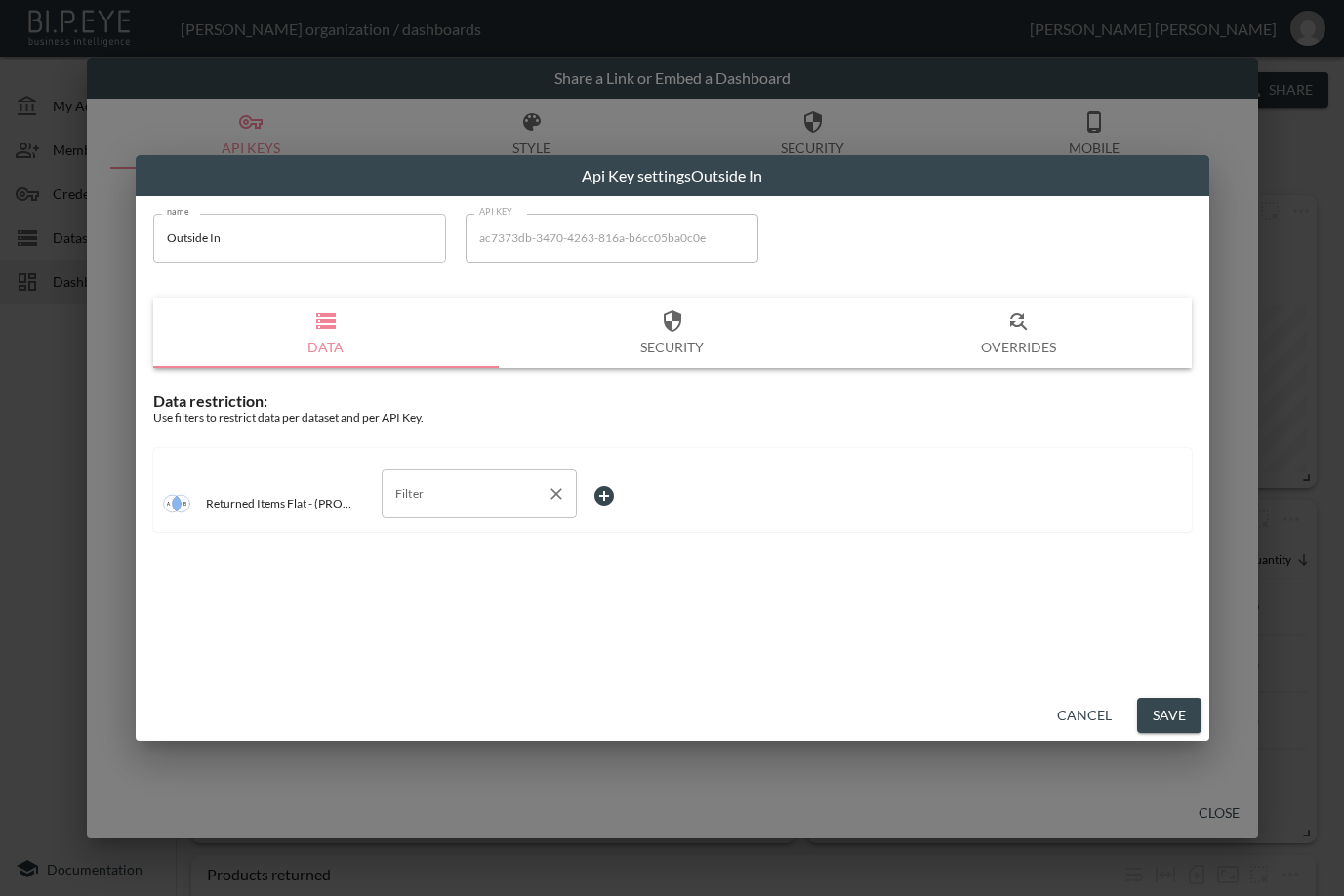 click on "Filter" at bounding box center [465, 494] 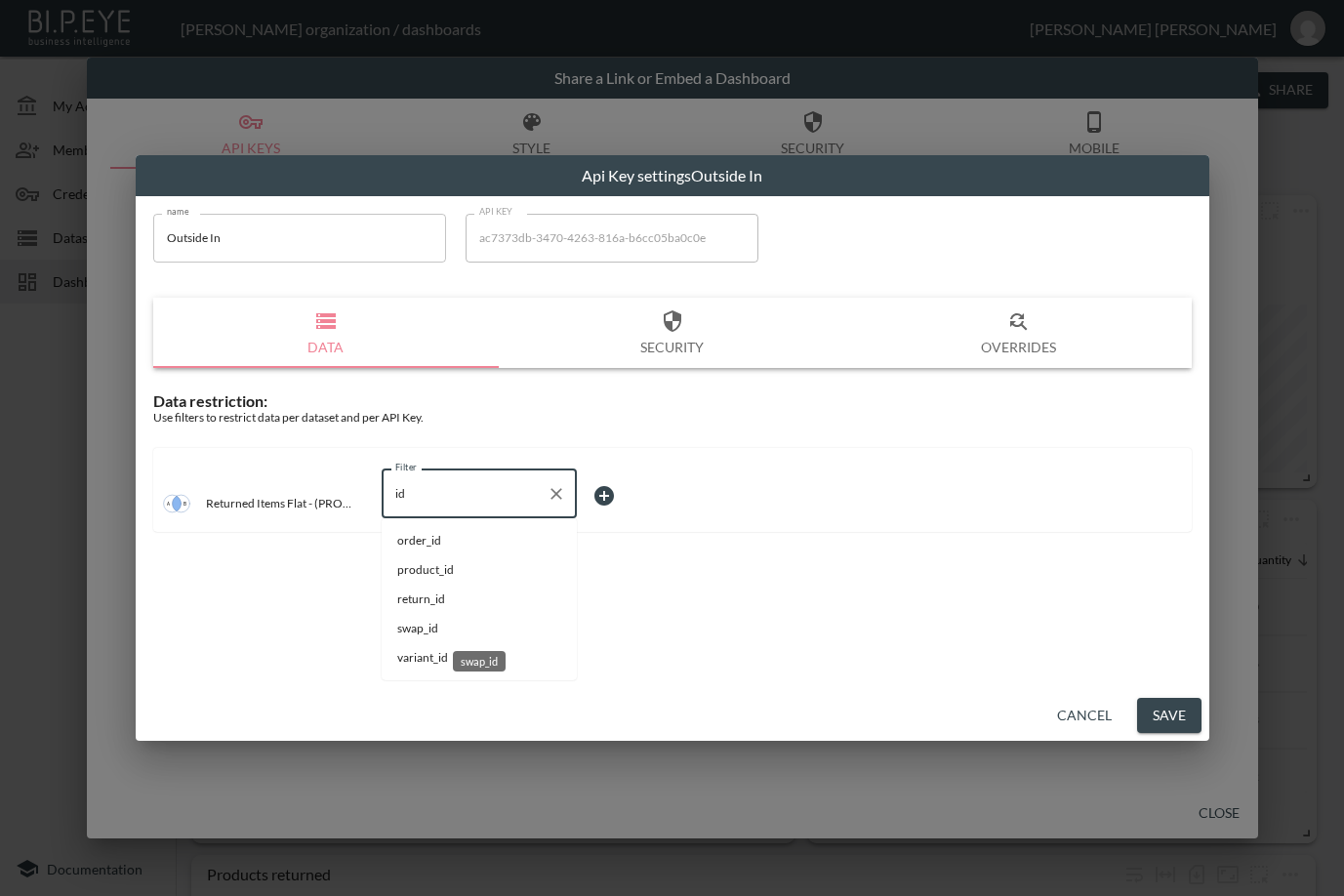 click on "swap_id" at bounding box center (479, 629) 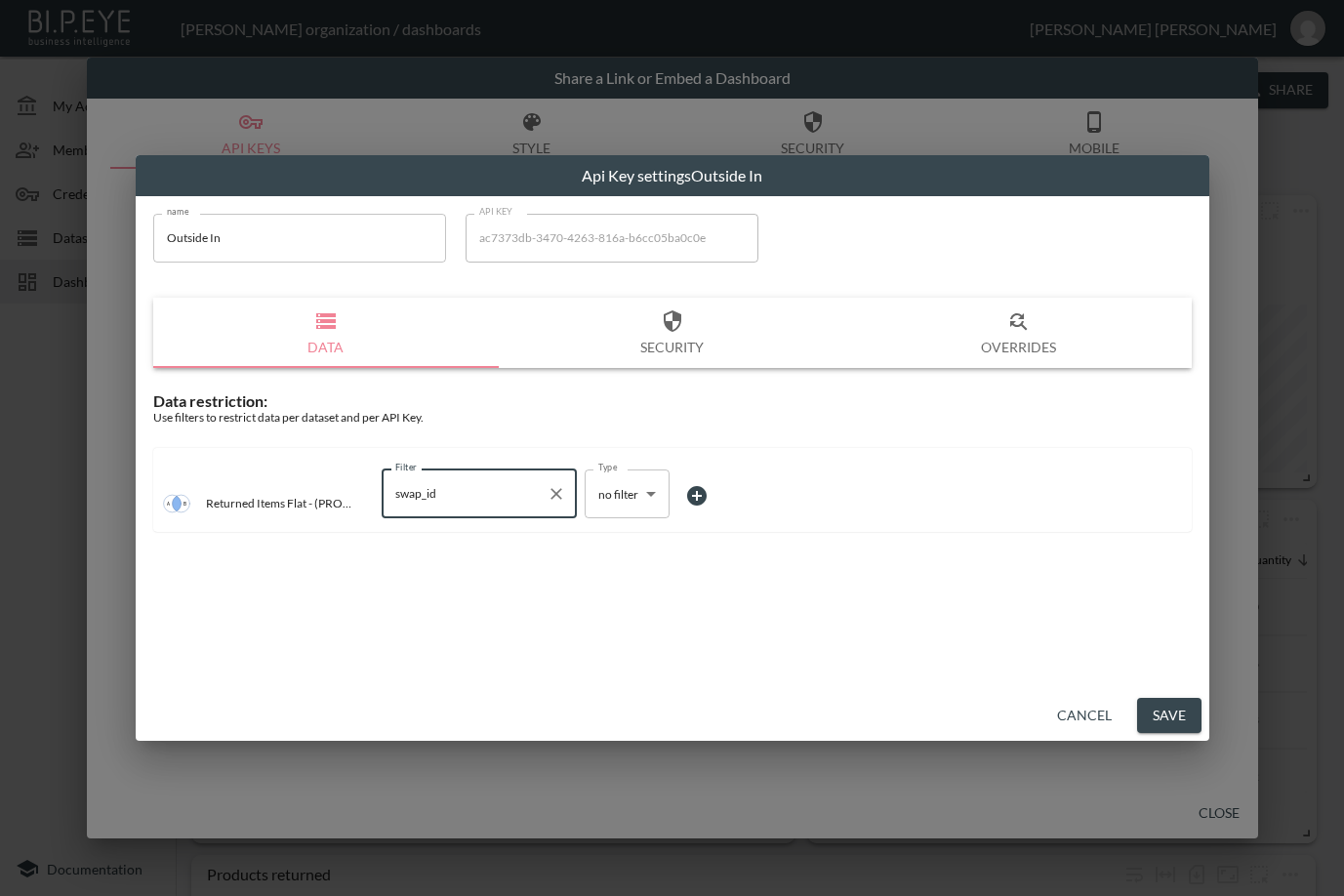 type on "swap_id" 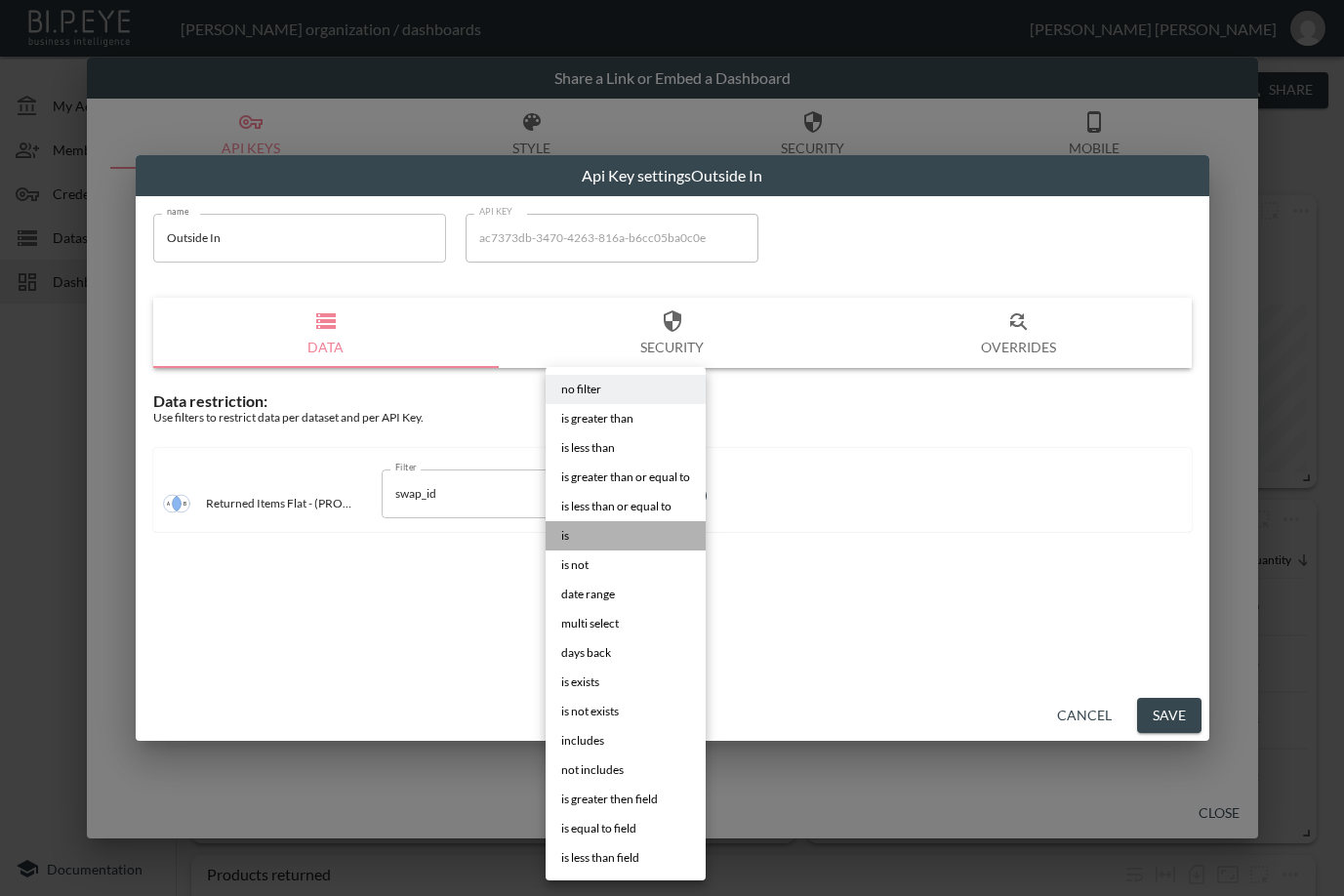click on "is" at bounding box center (626, 536) 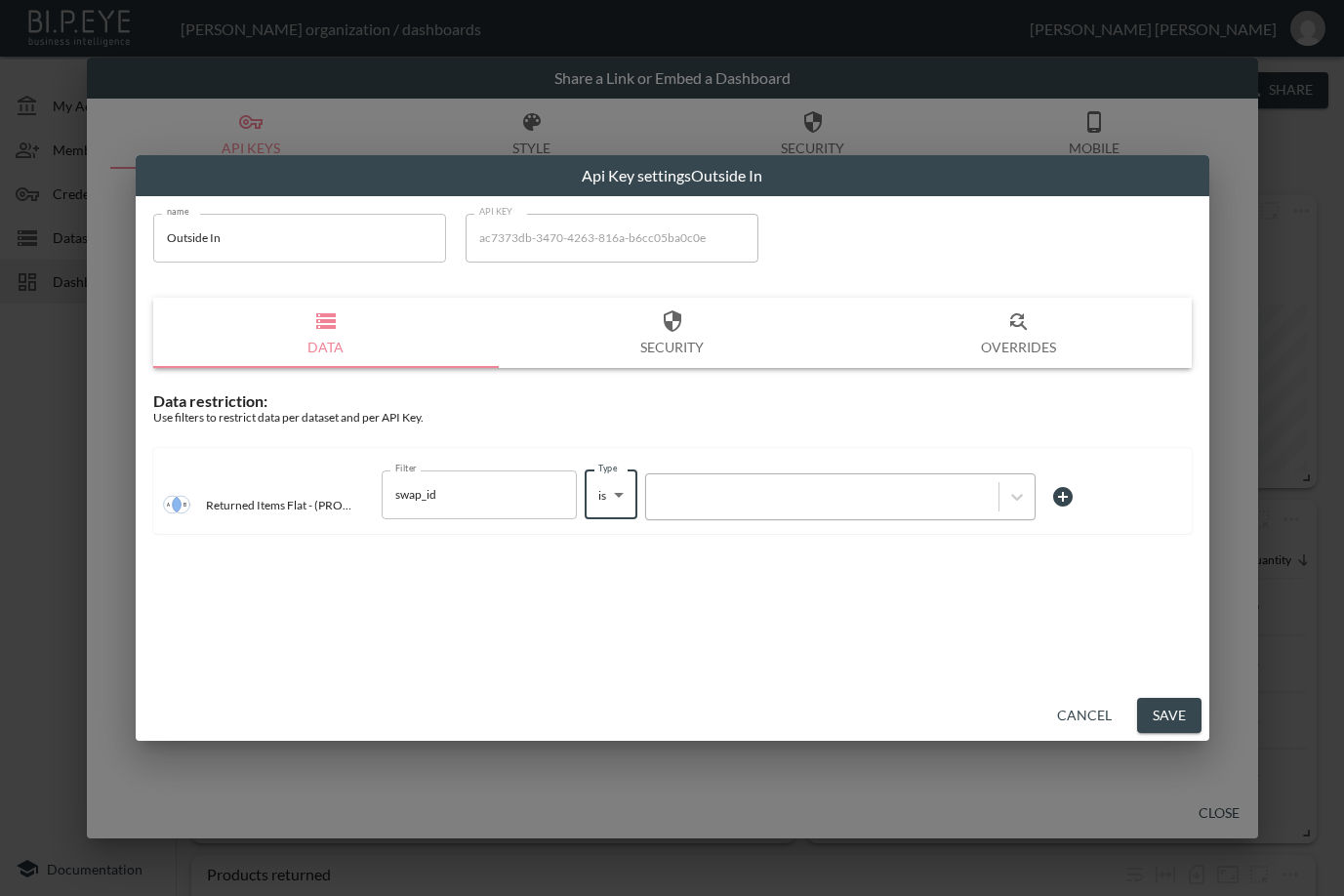 click at bounding box center [822, 496] 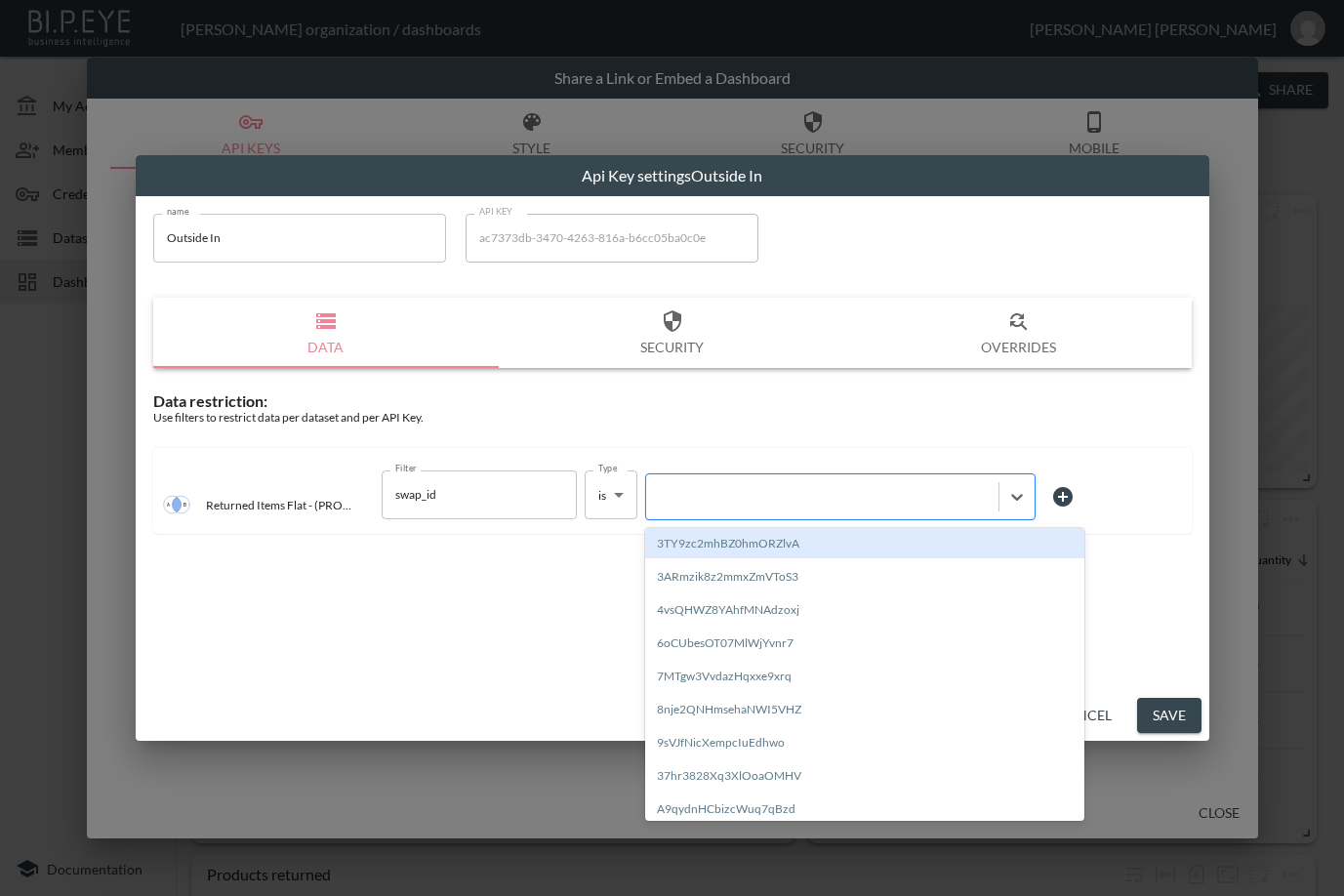paste on "zvSlFO2h2FFwKH90Zn64" 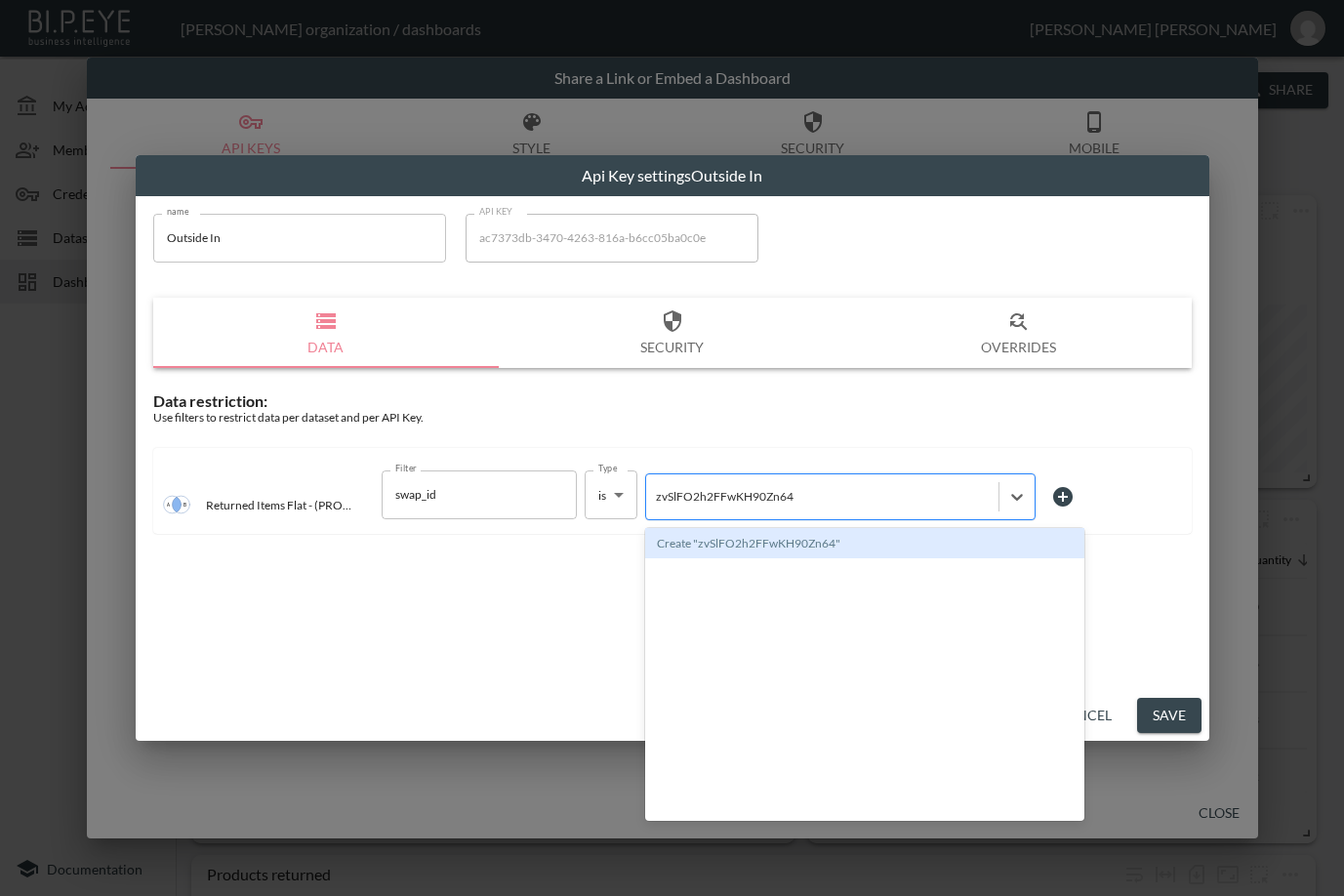 type 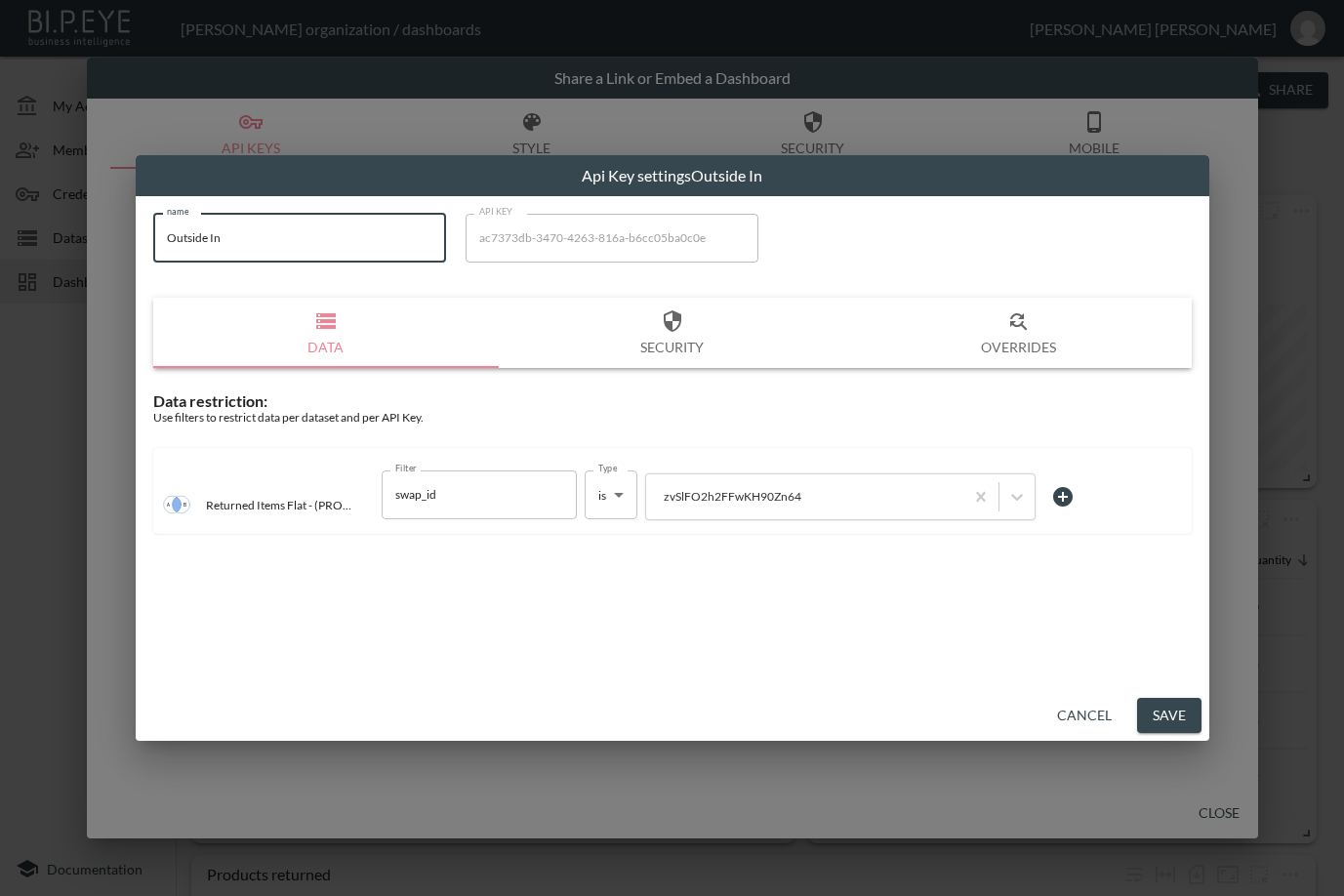 drag, startPoint x: 282, startPoint y: 233, endPoint x: 199, endPoint y: 236, distance: 83.054199 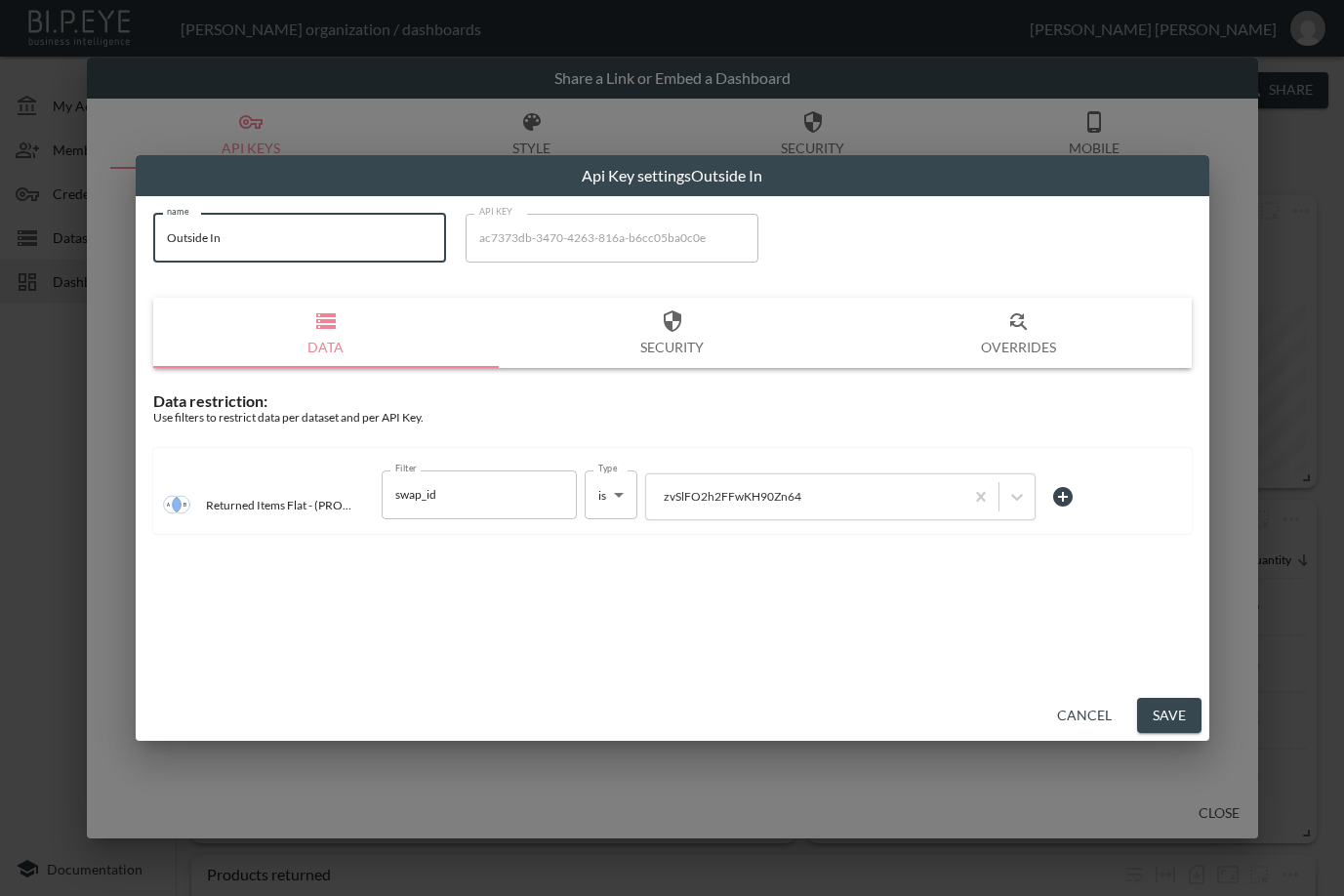 click on "Outside In" at bounding box center [300, 238] 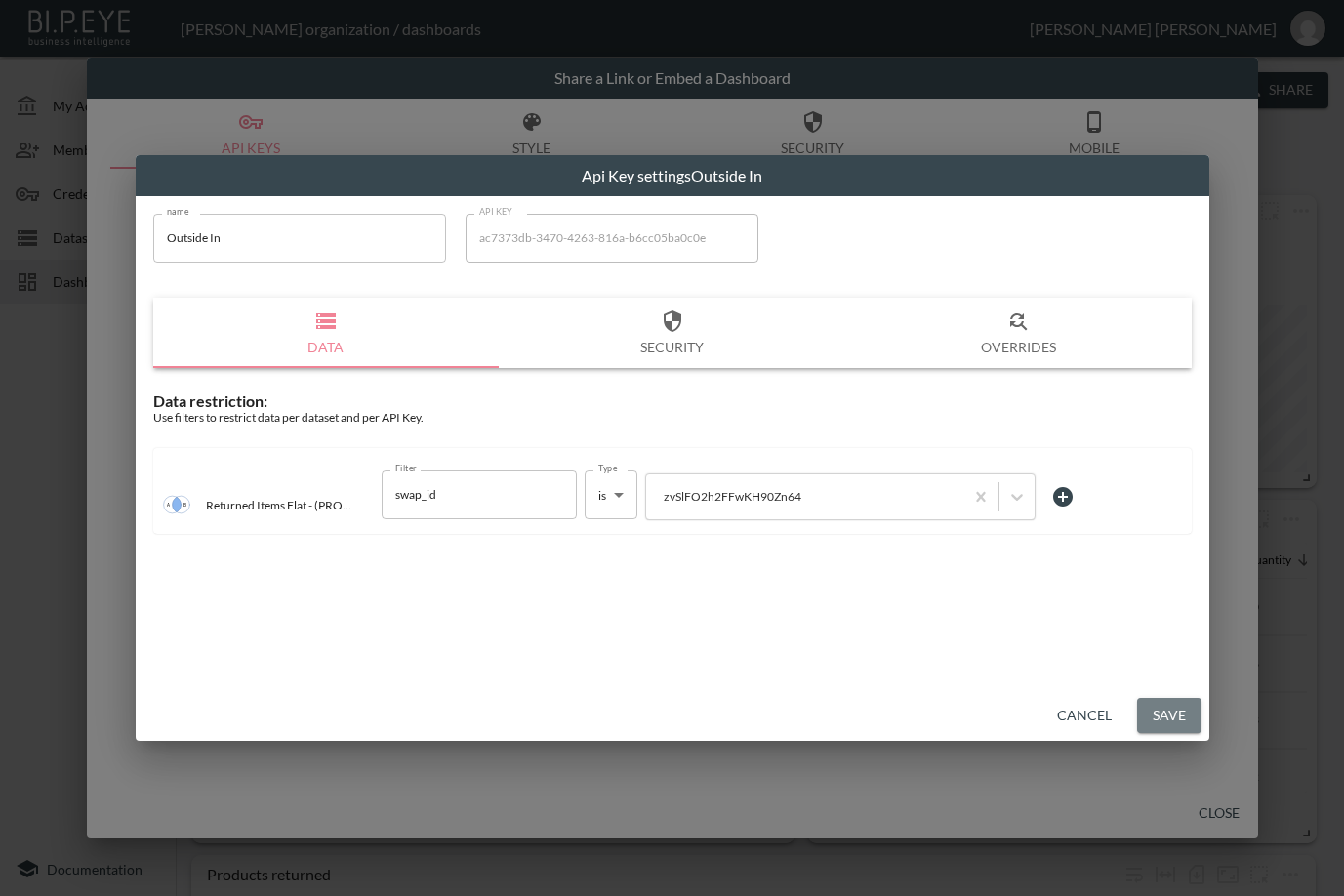 click on "Save" at bounding box center [1169, 715] 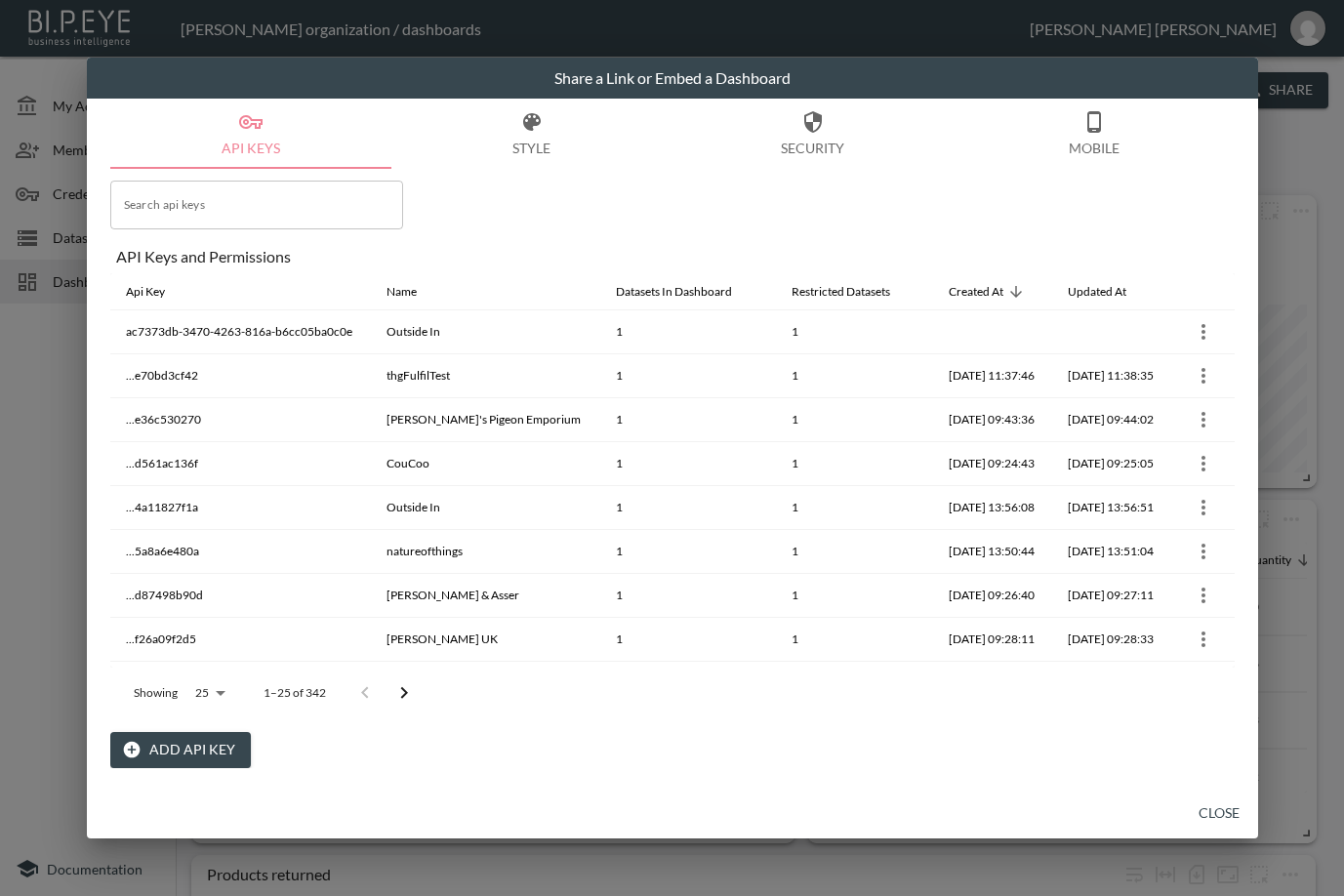 click on "Close" at bounding box center (1219, 813) 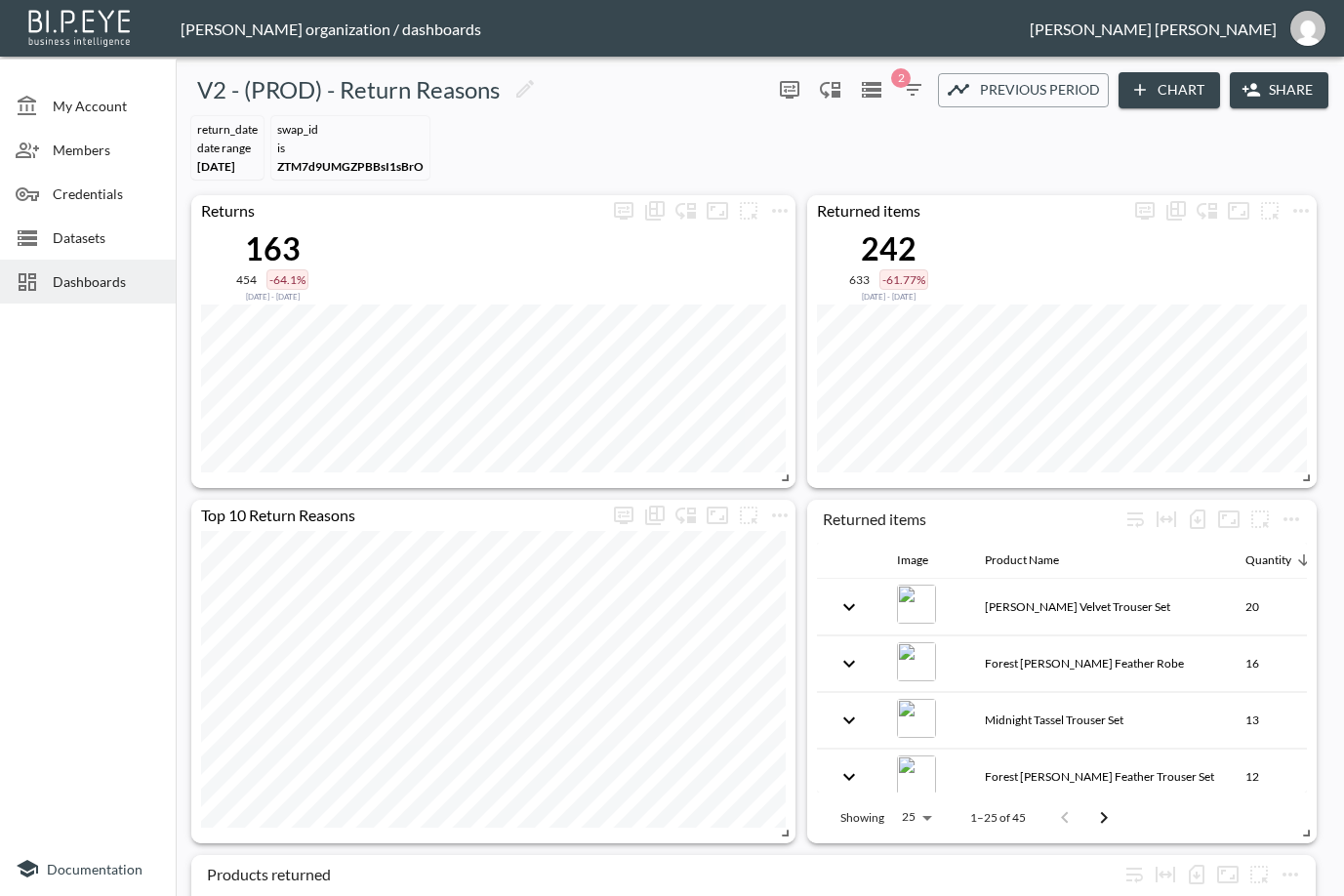 click on "Dashboards" at bounding box center (106, 281) 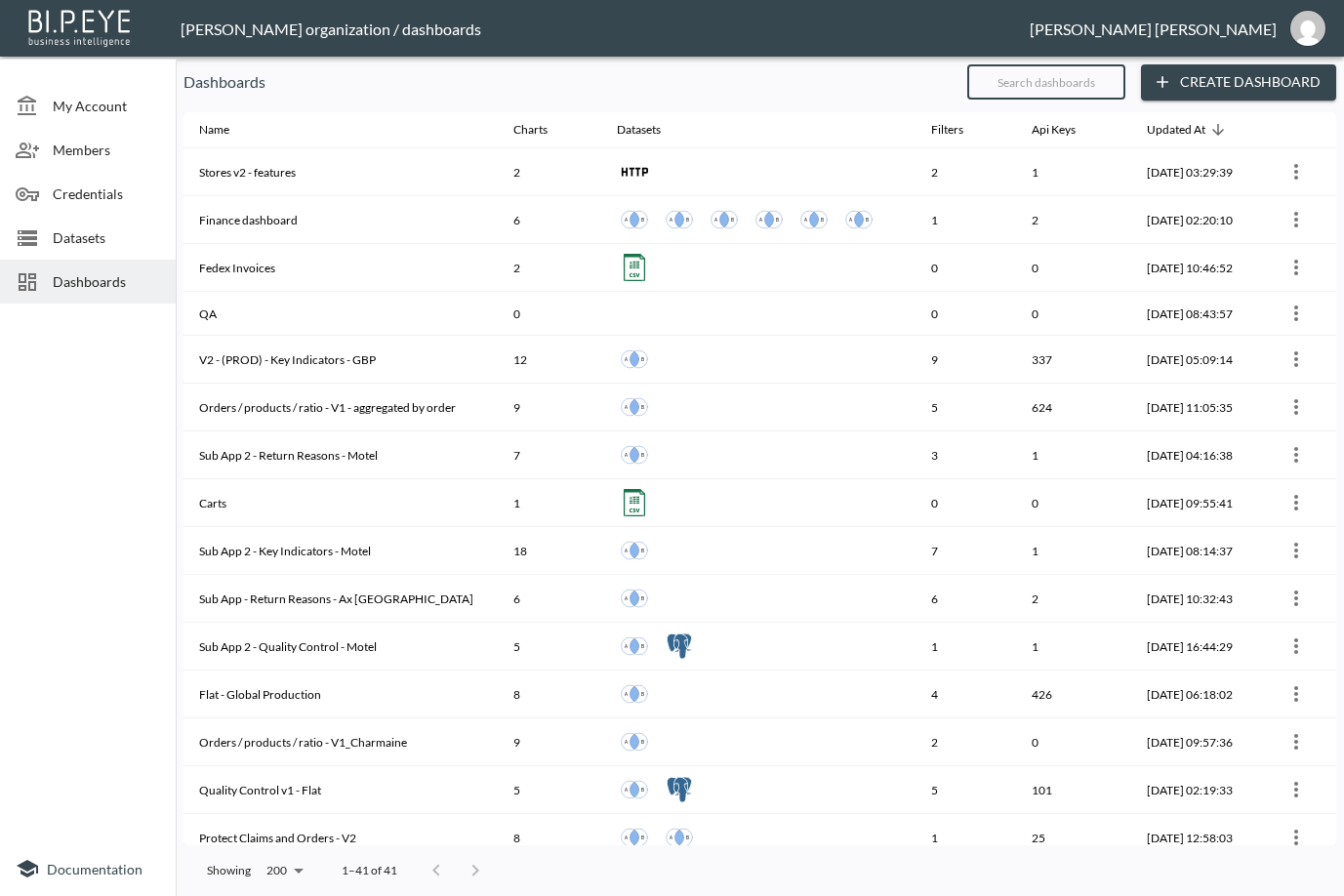 click at bounding box center [1046, 82] 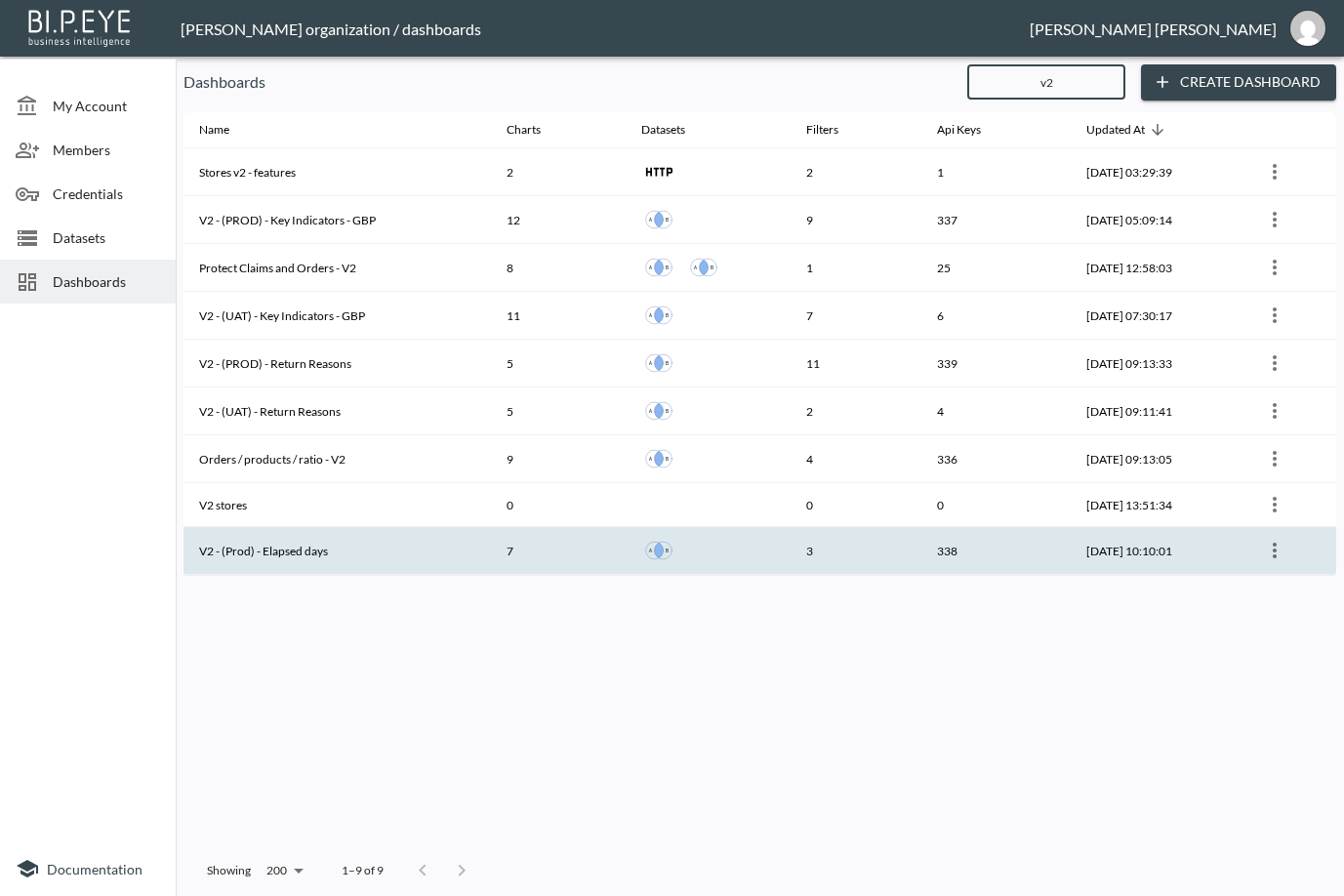 type on "v2" 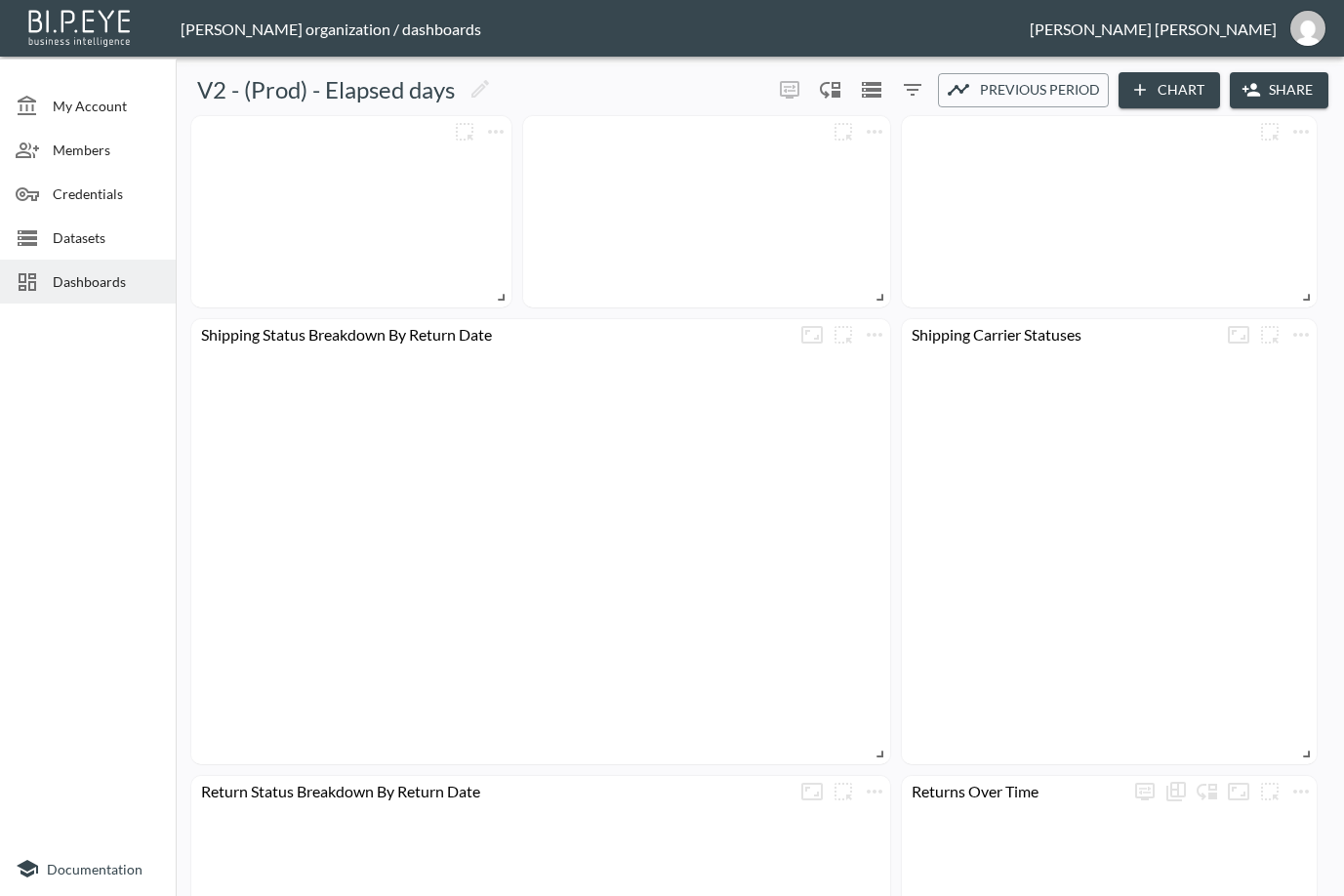 click 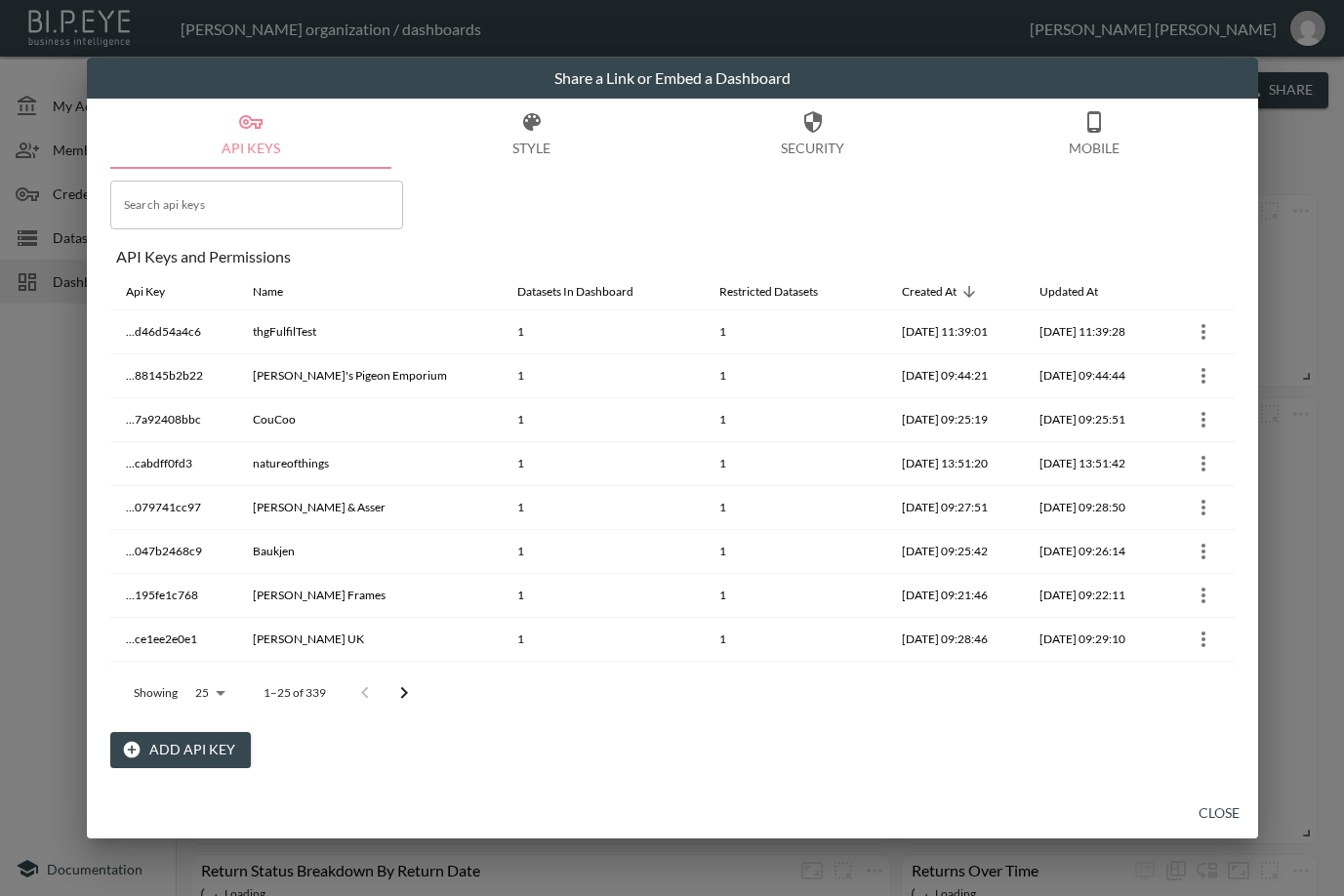 click on "Add API Key" at bounding box center [181, 750] 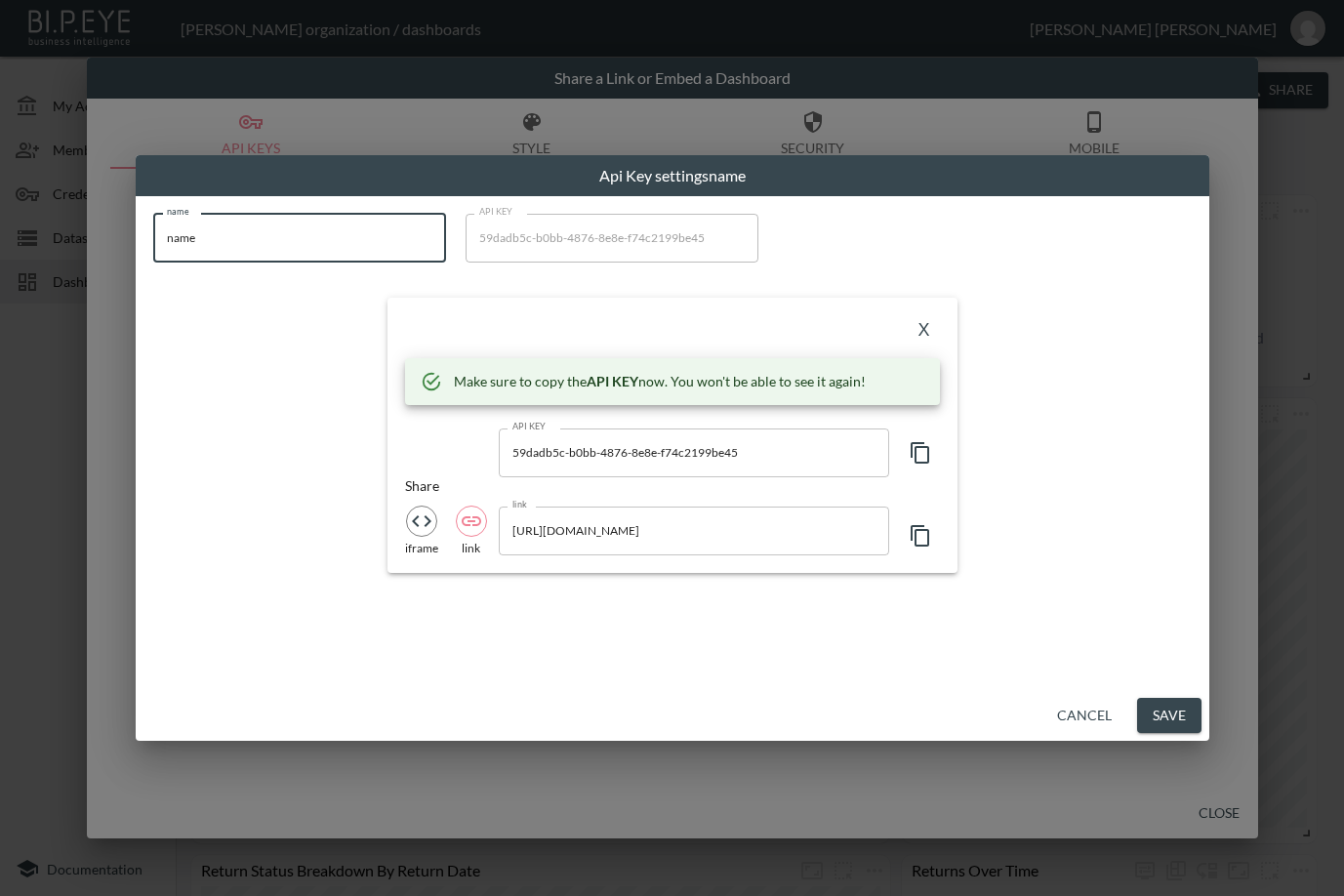 drag, startPoint x: 268, startPoint y: 256, endPoint x: 33, endPoint y: 277, distance: 235.93643 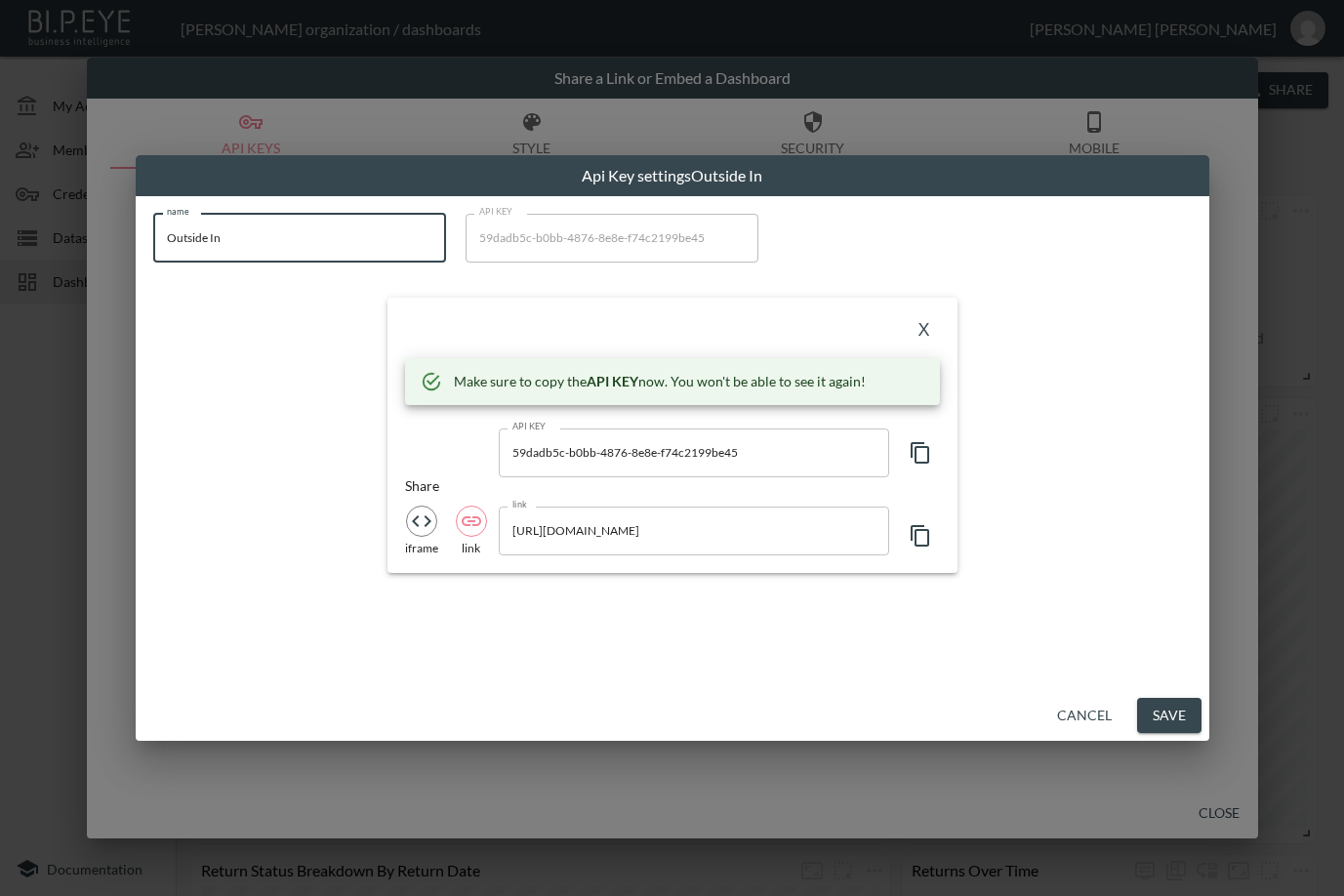 type on "Outside In" 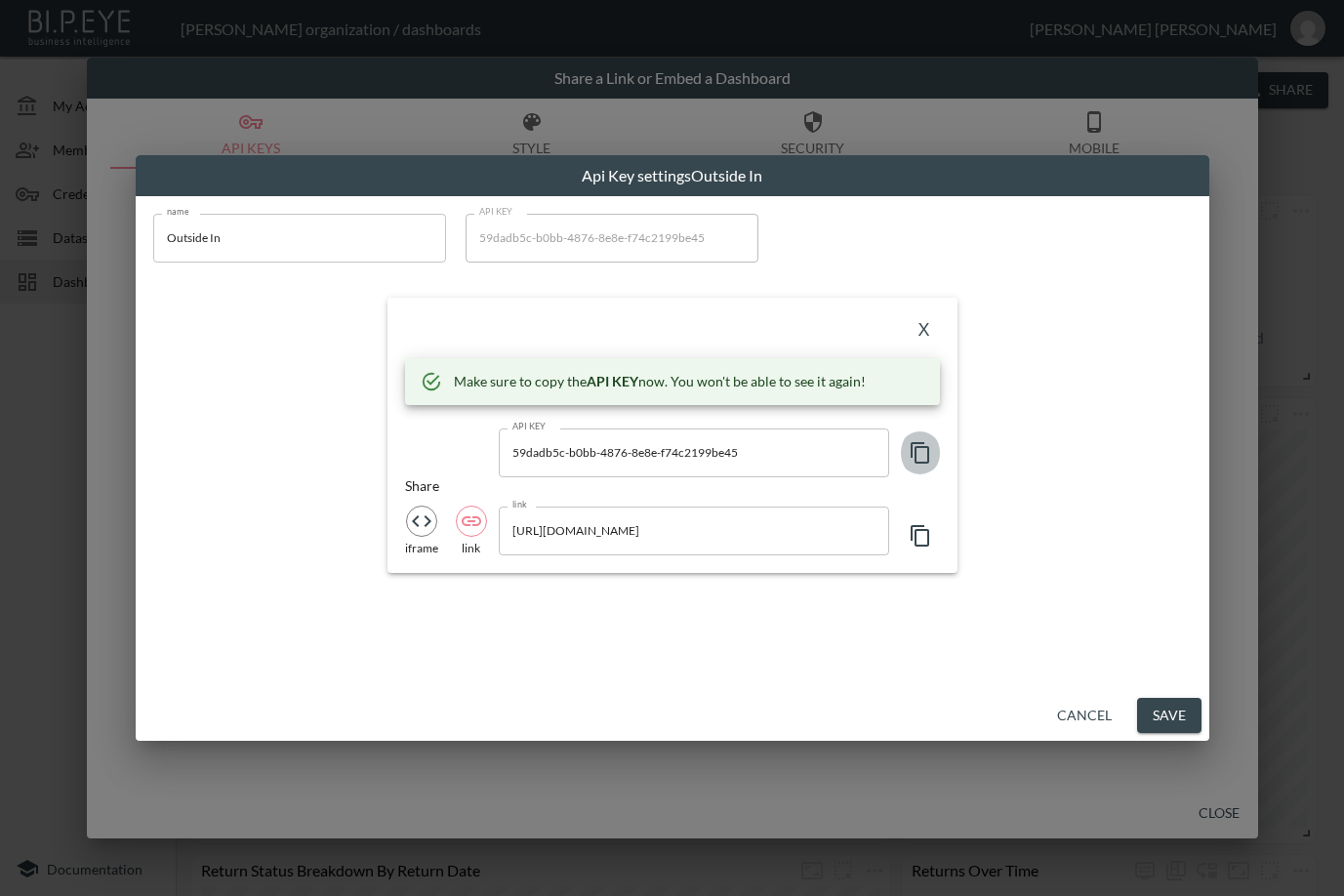 click 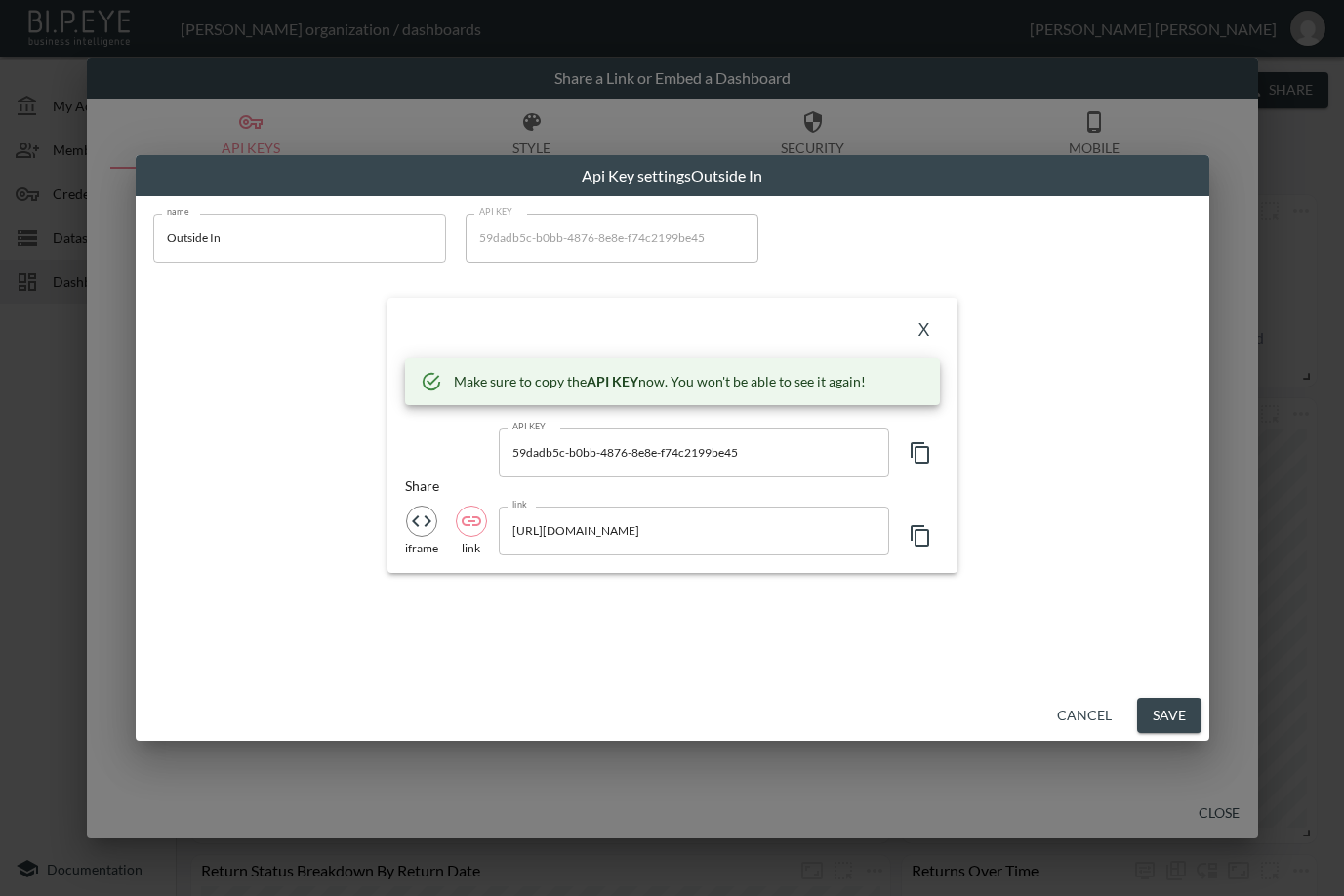 drag, startPoint x: 490, startPoint y: 305, endPoint x: 720, endPoint y: 326, distance: 230.95671 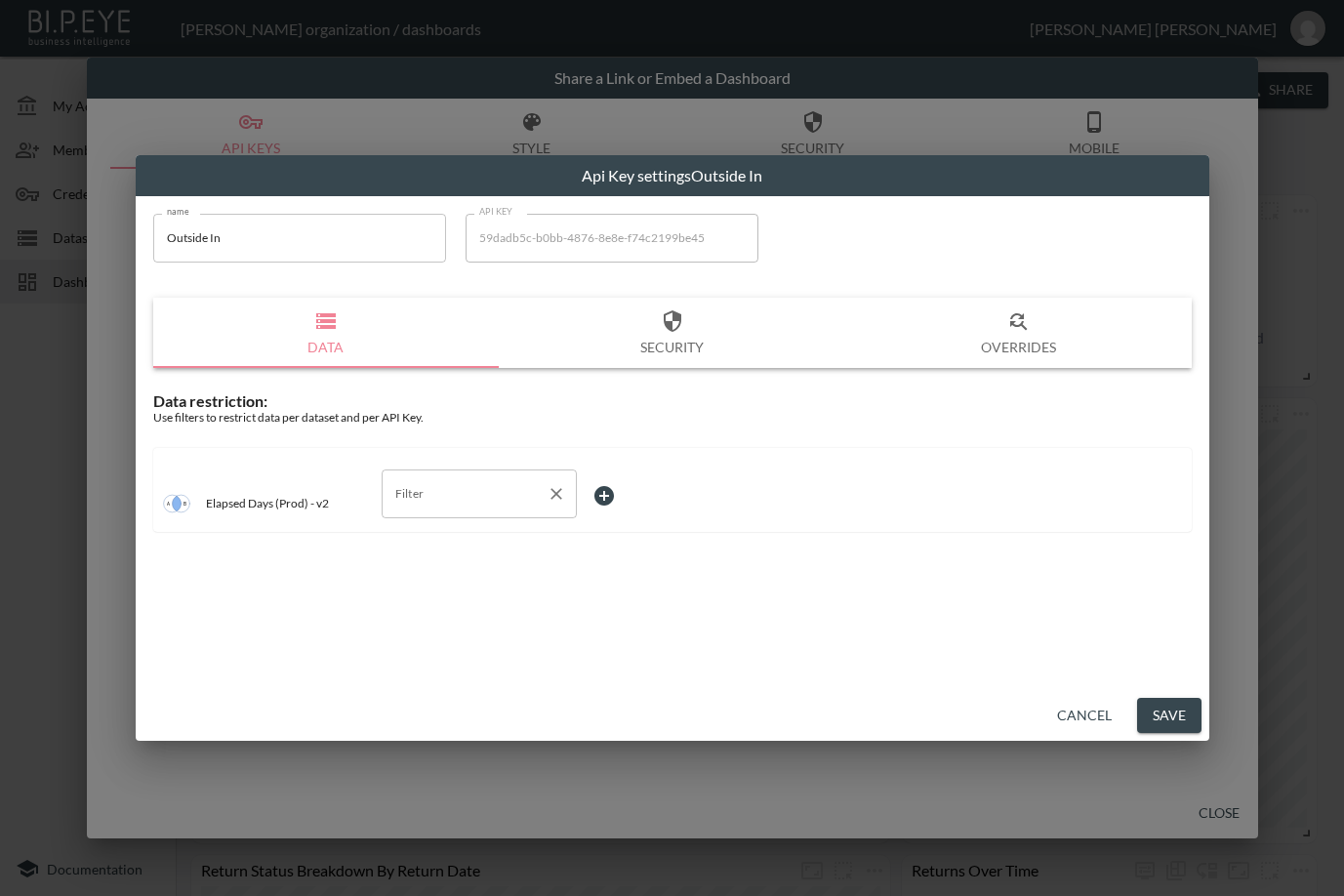 click on "Filter" at bounding box center (465, 494) 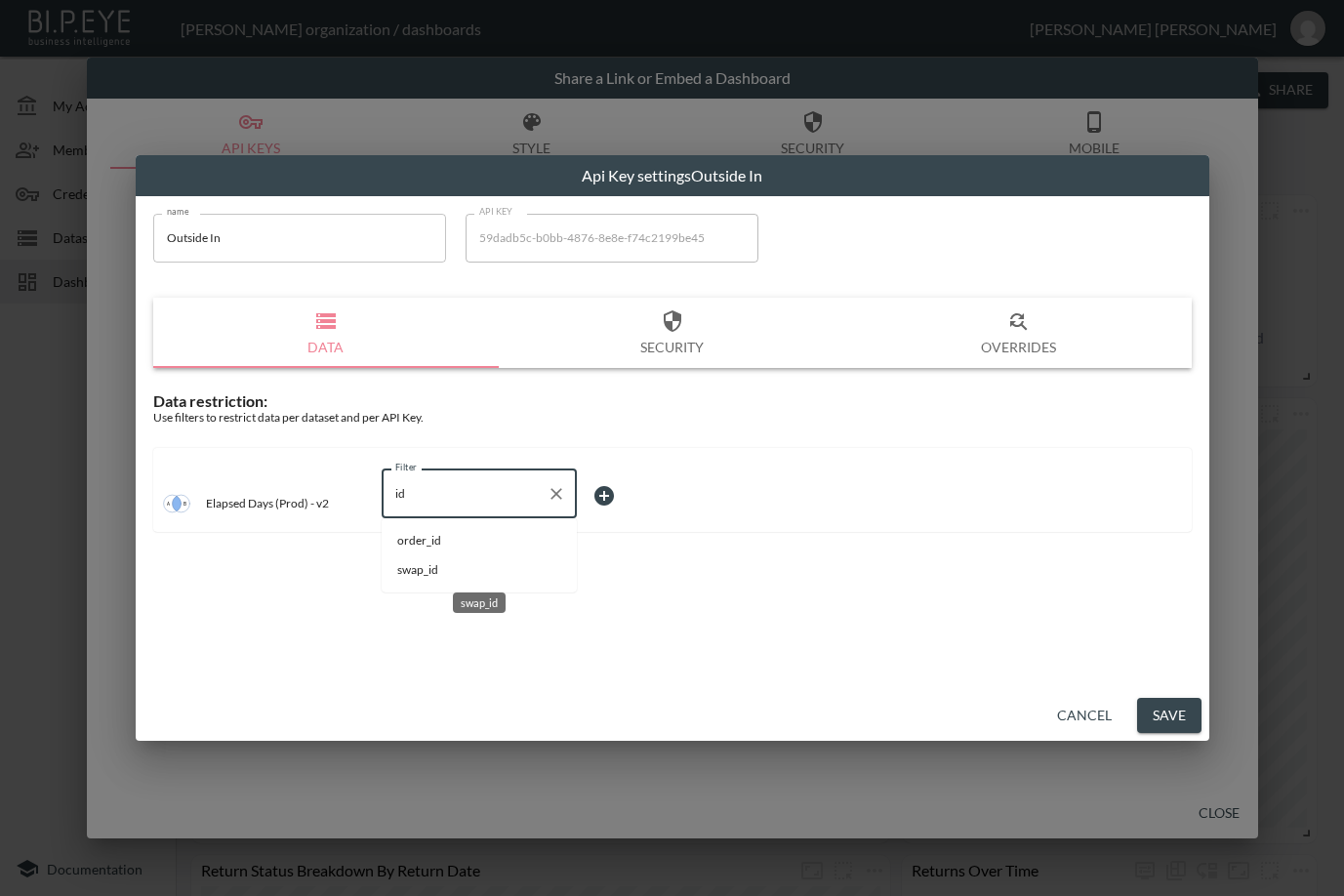 click on "swap_id" at bounding box center [479, 570] 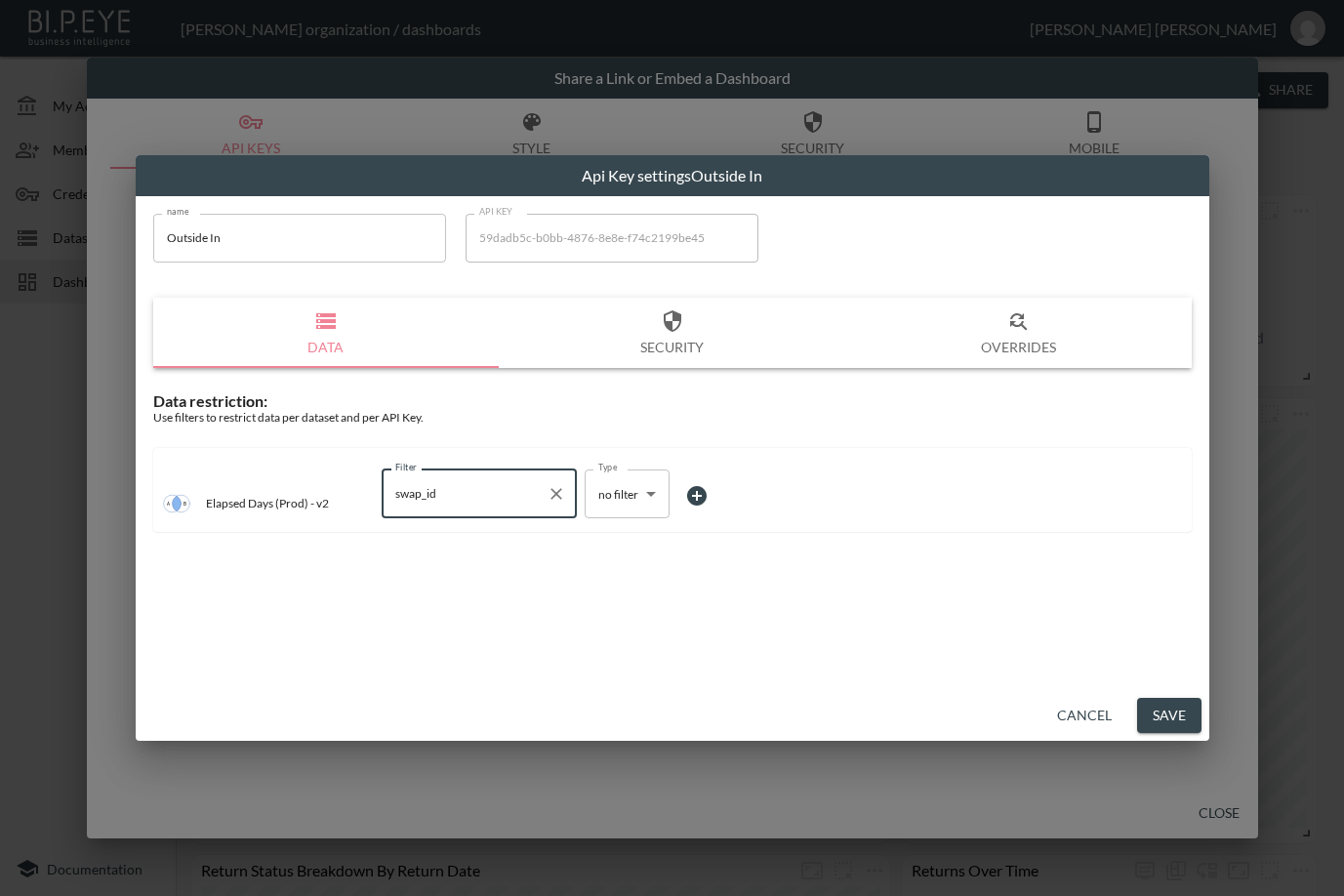 type on "swap_id" 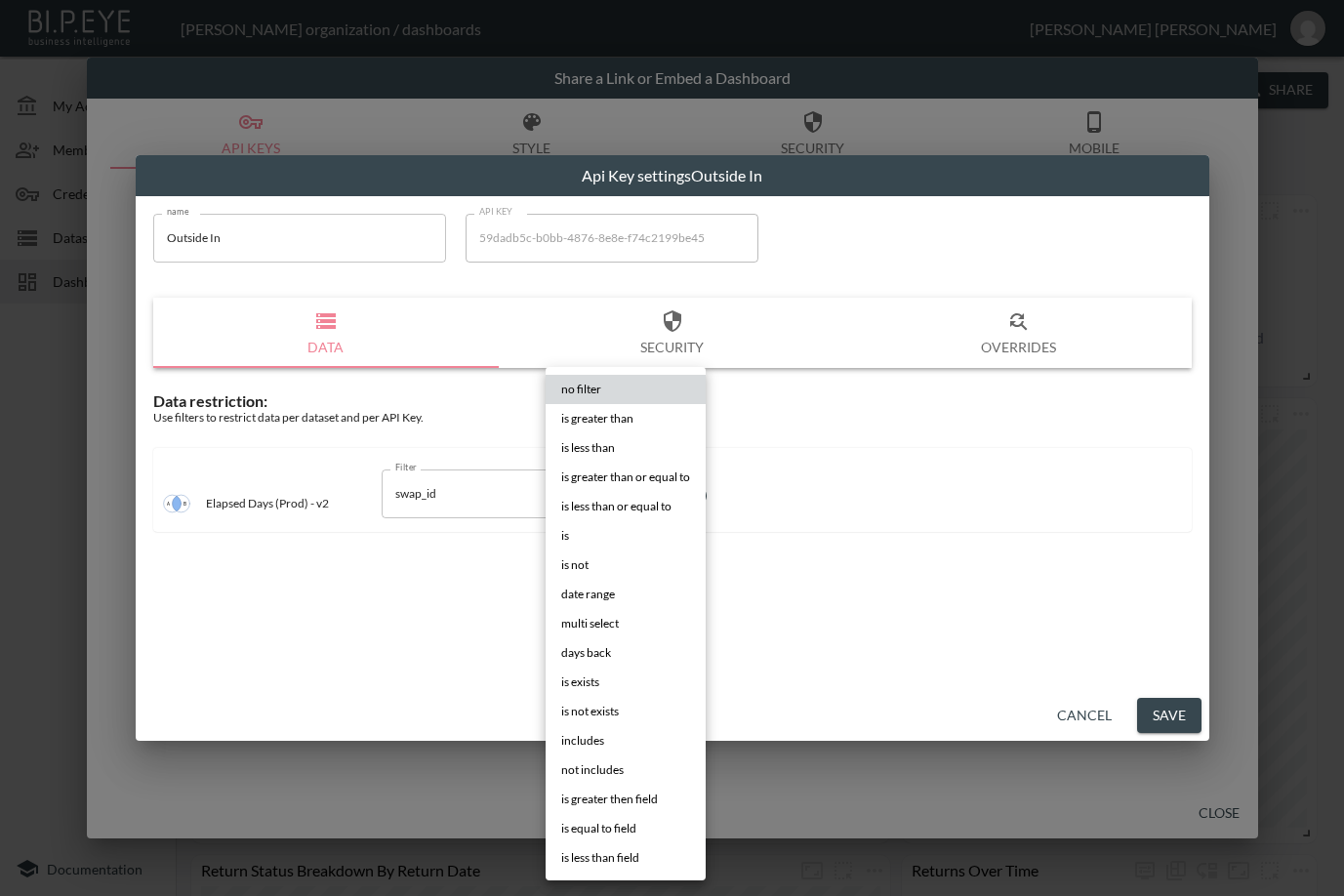 click on "is" at bounding box center (626, 536) 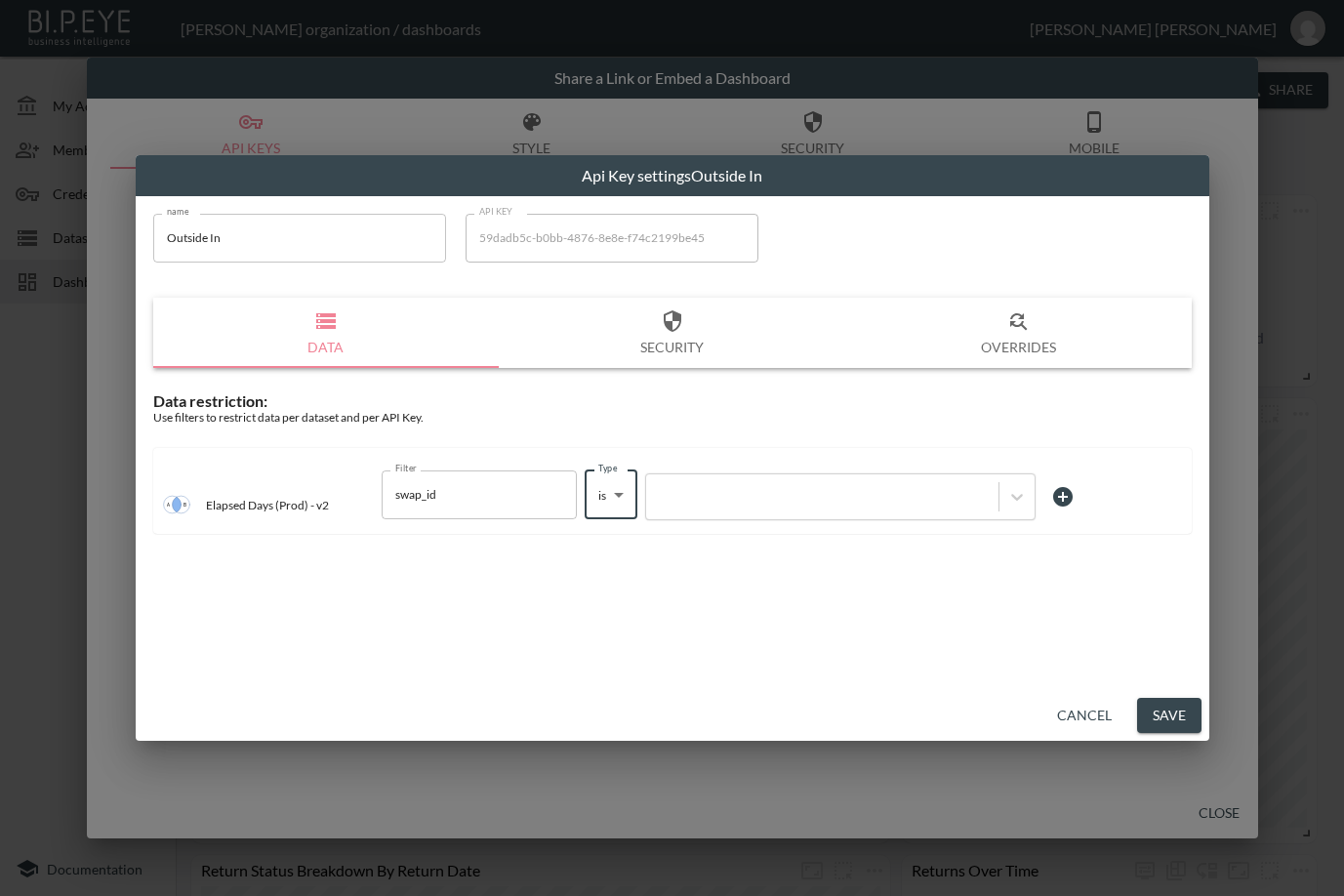 click at bounding box center [822, 496] 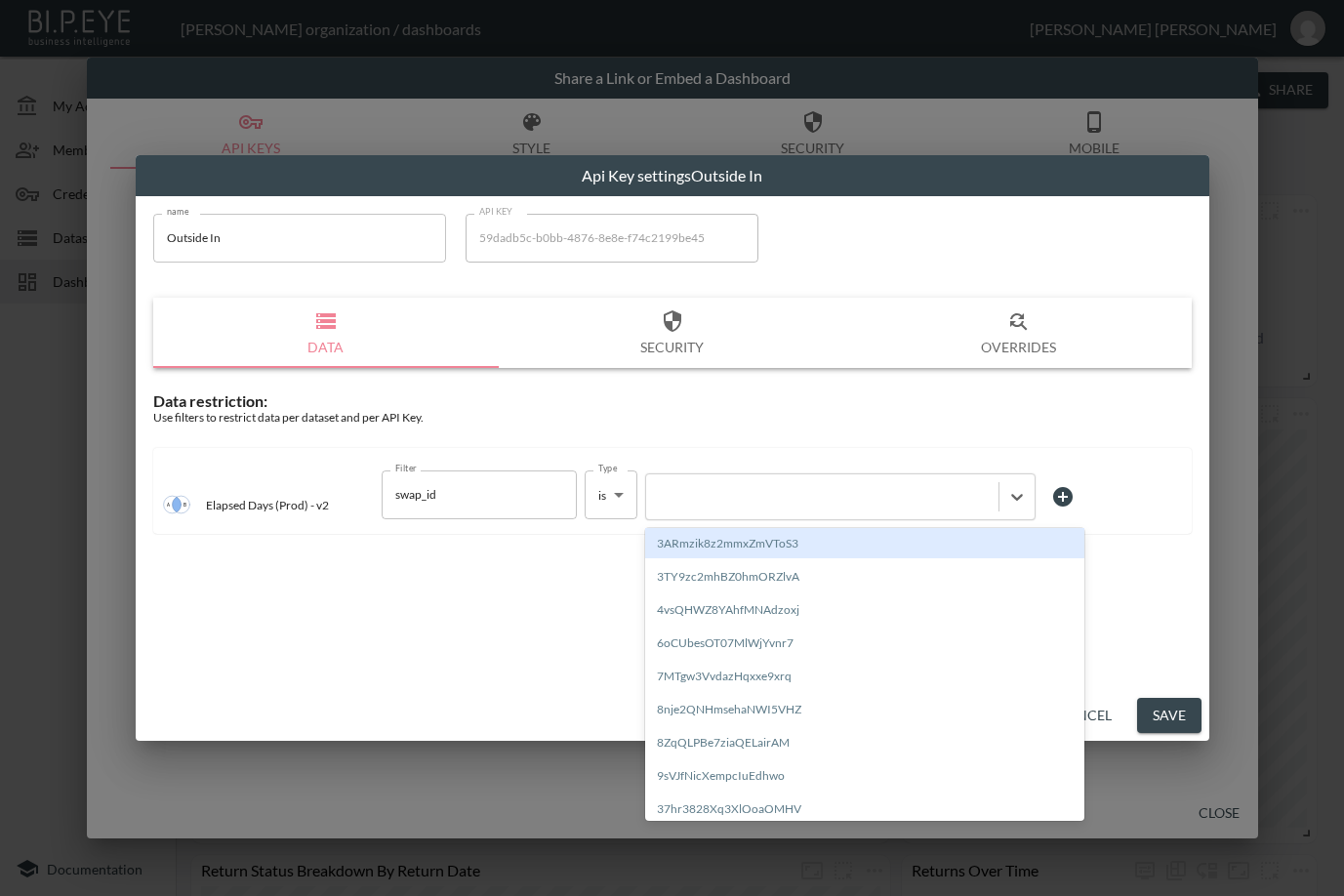 paste on "zvSlFO2h2FFwKH90Zn64" 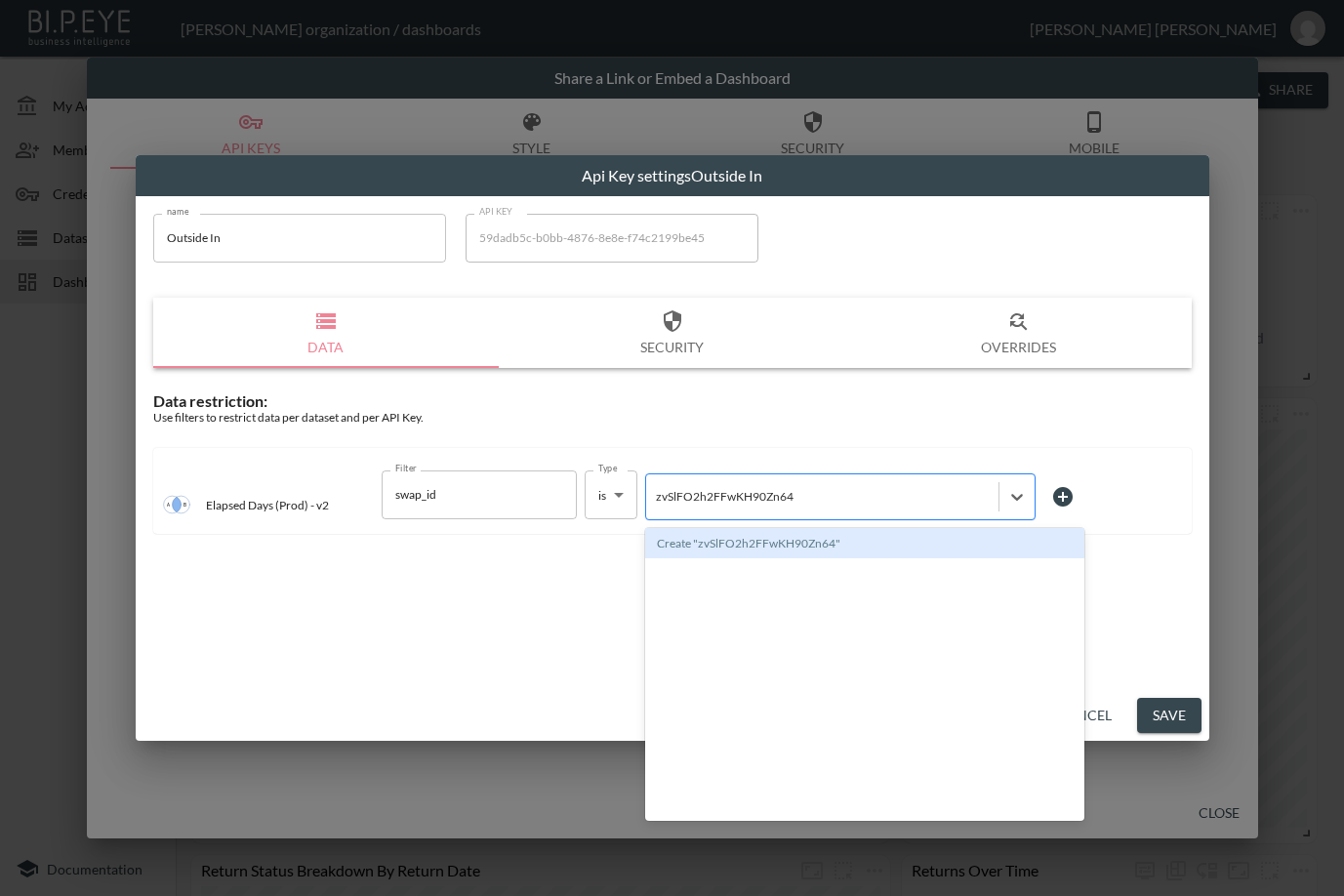 type 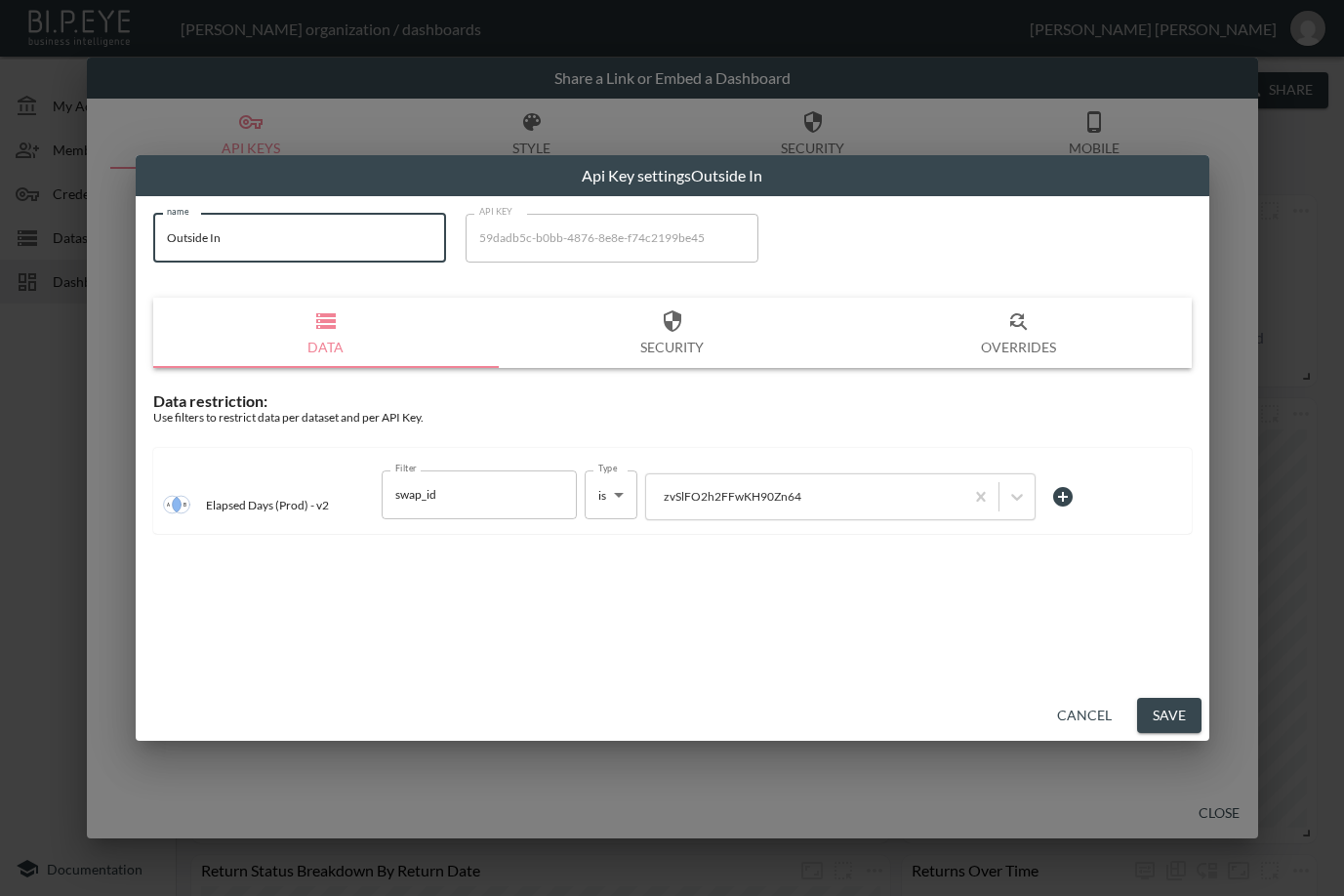 drag, startPoint x: 278, startPoint y: 233, endPoint x: 94, endPoint y: 303, distance: 196.86544 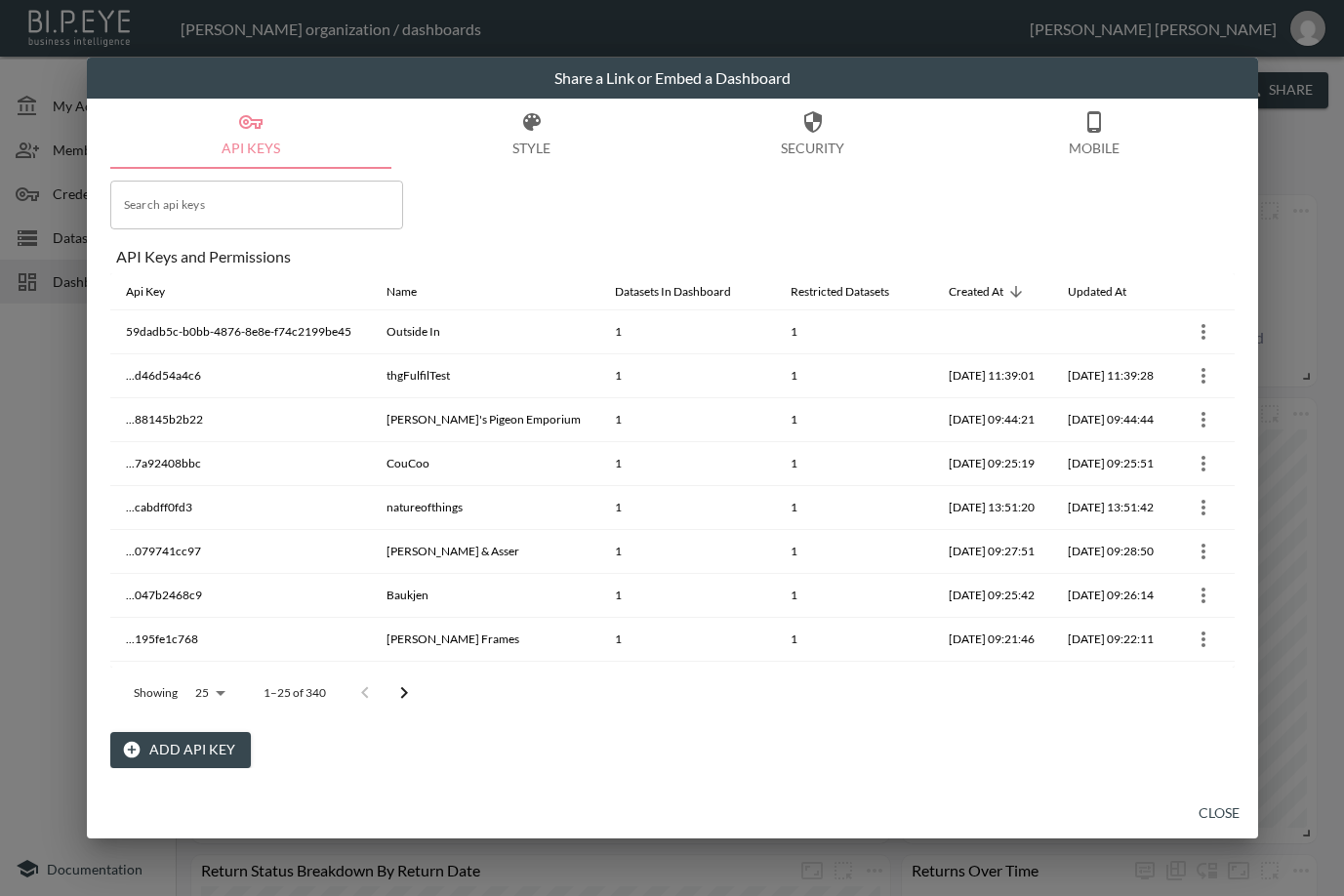 click on "Close" at bounding box center [1219, 813] 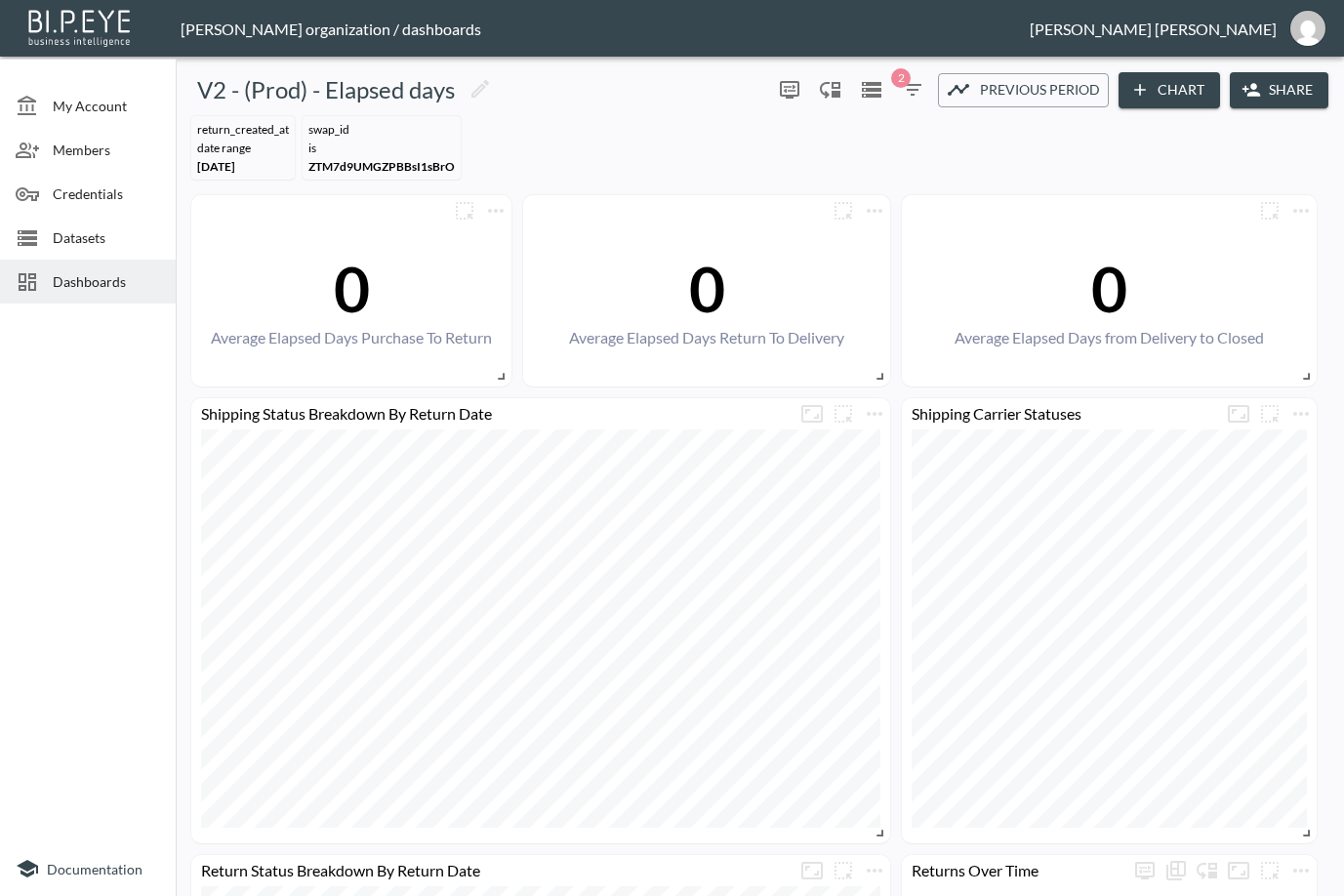 click on "Dashboards" at bounding box center [106, 281] 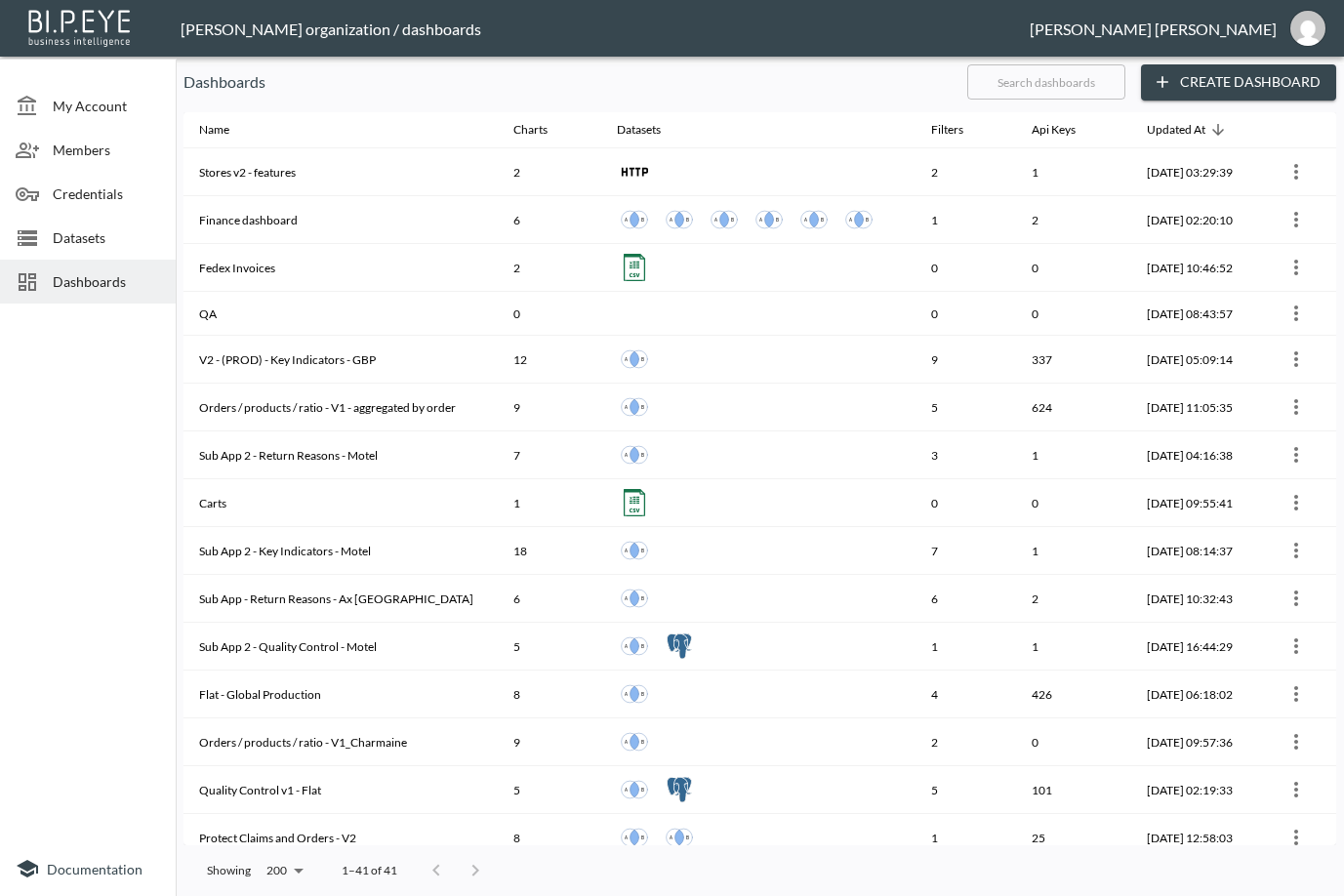 click at bounding box center (1046, 82) 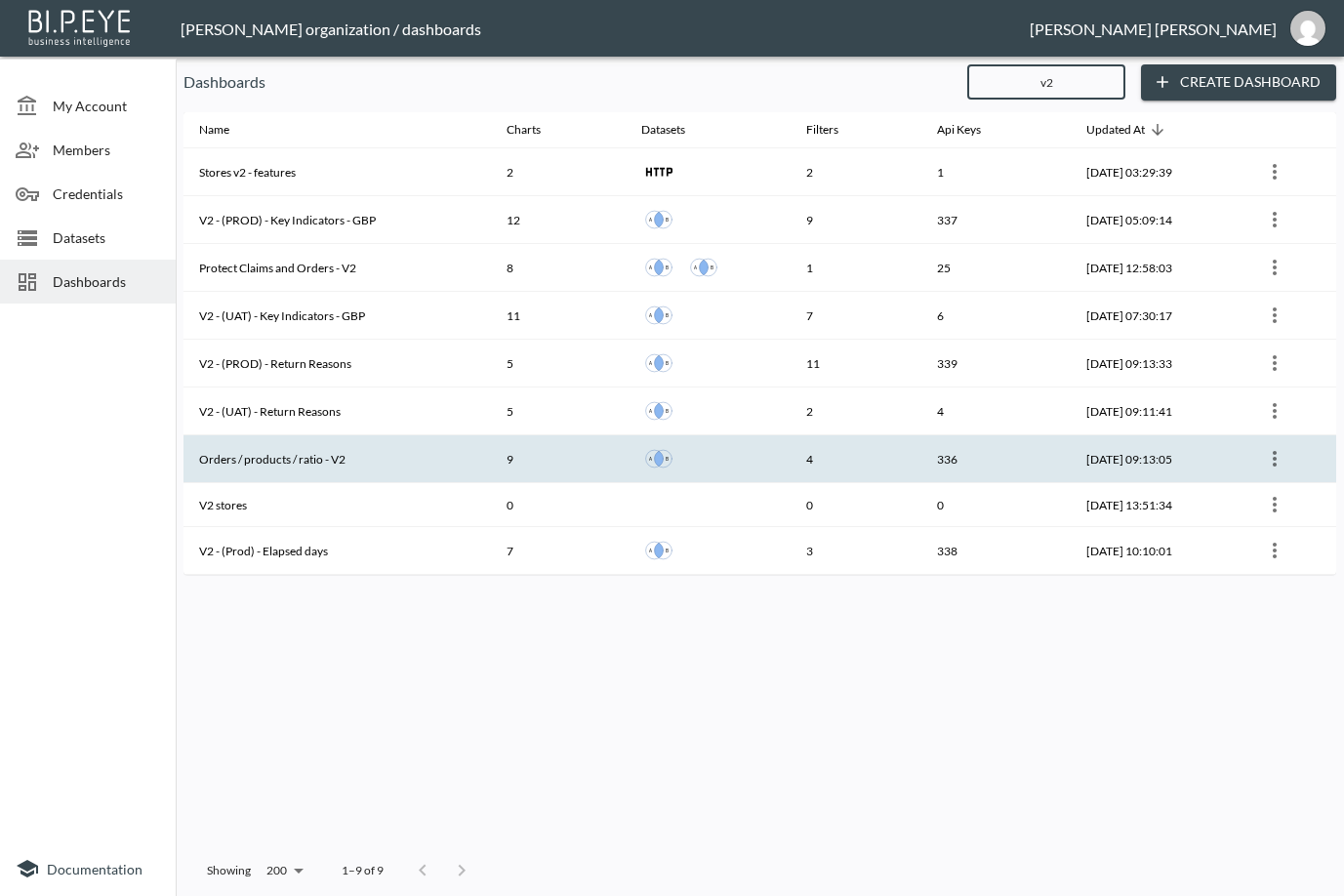 type on "v2" 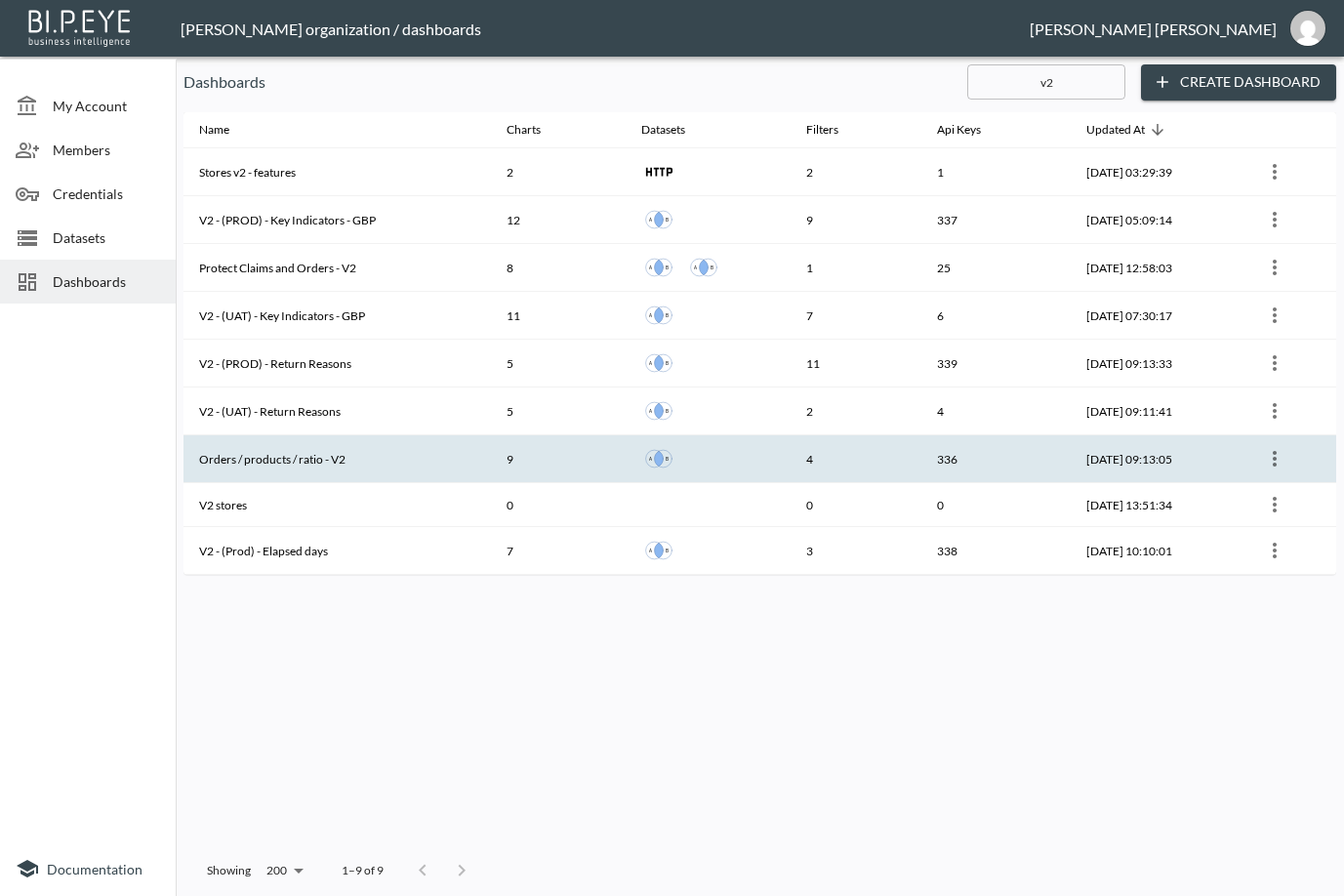 click on "Orders / products / ratio - V2" at bounding box center (337, 459) 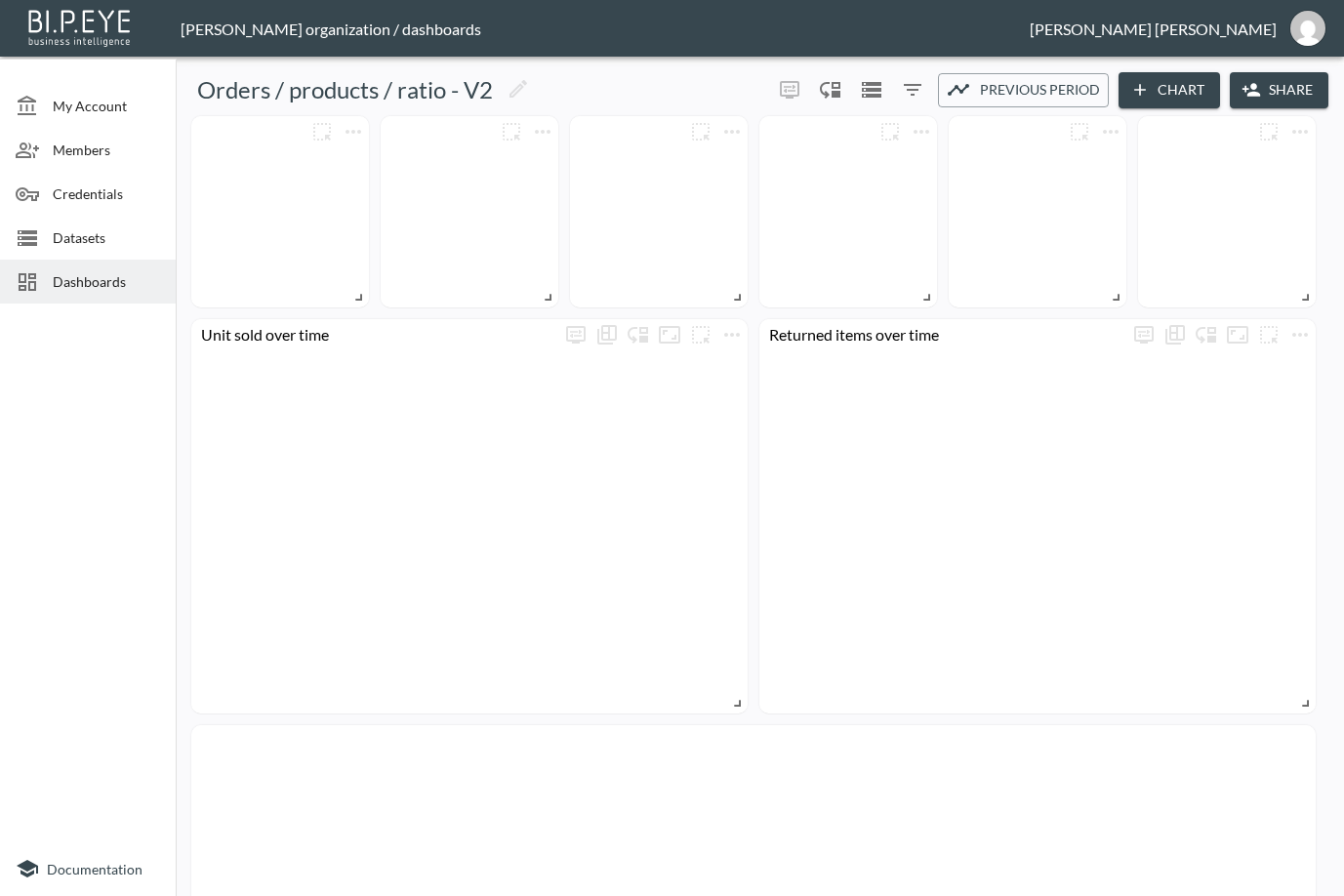click on "Share" at bounding box center (1279, 90) 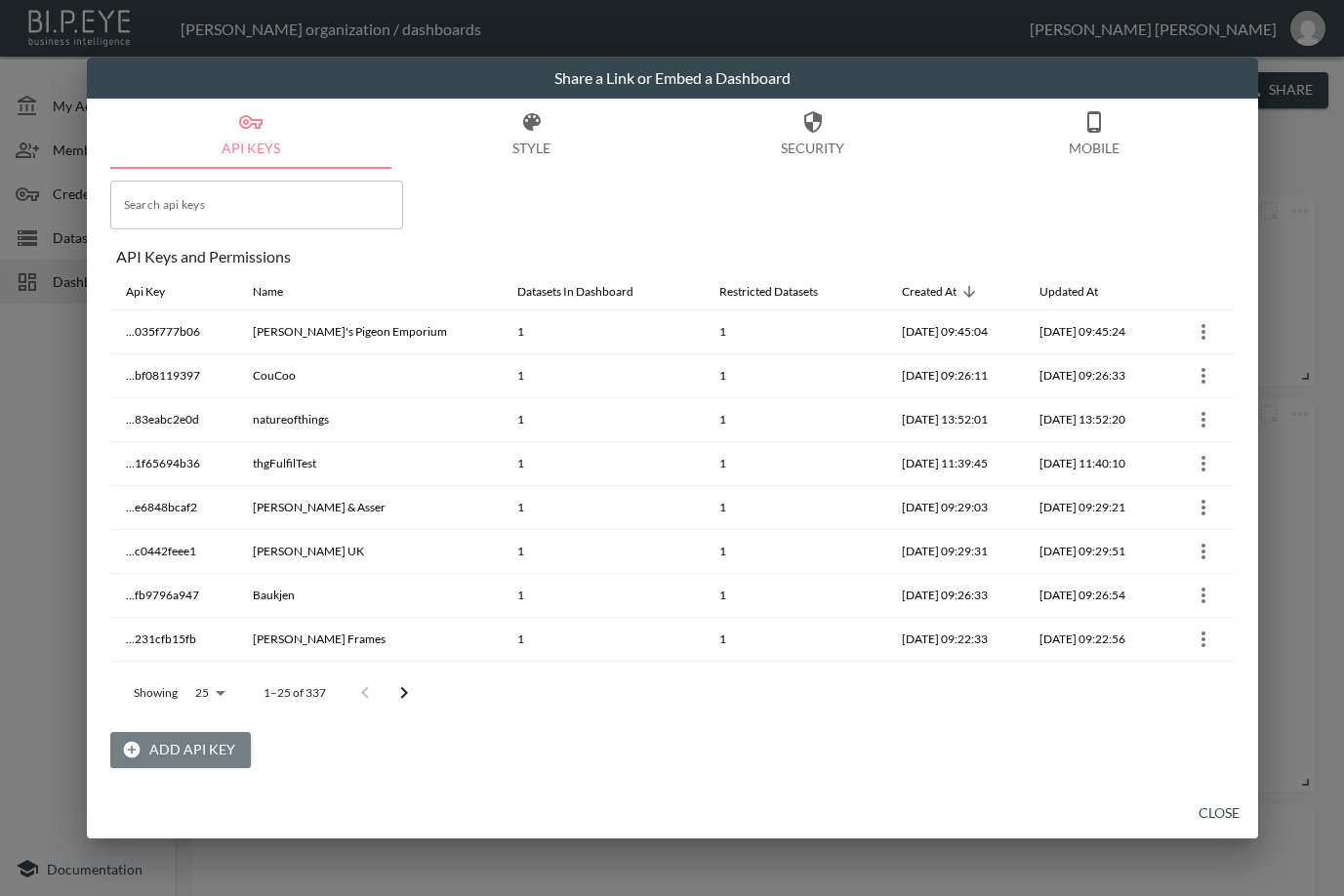 click on "Add API Key" at bounding box center (181, 750) 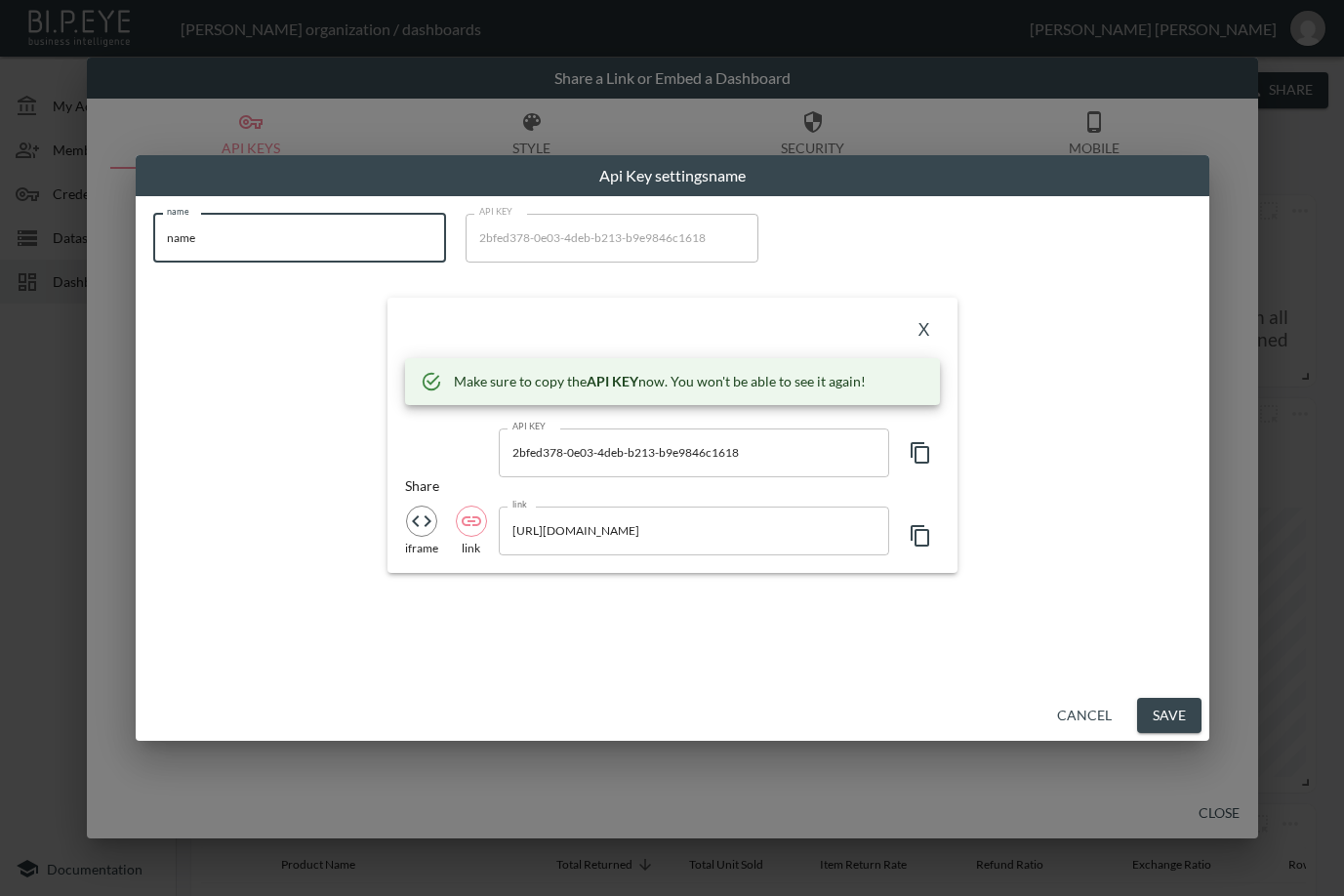 drag, startPoint x: 221, startPoint y: 243, endPoint x: 136, endPoint y: 249, distance: 85.2115 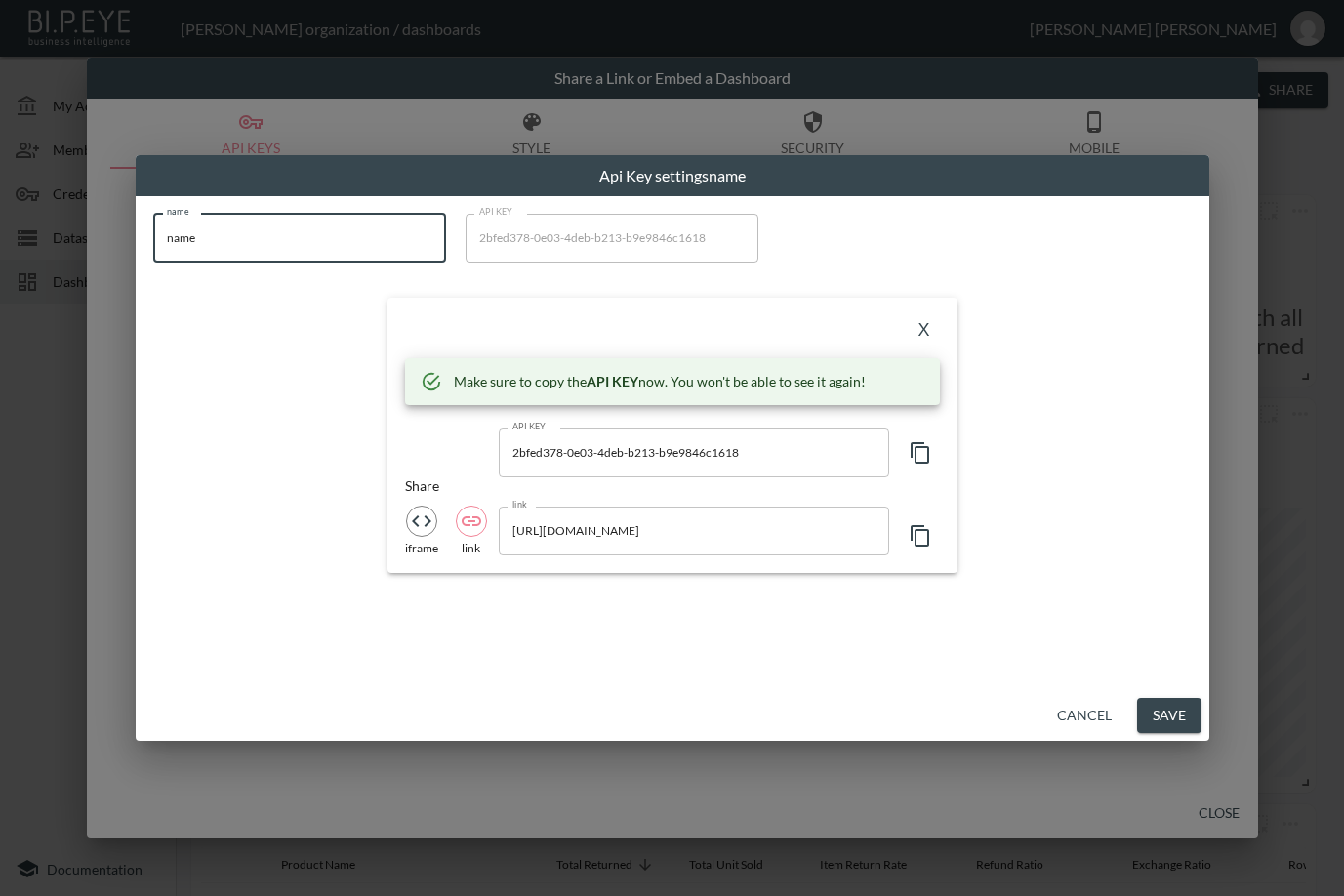 paste on "Outside In" 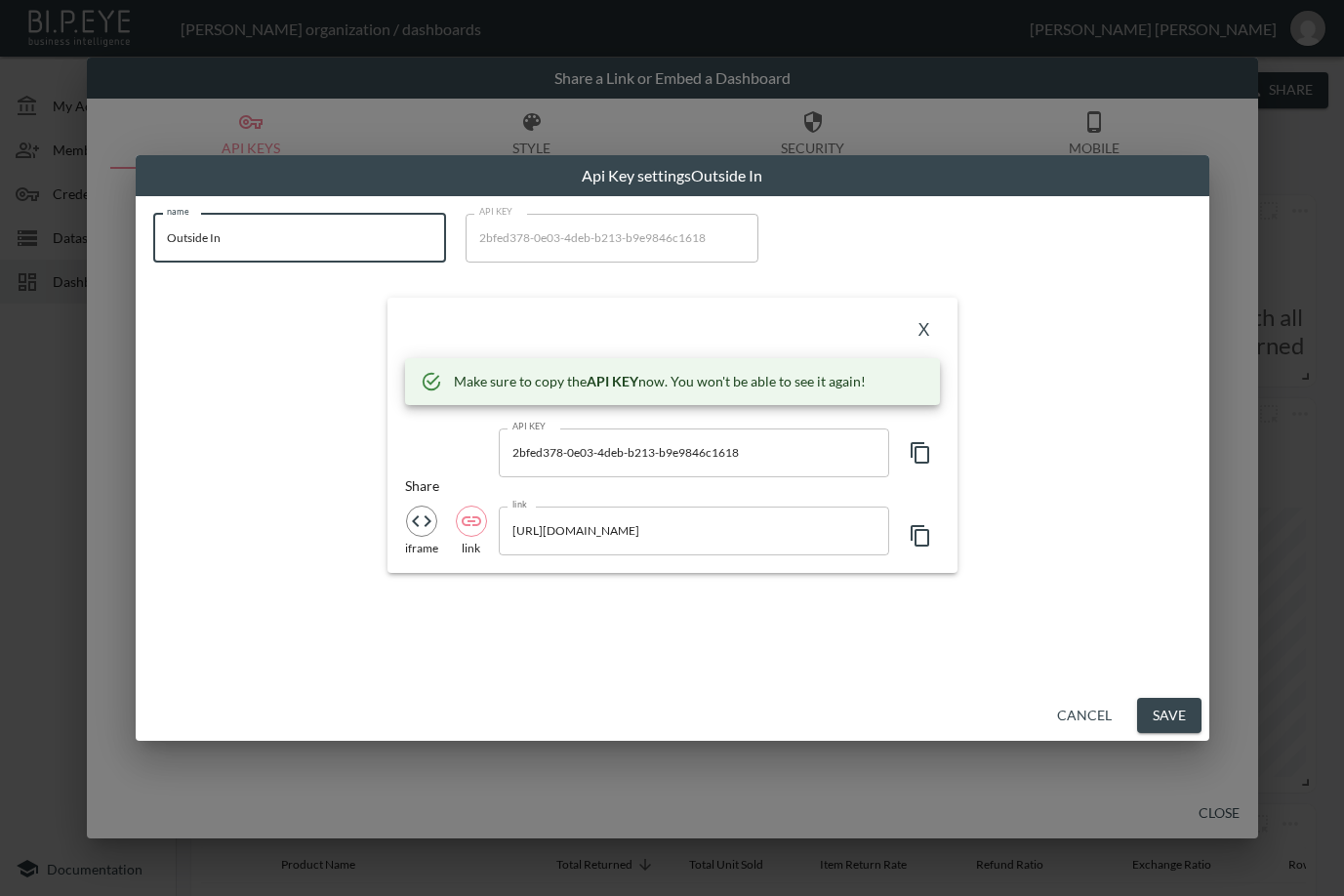 type on "Outside In" 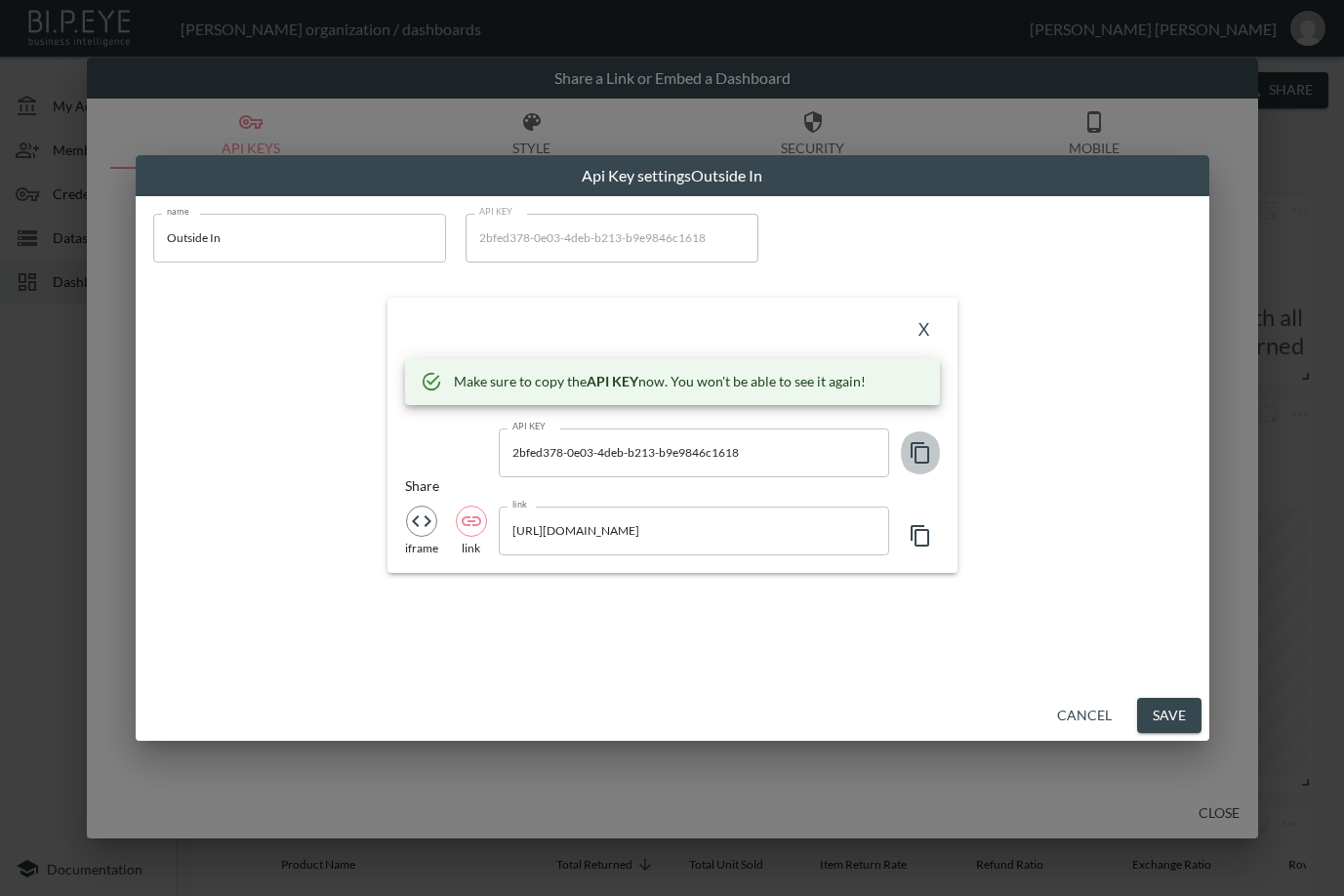 click 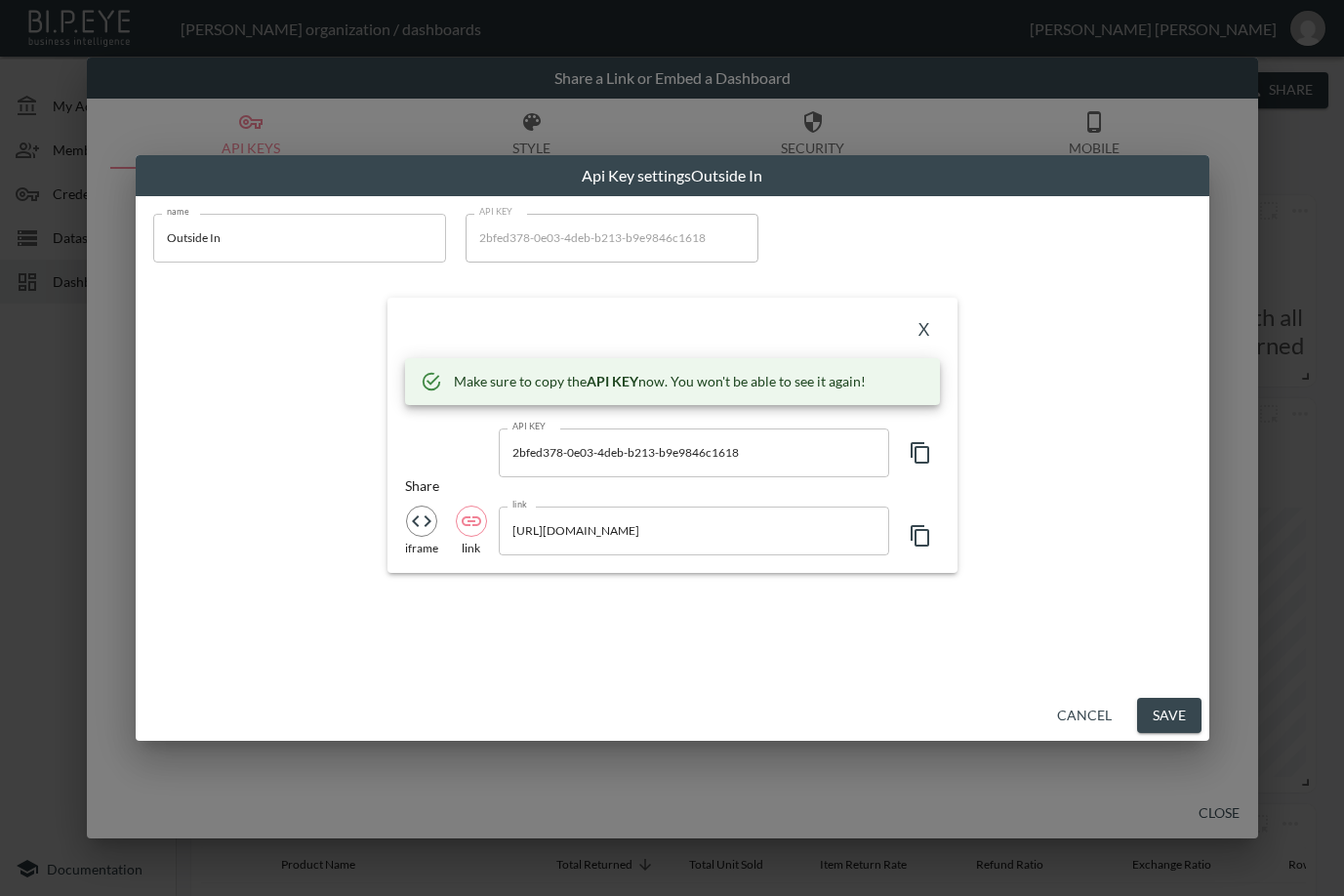 click on "name Outside In name API KEY 2bfed378-0e03-4deb-b213-b9e9846c1618 API KEY X Make sure to copy the  API KEY  now. You won't be able to see it again! API KEY 2bfed378-0e03-4deb-b213-b9e9846c1618 API KEY Share iframe link link https://bipeye.com/embed/organizations/4383af18-207d-4b3b-80e6-117da732ae09/dashboards/d37a28ca-fcd0-4ecc-9a2e-bd7b25adcff5?apiKey=2bfed378-0e03-4deb-b213-b9e9846c1618 link" at bounding box center [672, 393] 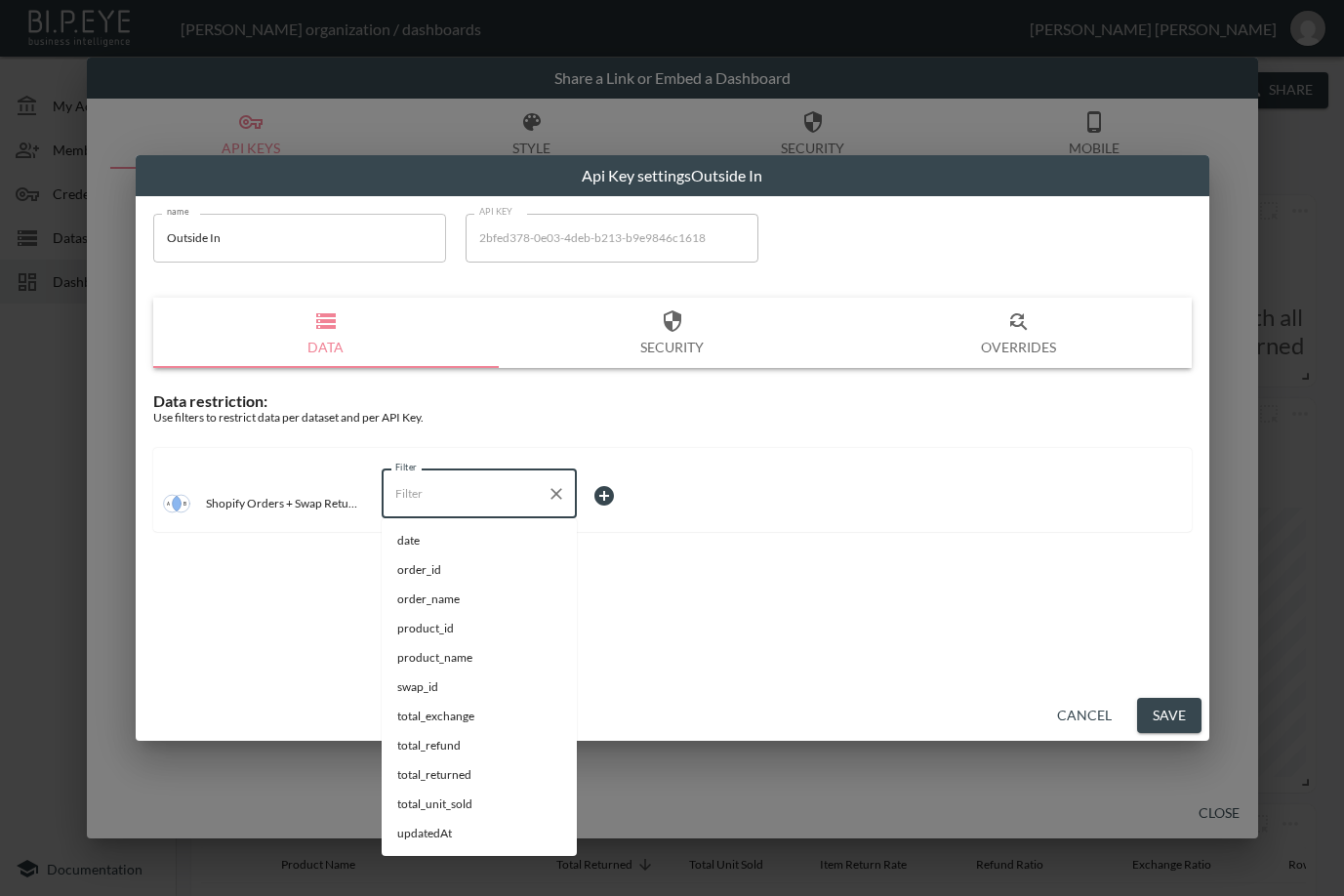 click on "Filter" at bounding box center (465, 494) 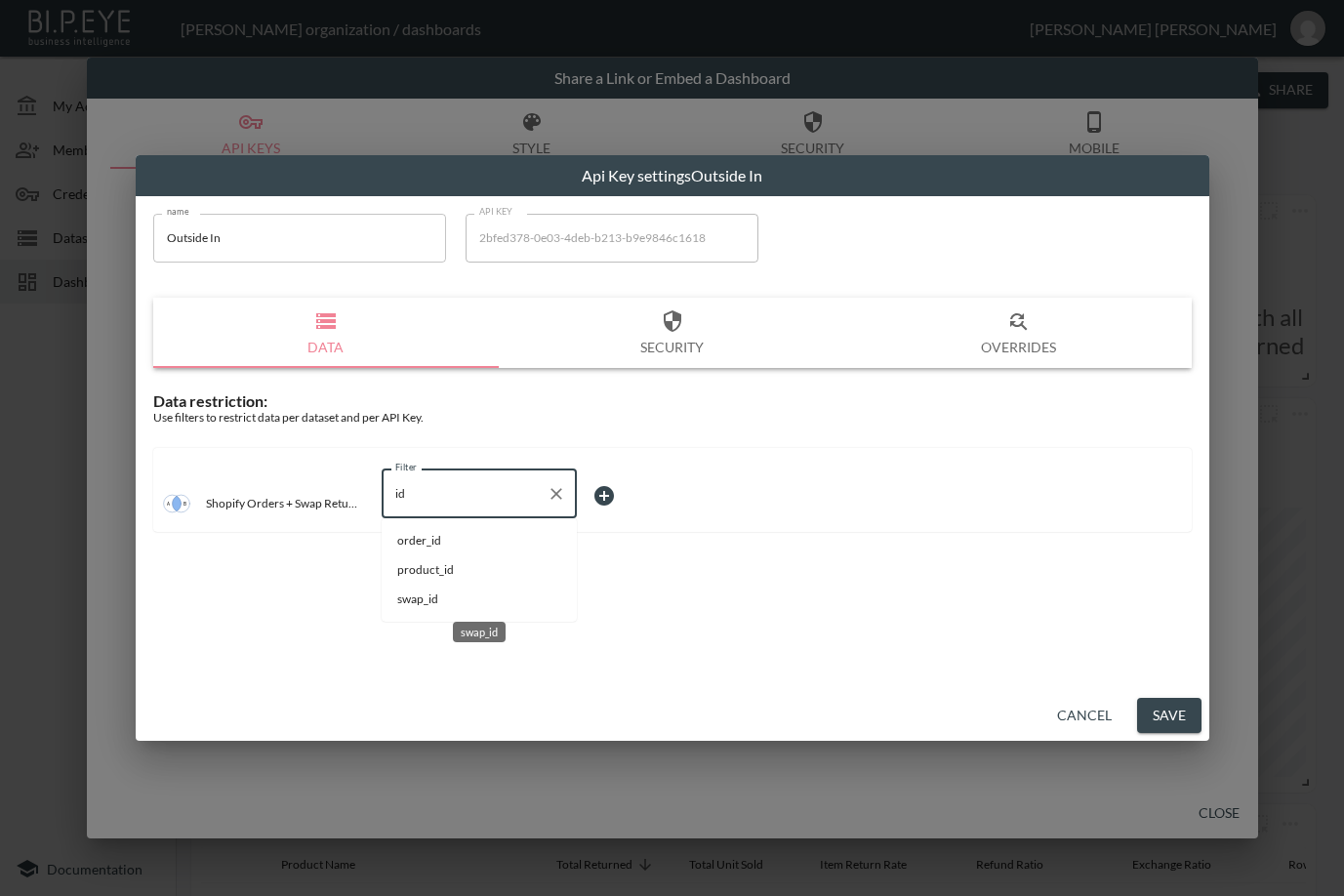 click on "swap_id" at bounding box center [479, 599] 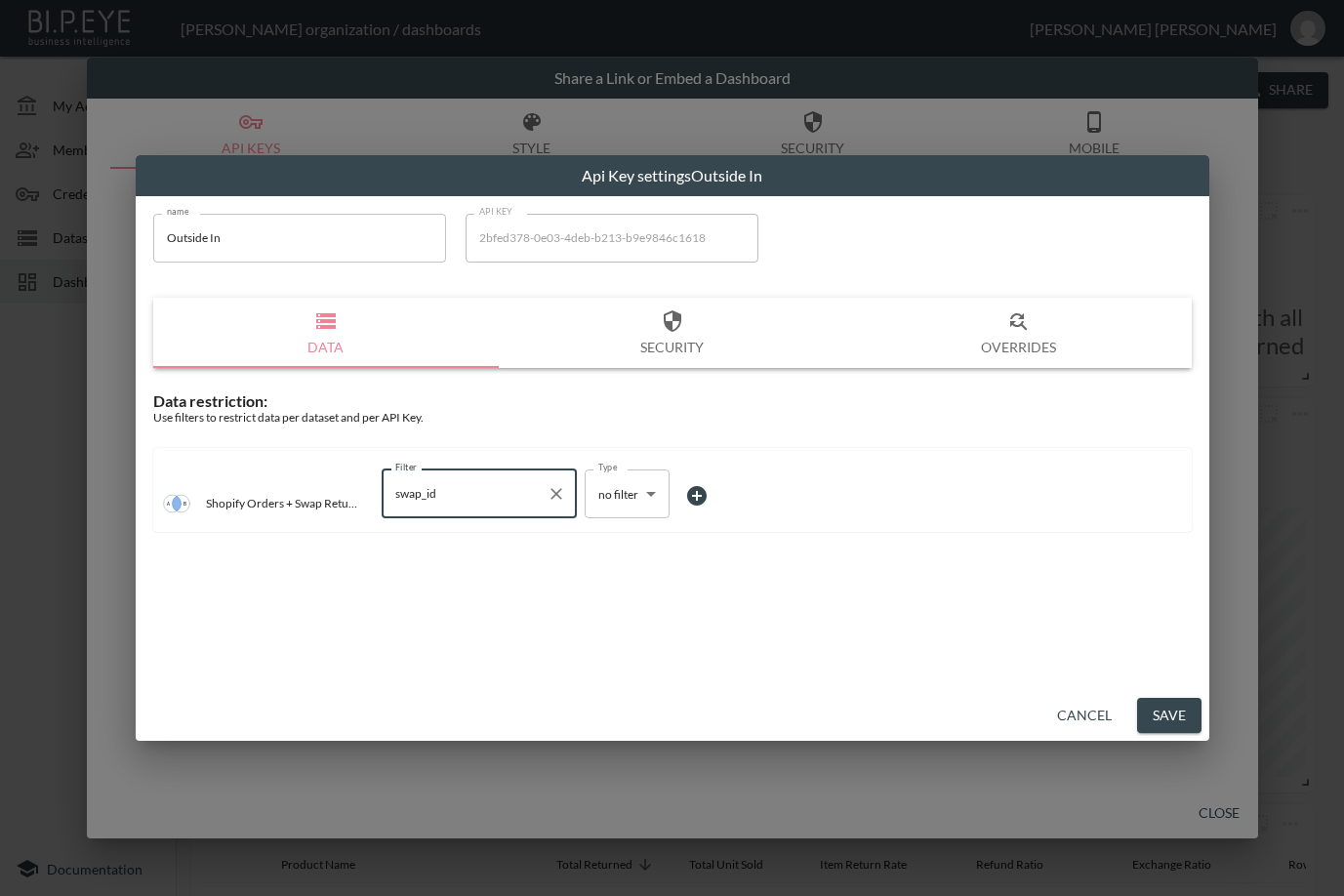 type on "swap_id" 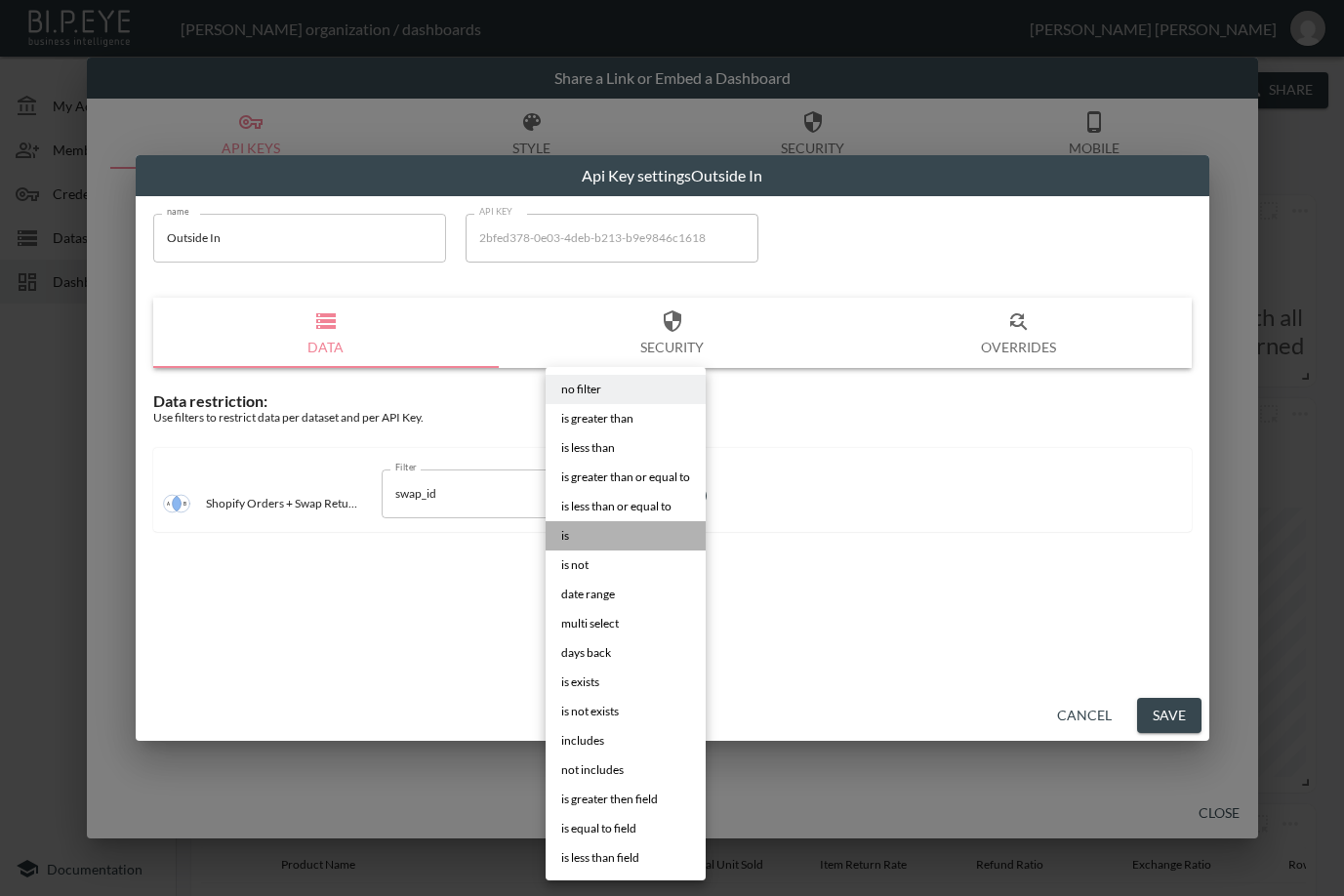click on "is" at bounding box center [626, 536] 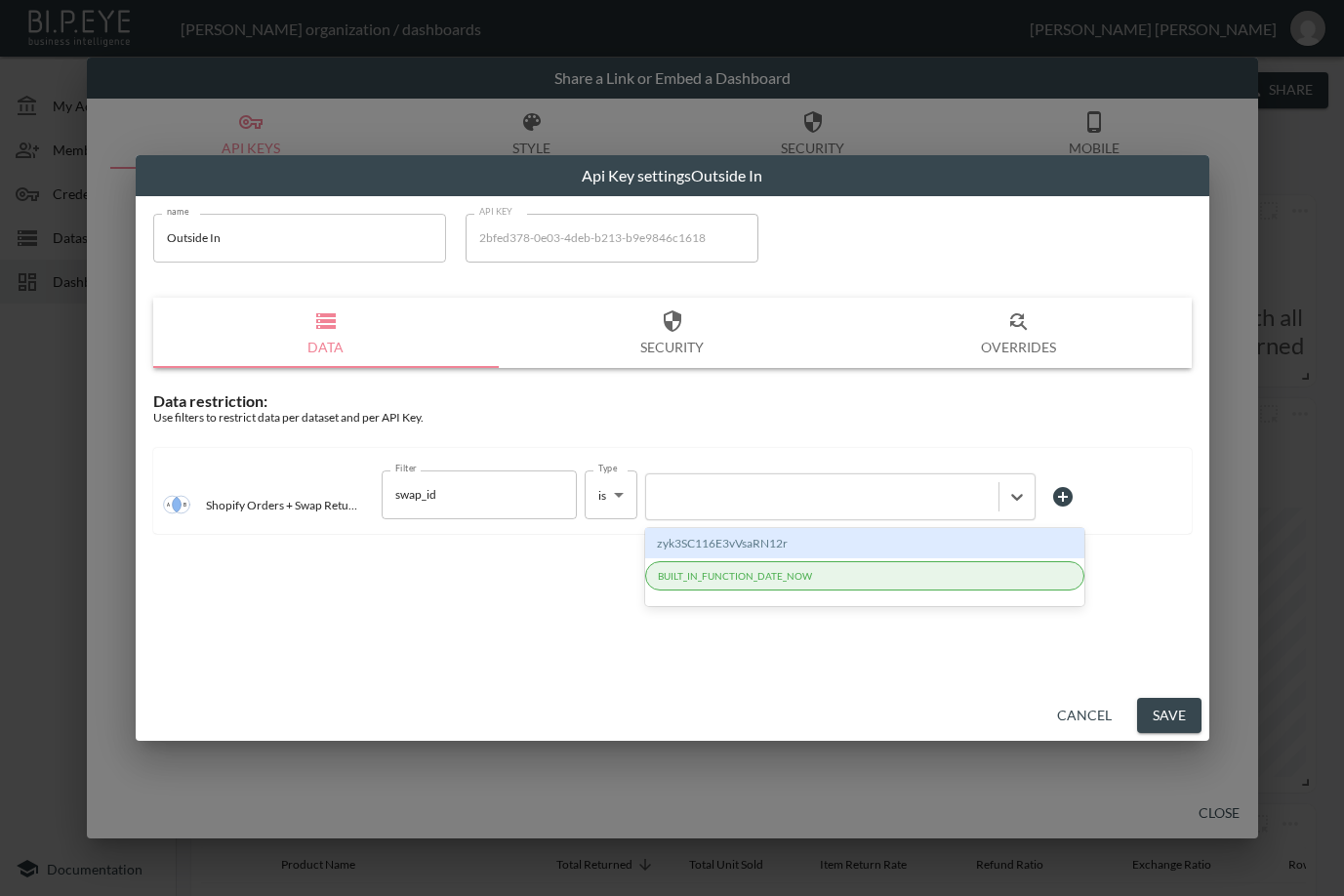 click at bounding box center (822, 496) 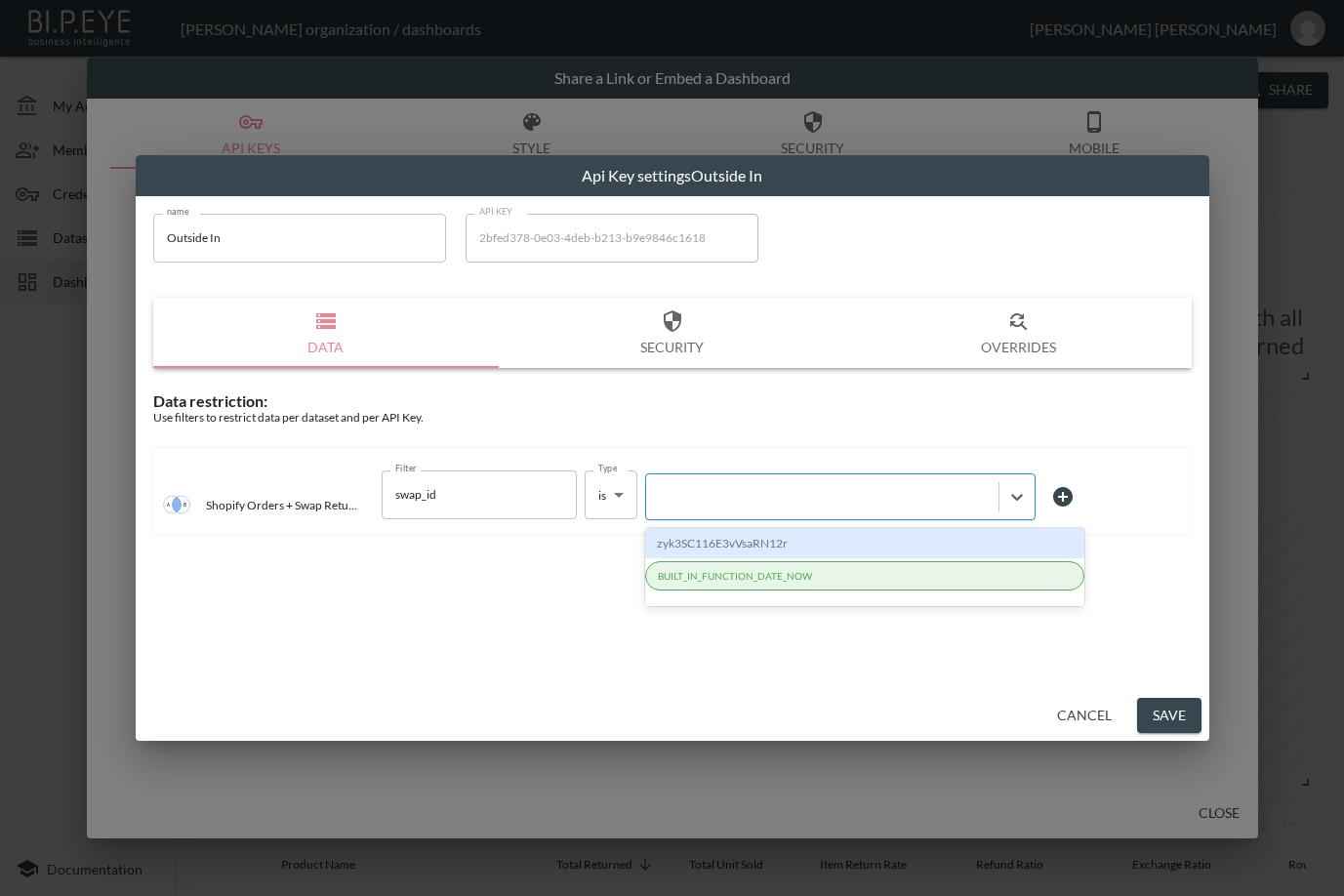 paste on "zvSlFO2h2FFwKH90Zn64" 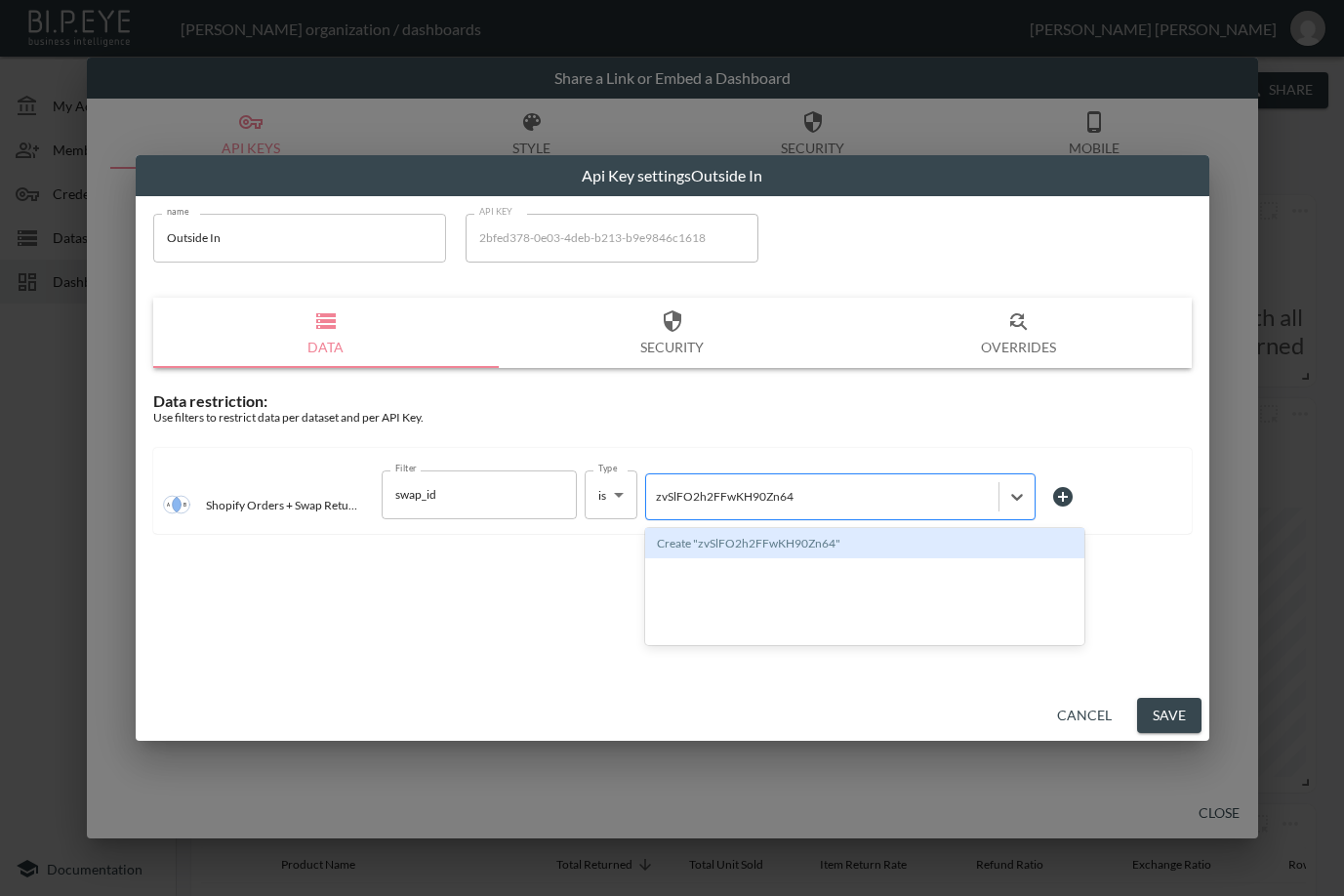 type 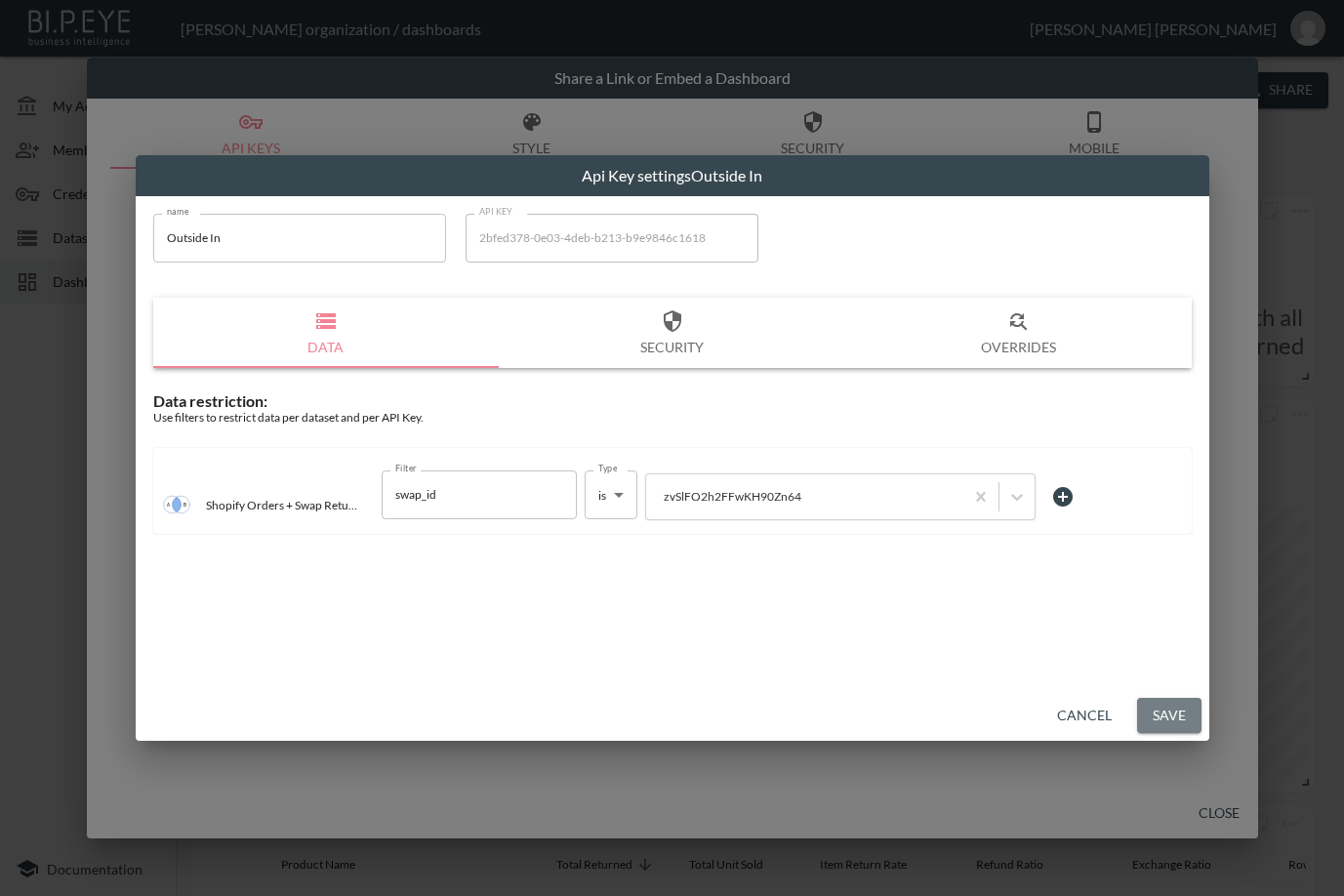 click on "Save" at bounding box center [1169, 715] 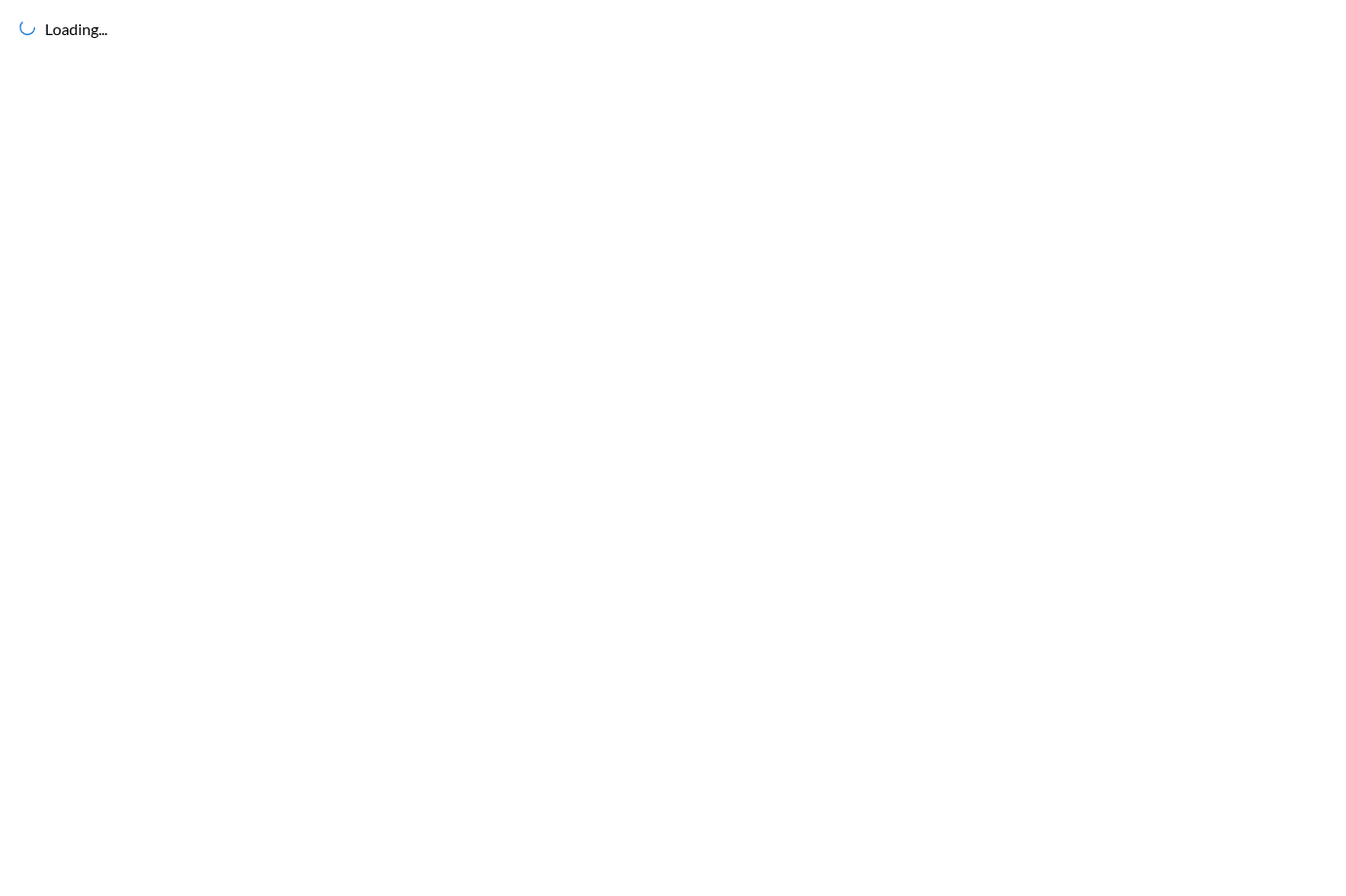 scroll, scrollTop: 0, scrollLeft: 0, axis: both 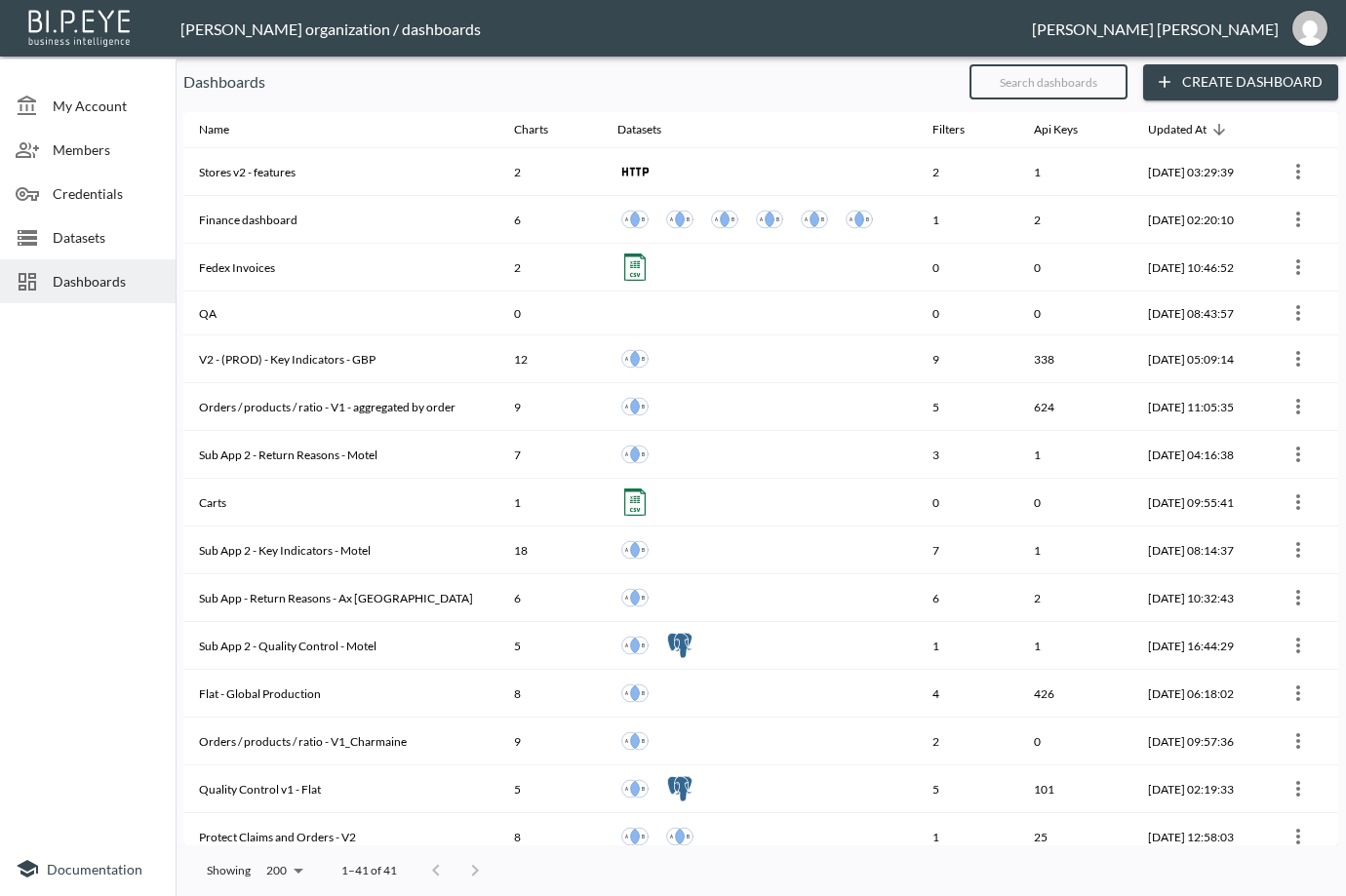 click at bounding box center (1049, 82) 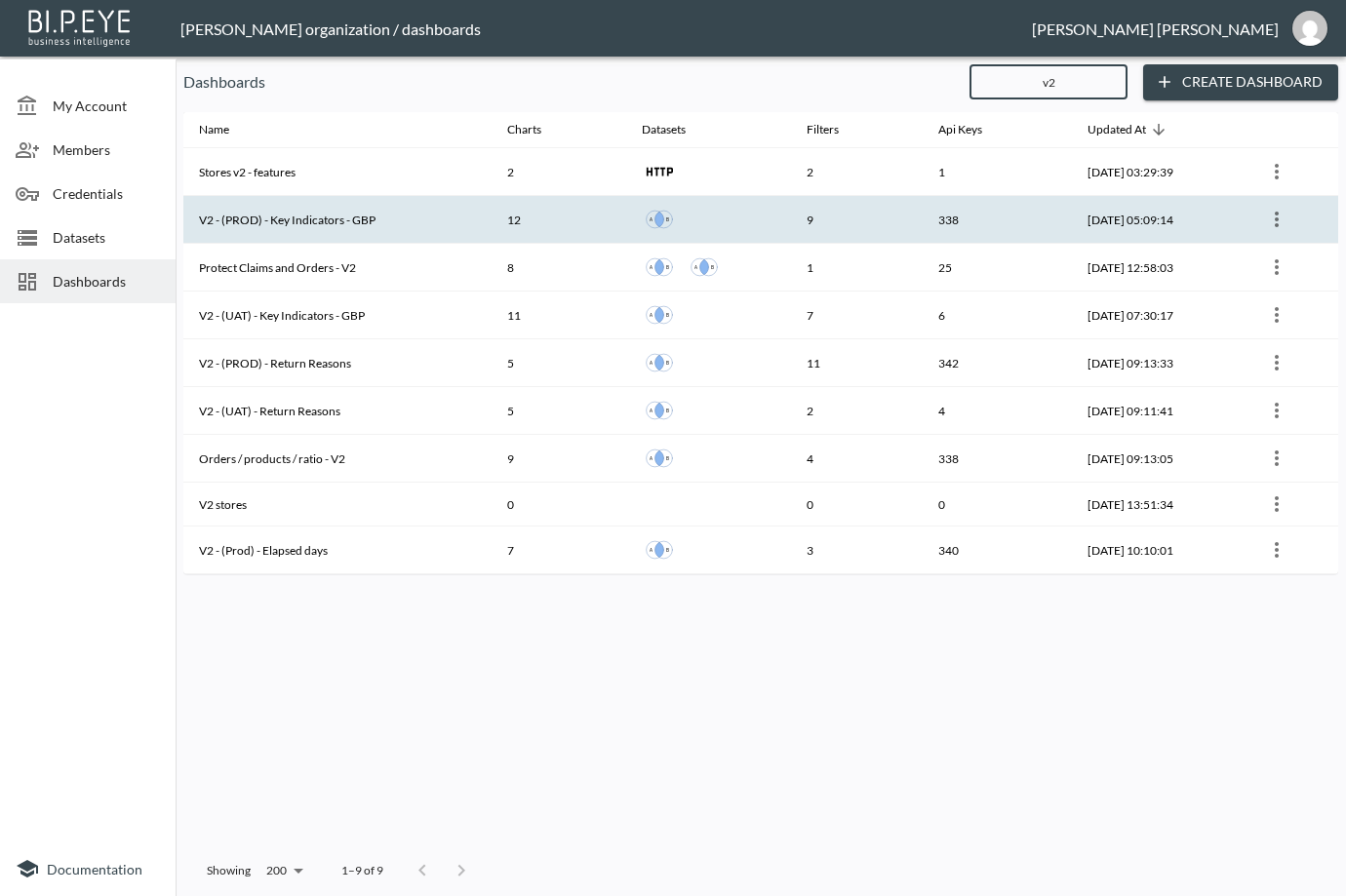 type on "v2" 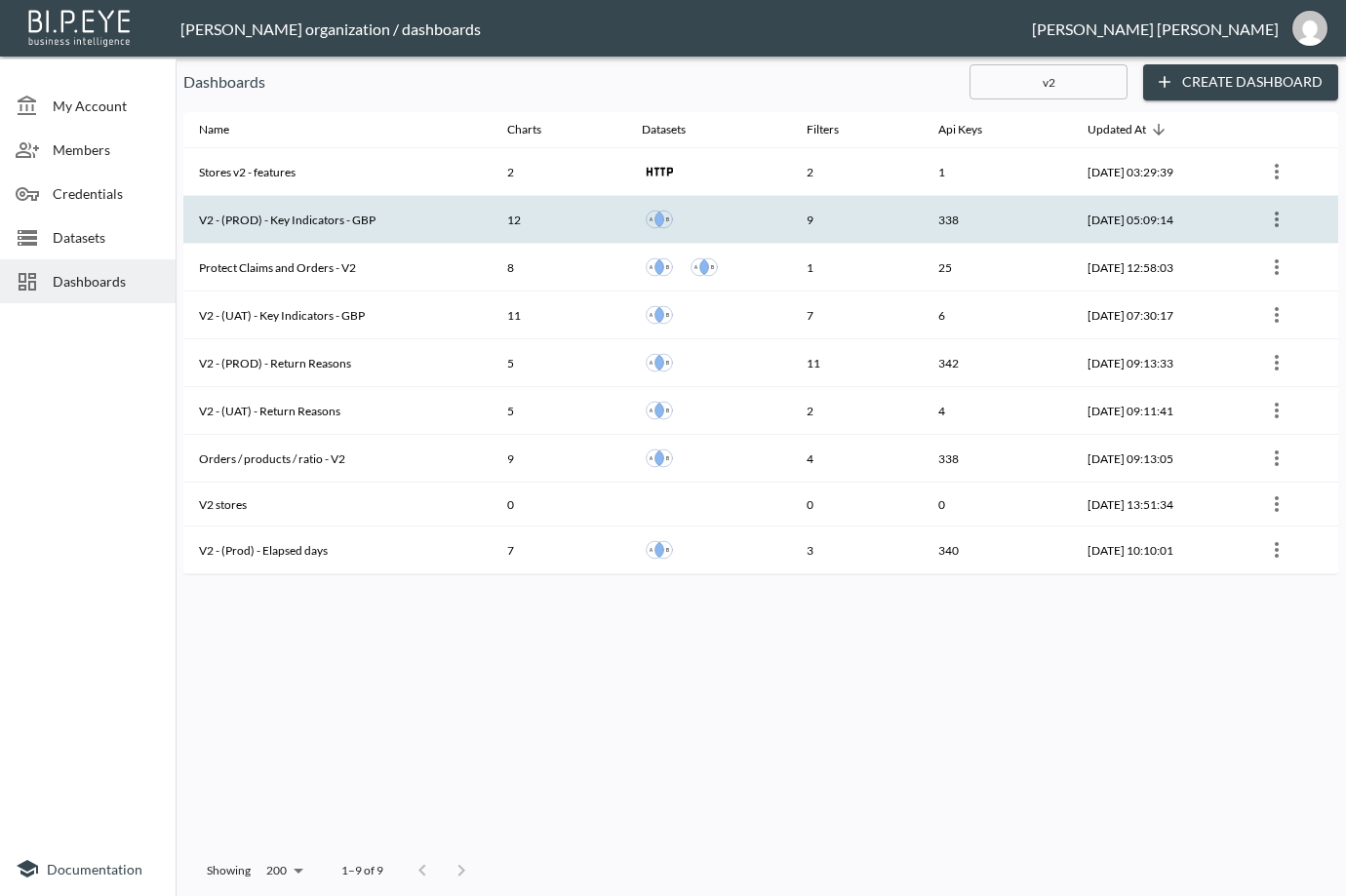 click on "V2 - (PROD) - Key Indicators - GBP" at bounding box center [337, 219] 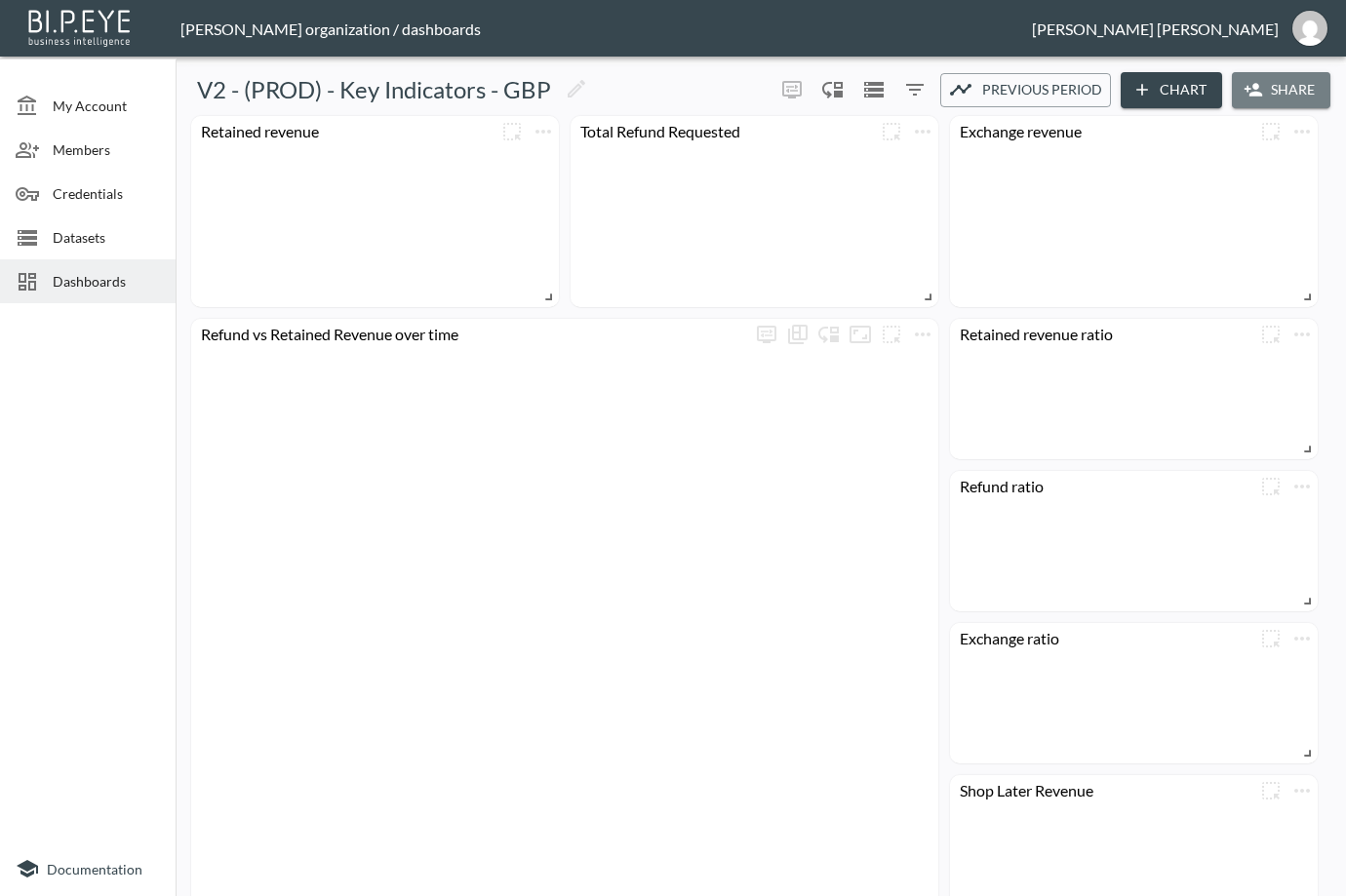 click on "Share" at bounding box center [1281, 90] 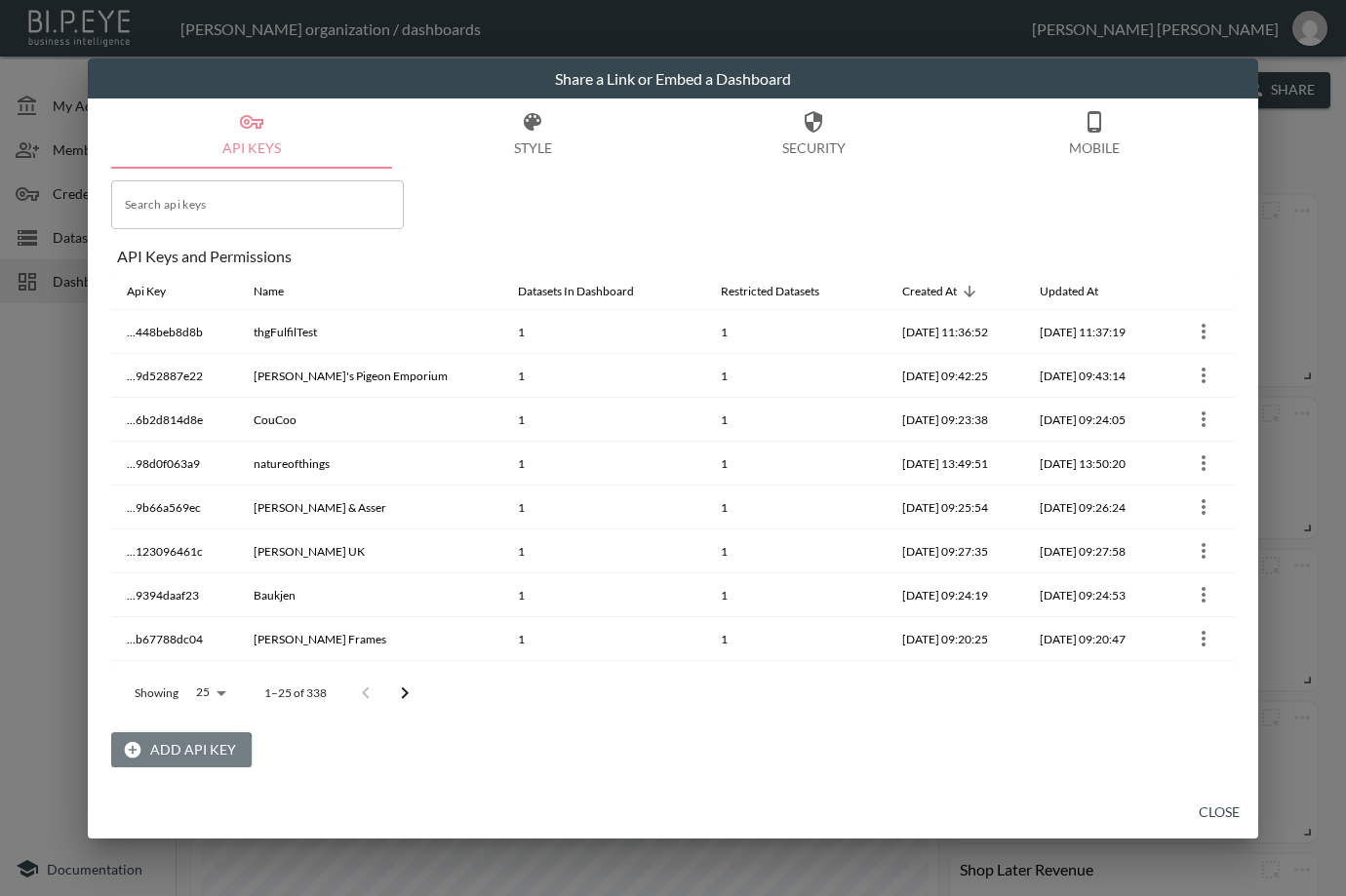click on "Add API Key" at bounding box center [181, 750] 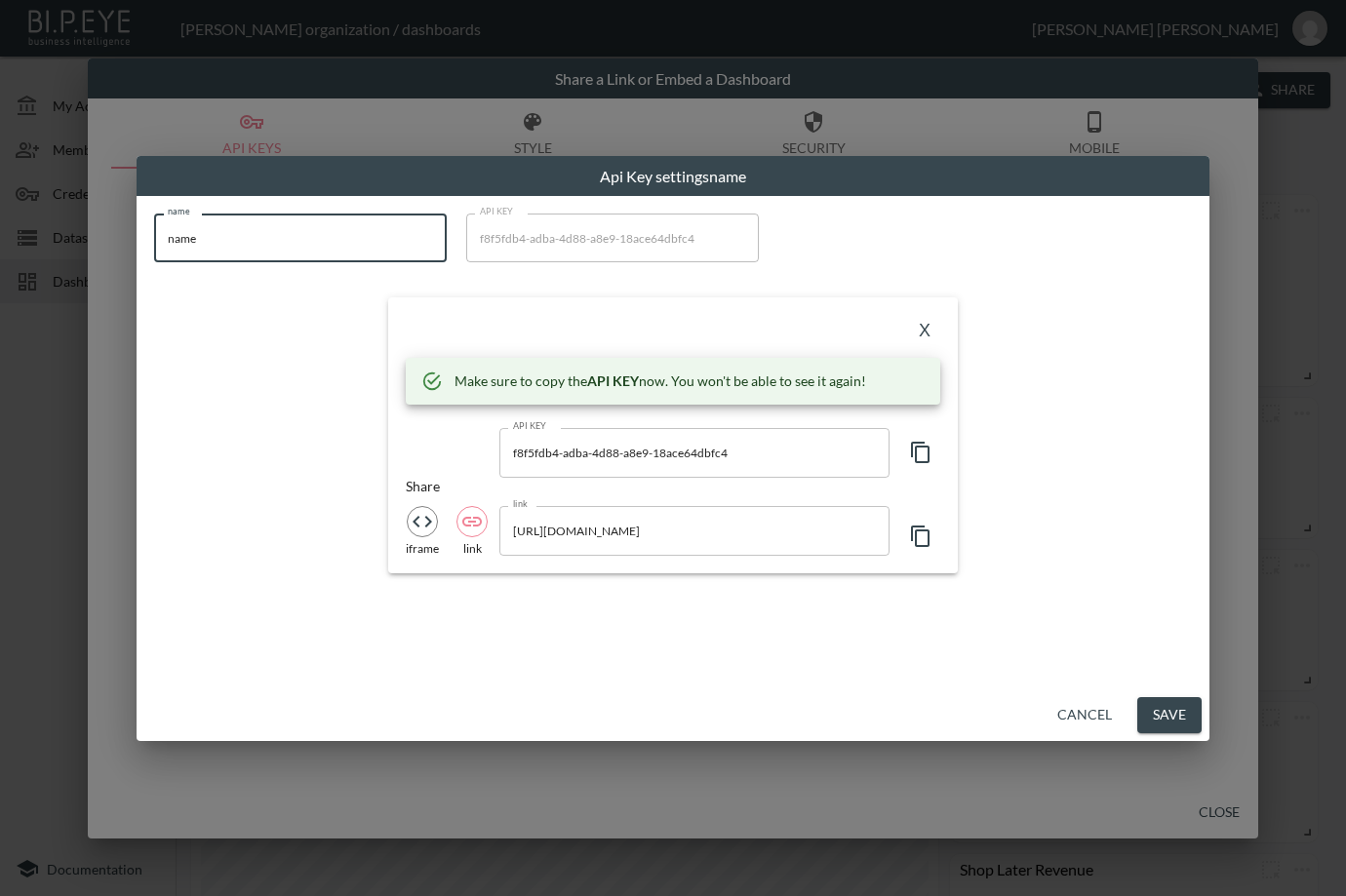 drag, startPoint x: 209, startPoint y: 237, endPoint x: 141, endPoint y: 258, distance: 71.16881 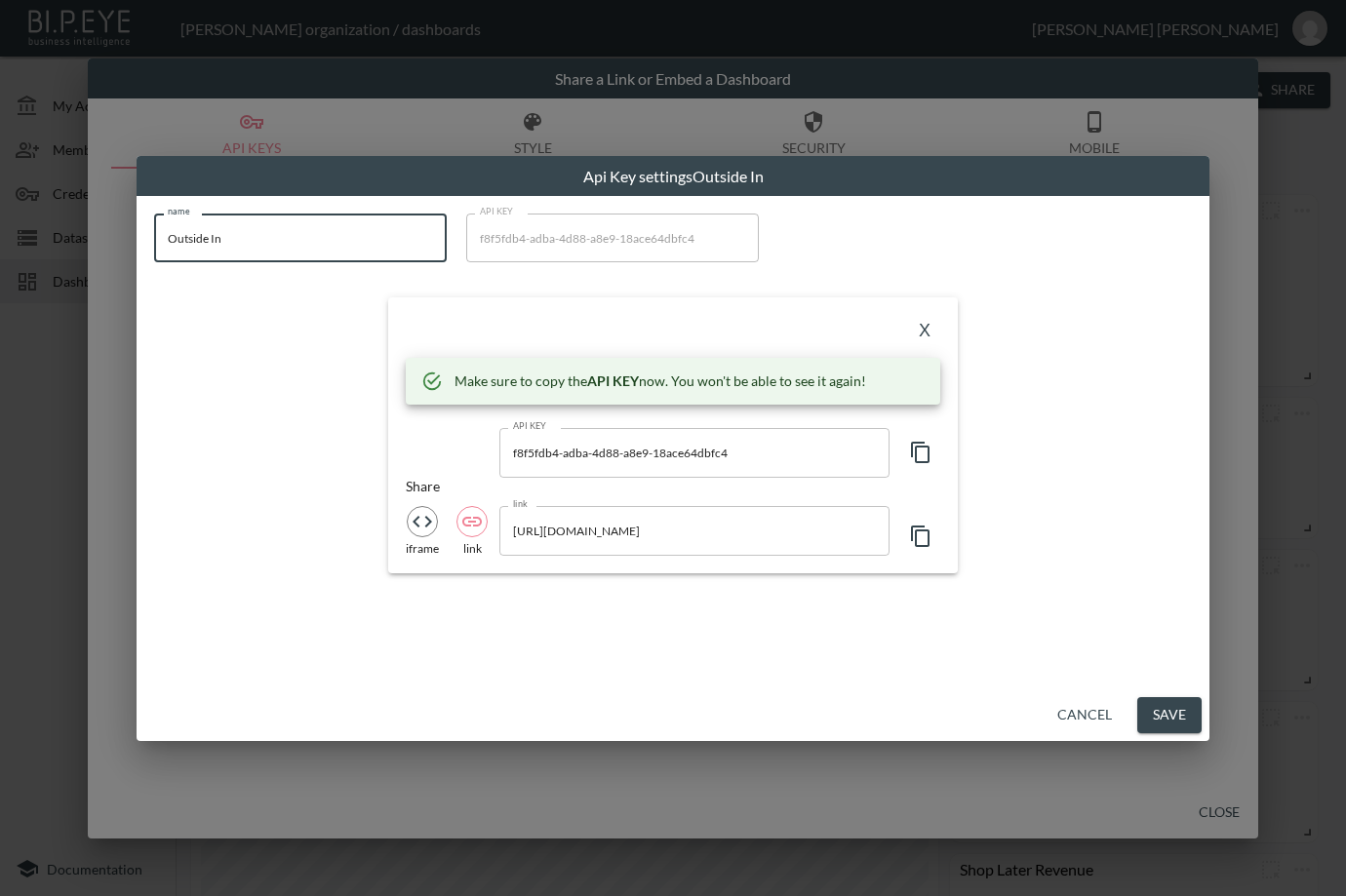 type on "Outside In" 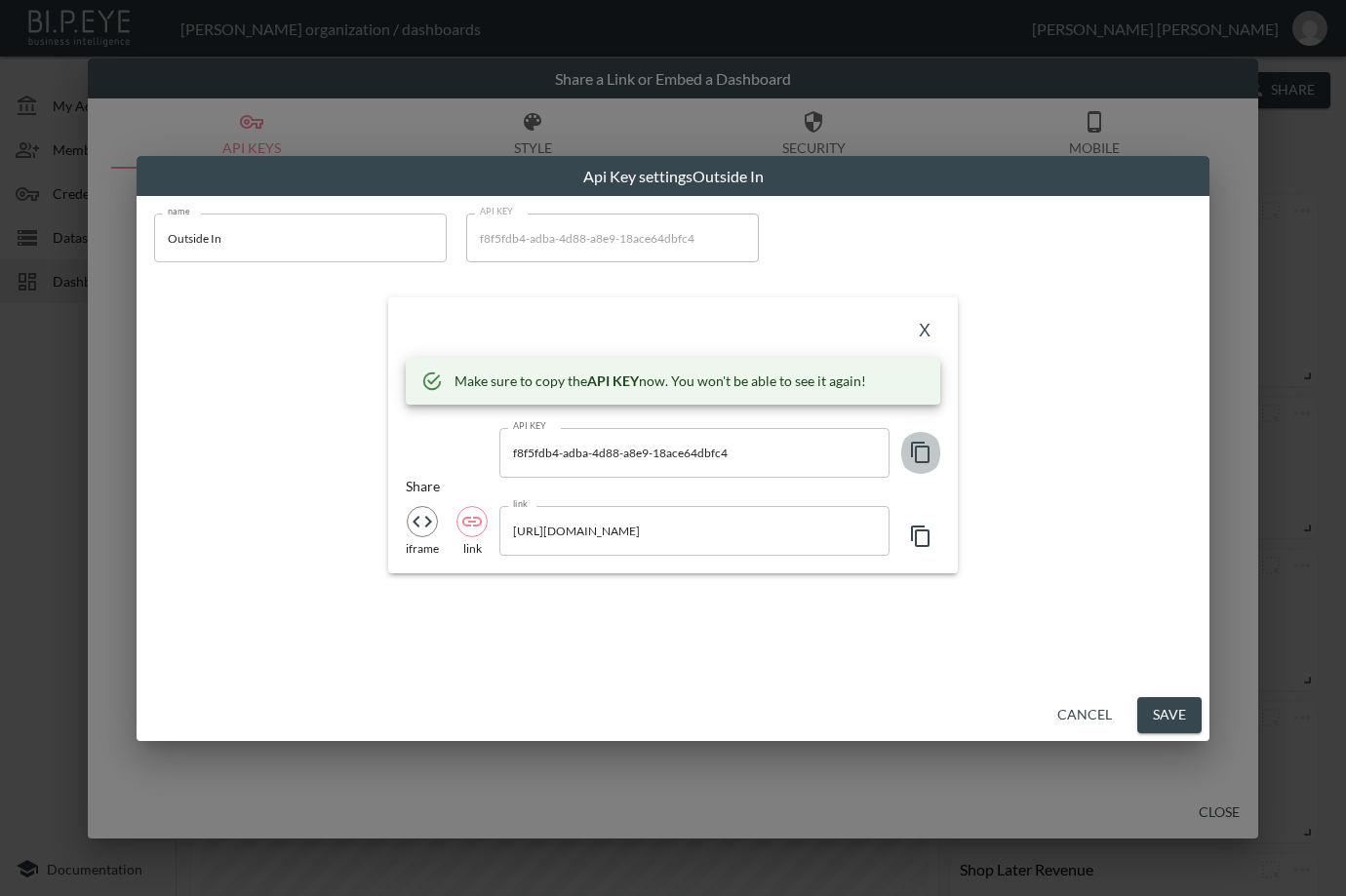 click at bounding box center [921, 452] 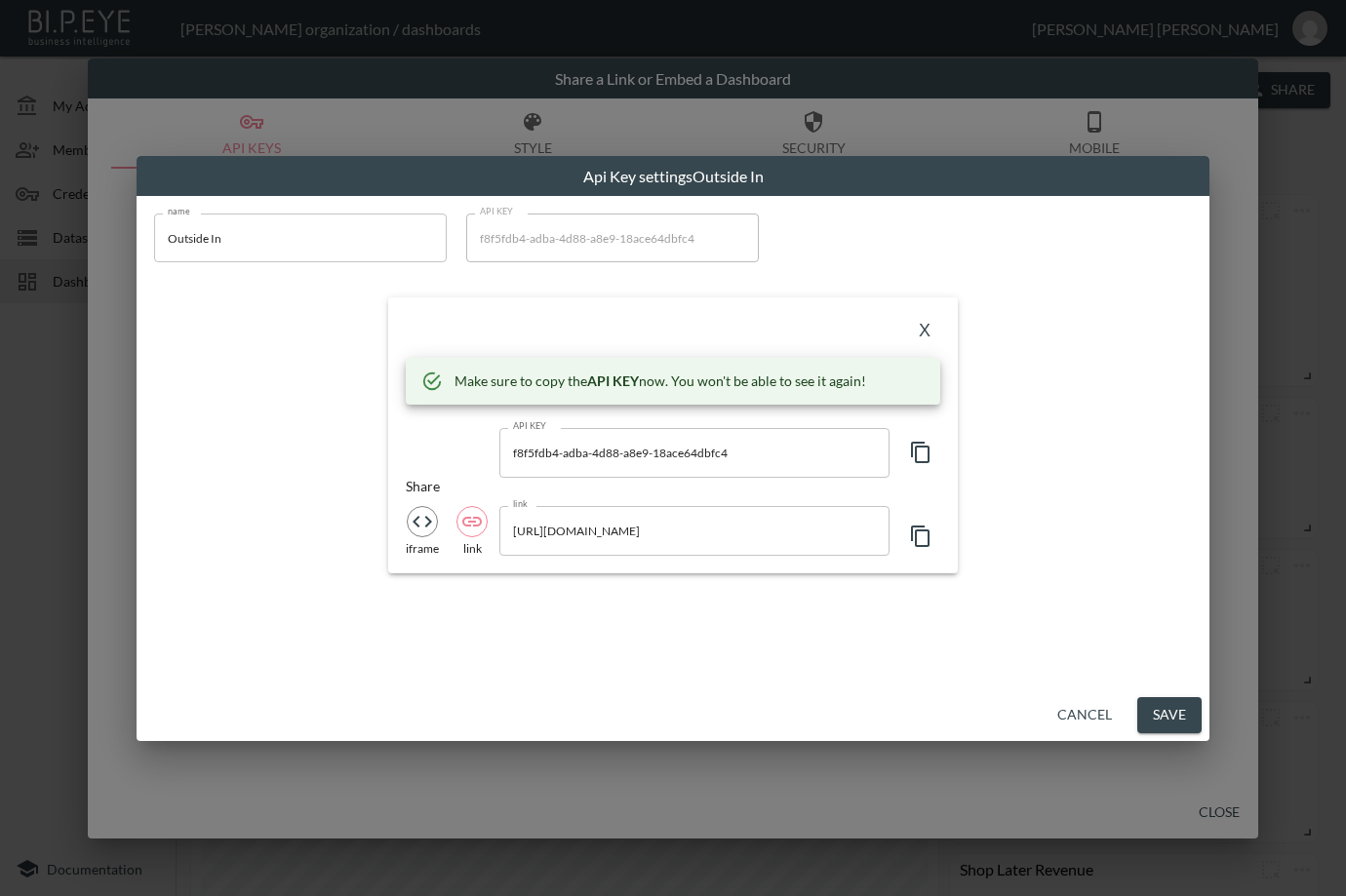 drag, startPoint x: 236, startPoint y: 432, endPoint x: 364, endPoint y: 443, distance: 128.47179 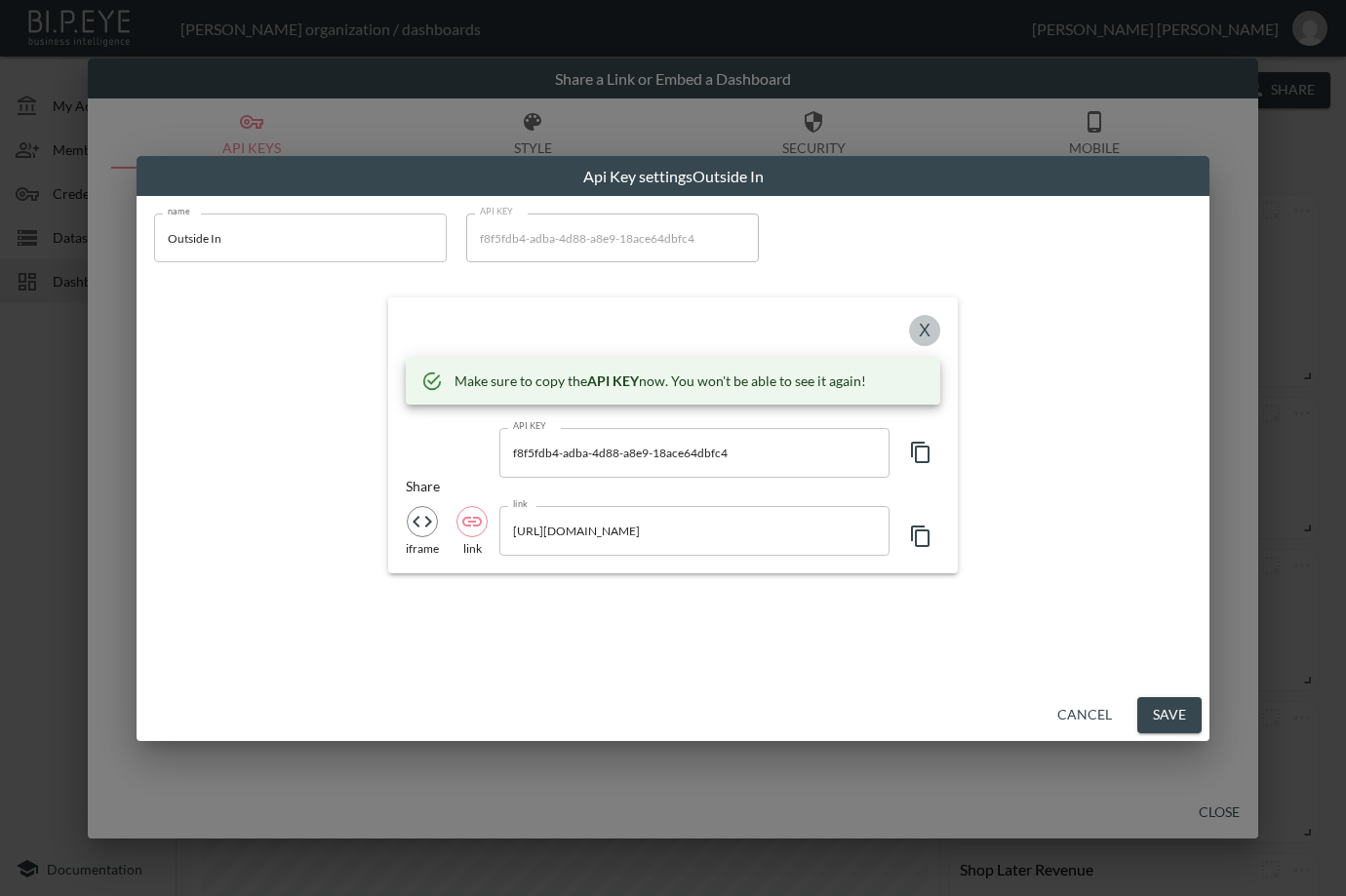 click on "X" at bounding box center (925, 331) 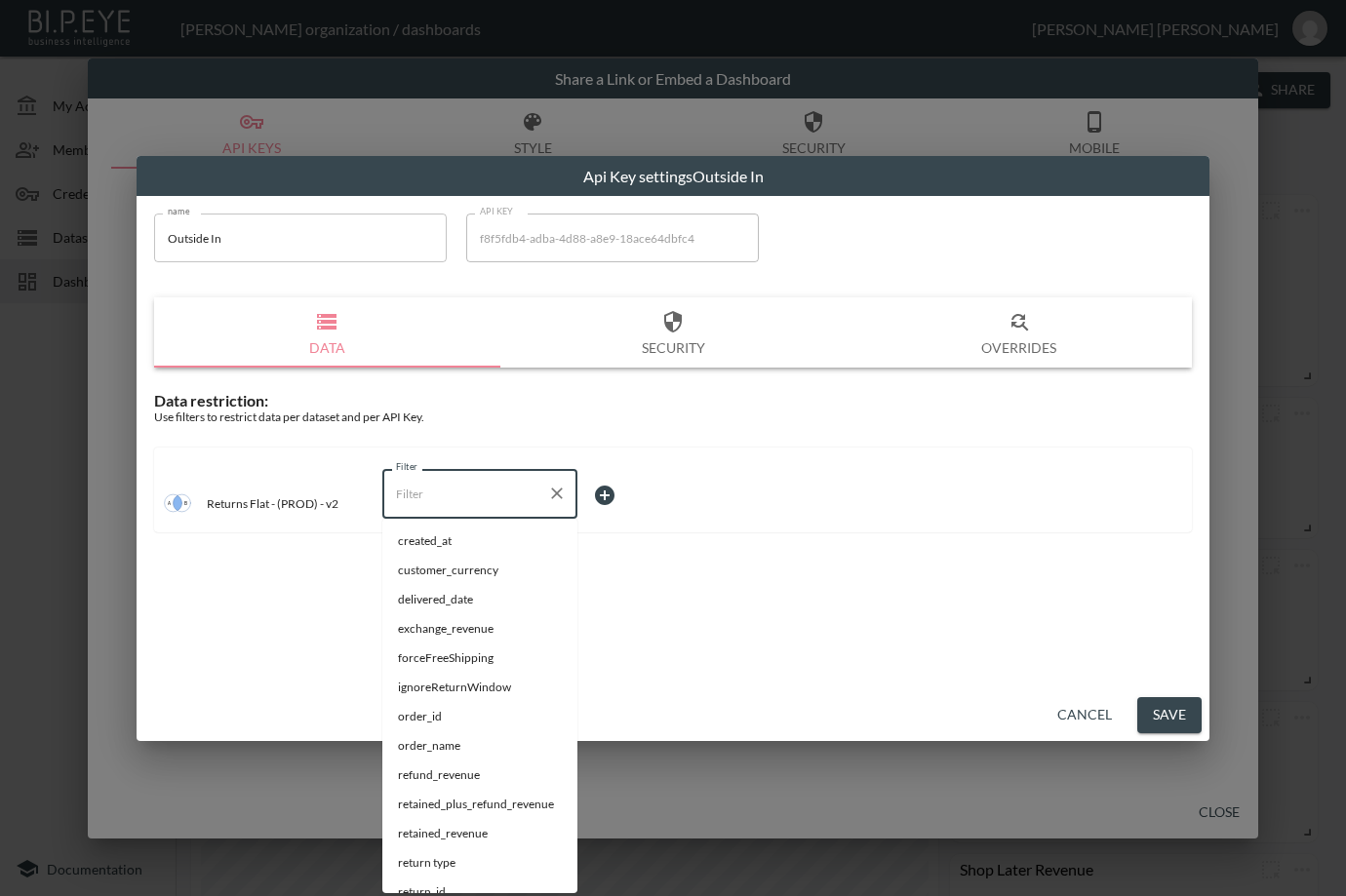 click on "Filter" at bounding box center (465, 493) 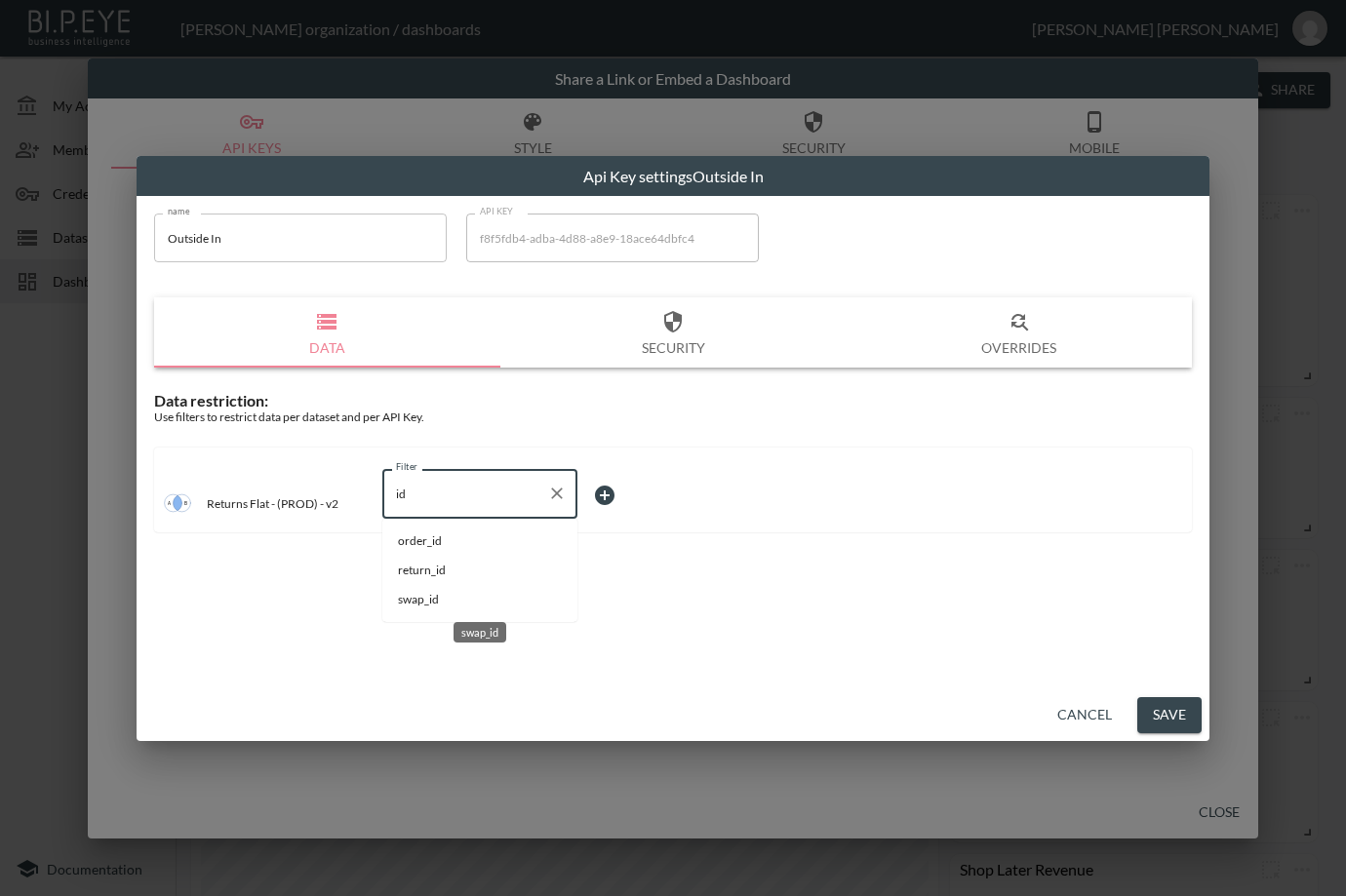 click on "swap_id" at bounding box center [480, 600] 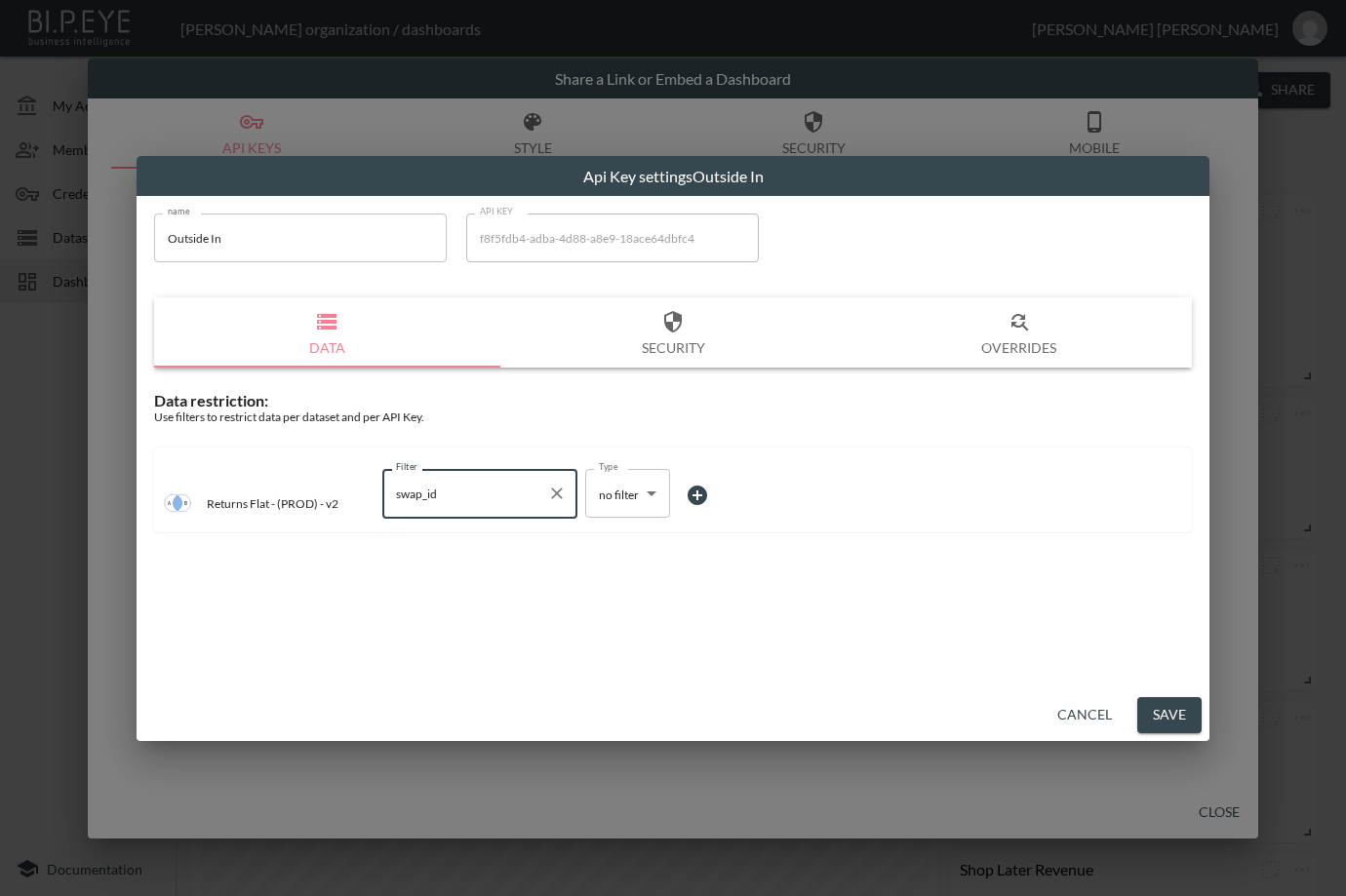 type on "swap_id" 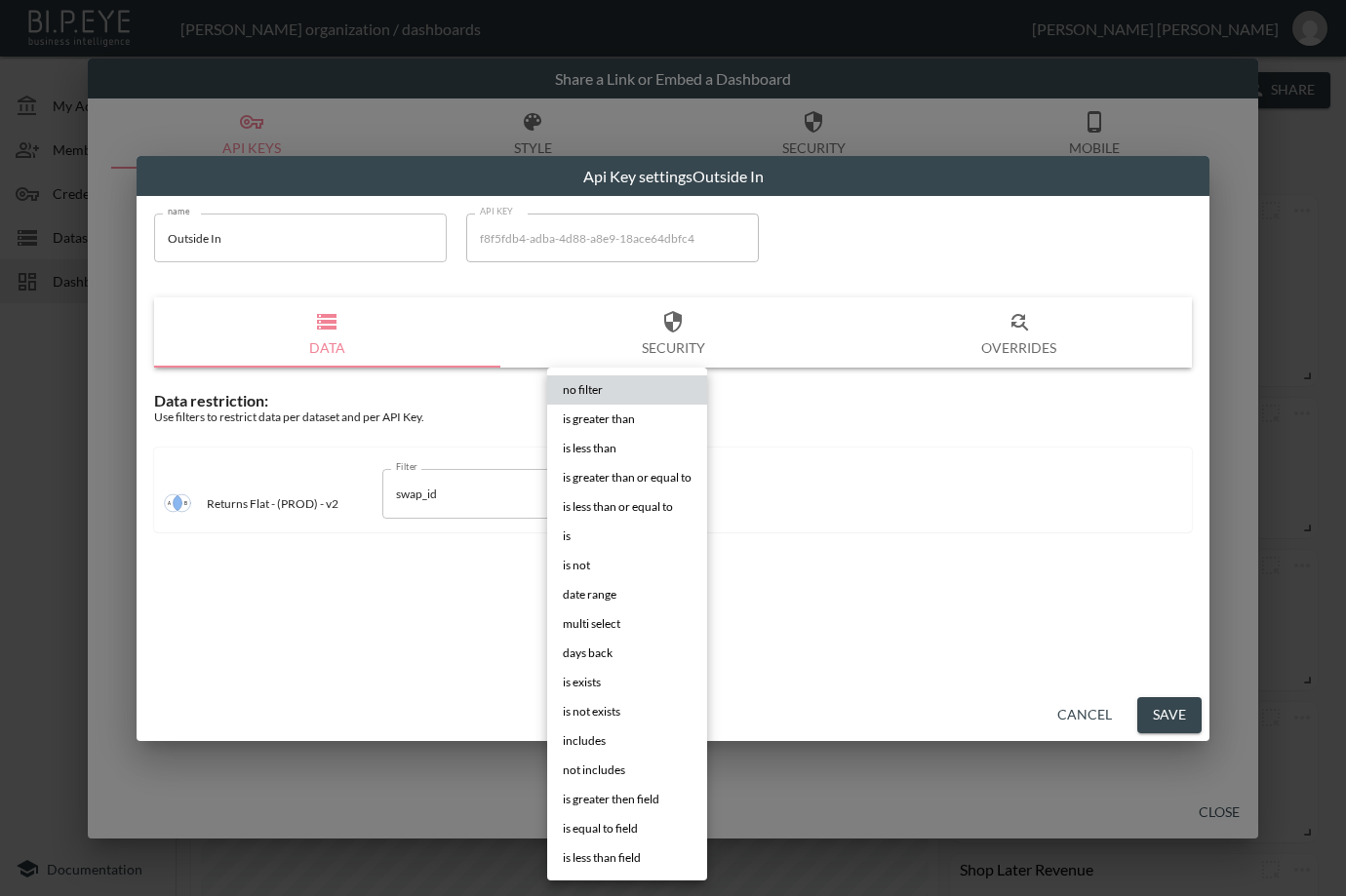 click on "is" at bounding box center (627, 536) 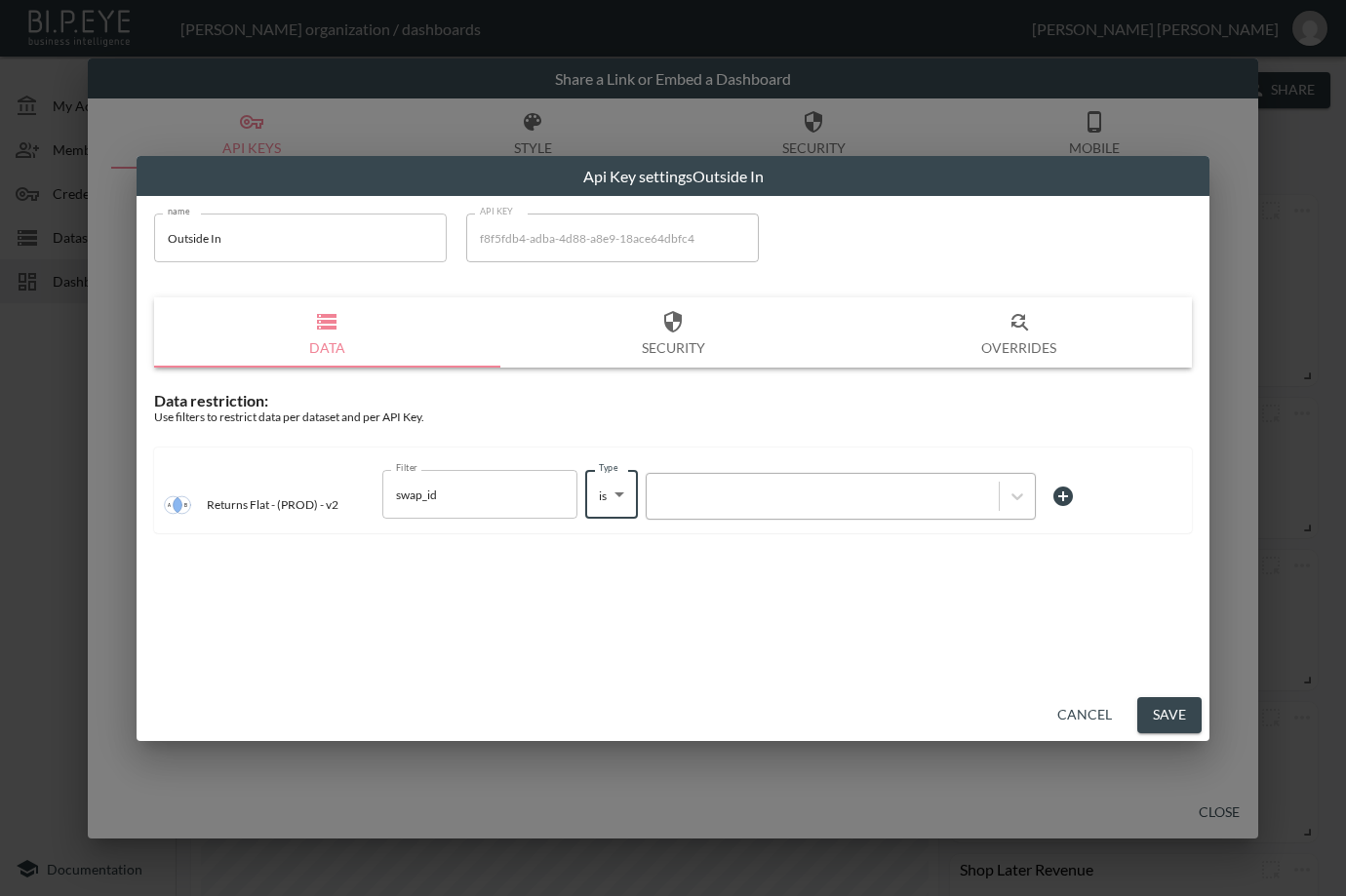 click at bounding box center [822, 496] 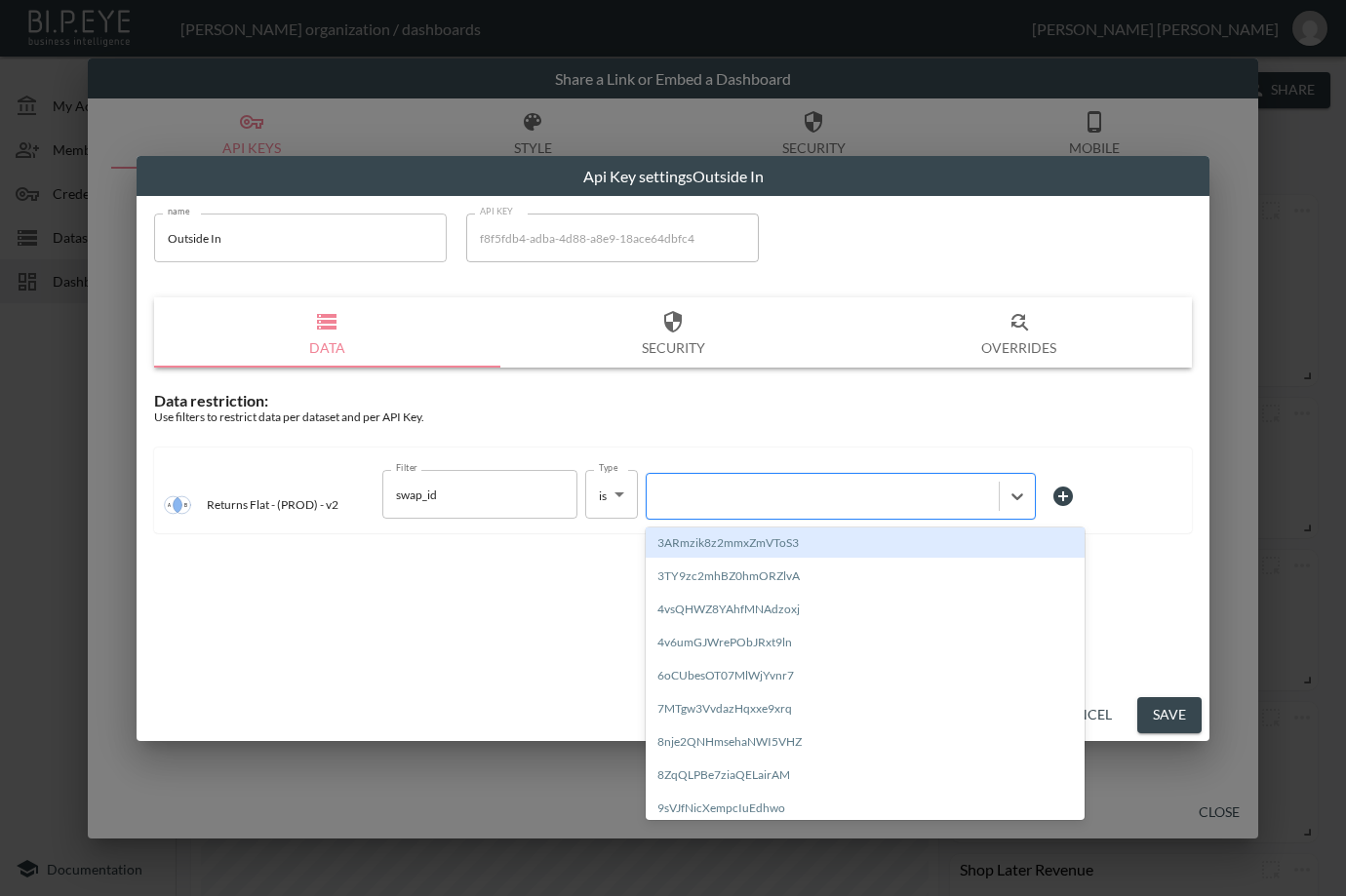 paste on "zvSlFO2h2FFwKH90Zn64" 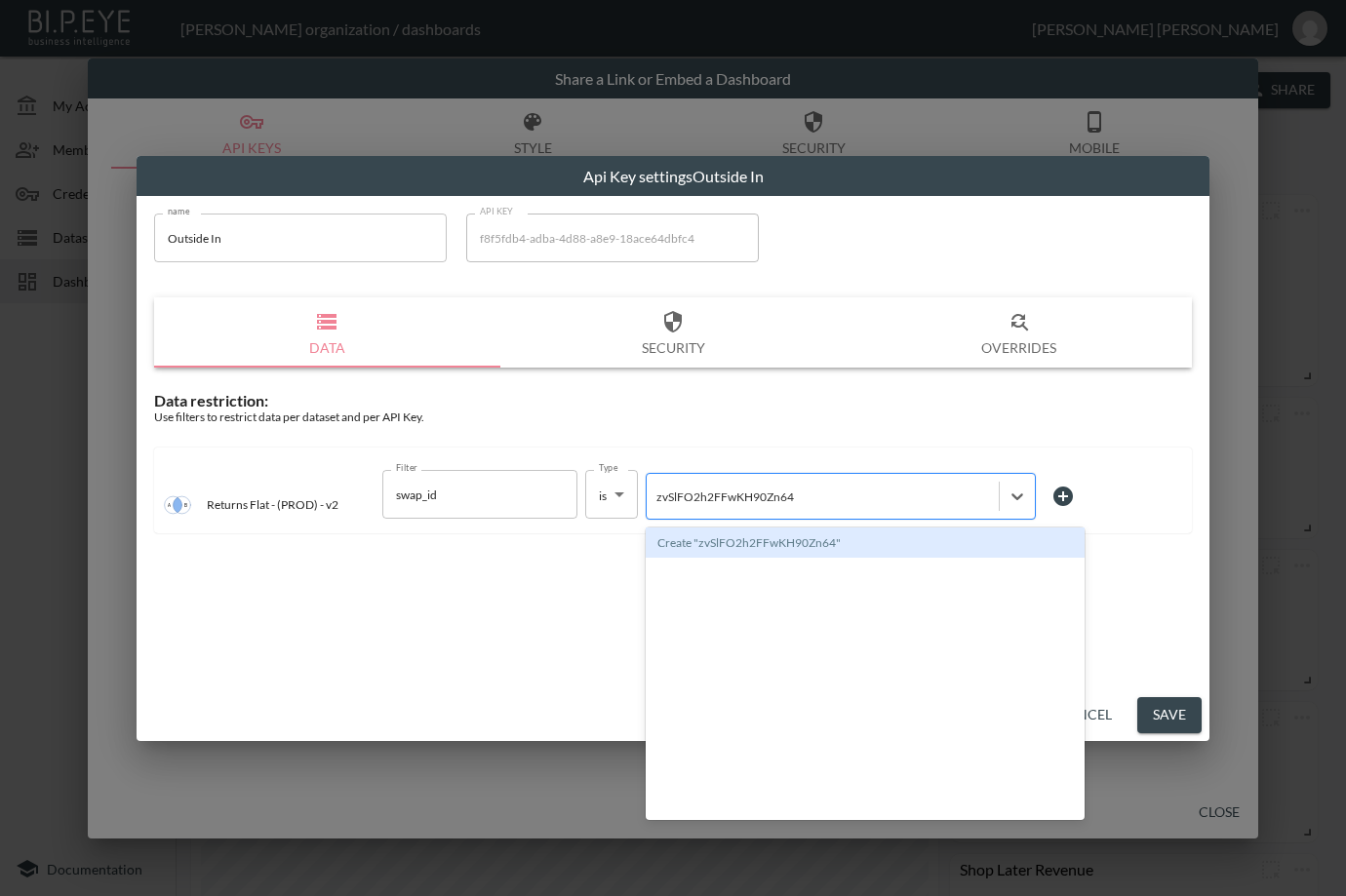 type 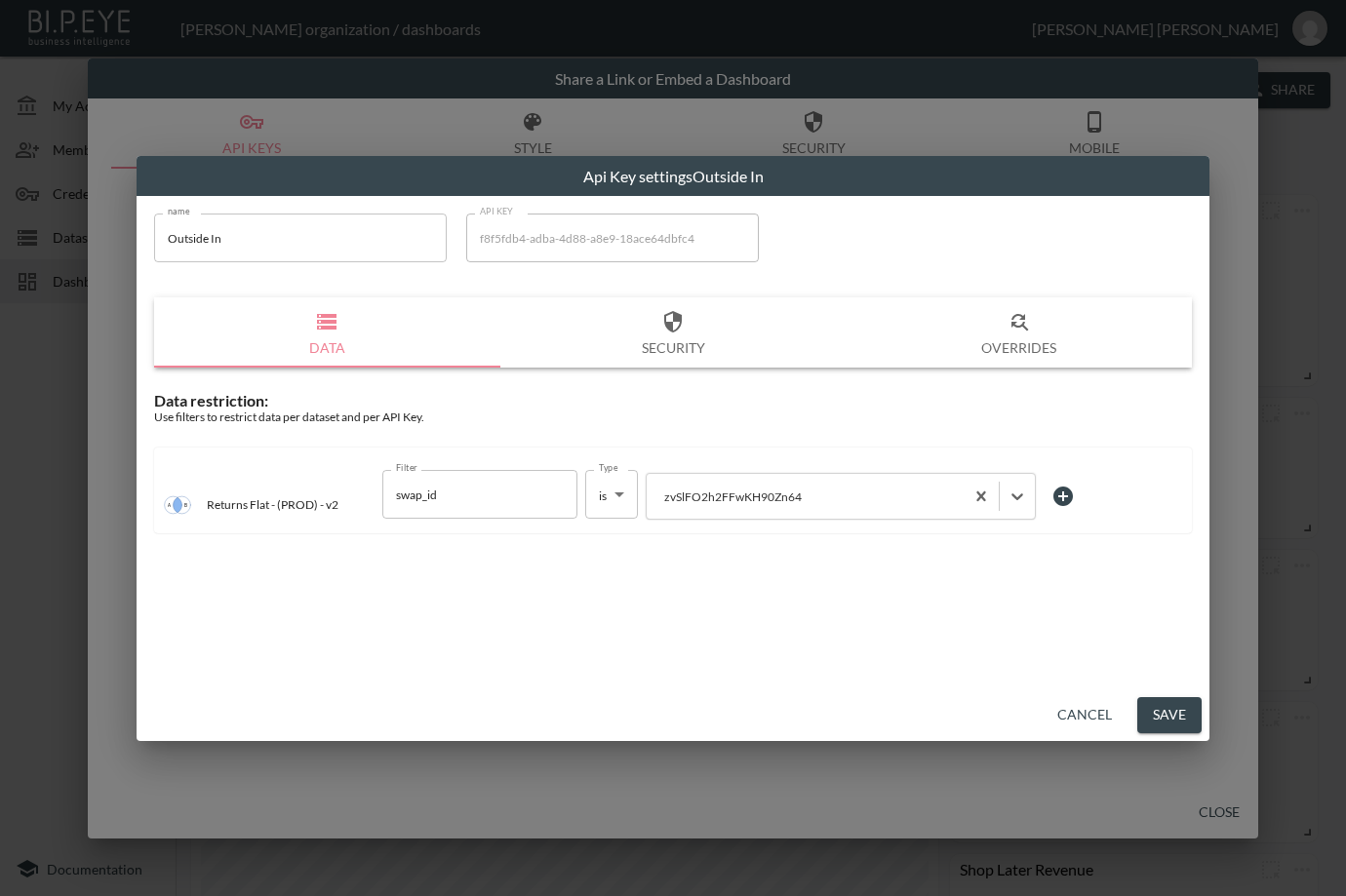 click on "Save" at bounding box center [1169, 715] 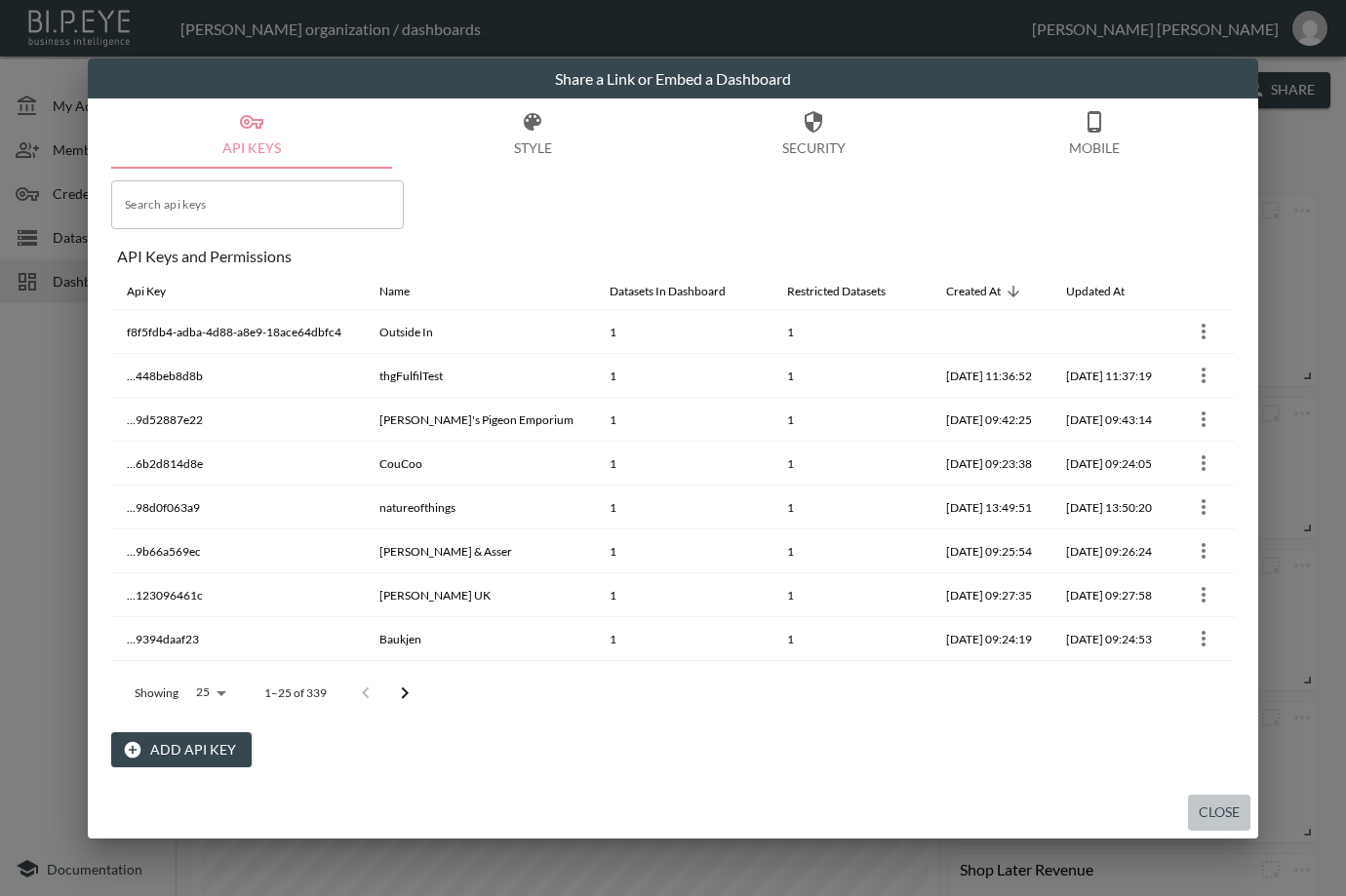 click on "Close" at bounding box center [1219, 812] 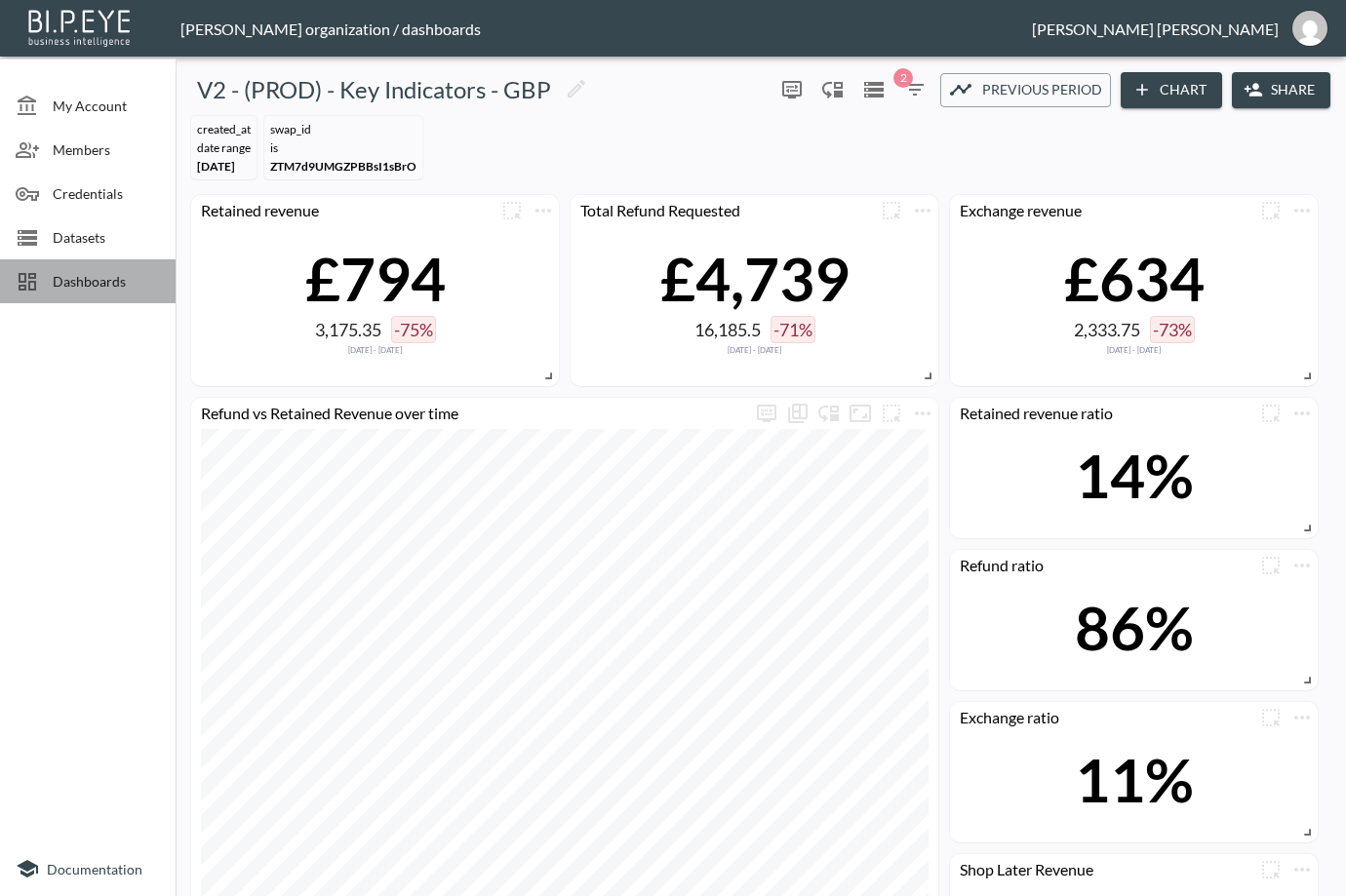 click on "Dashboards" at bounding box center (106, 281) 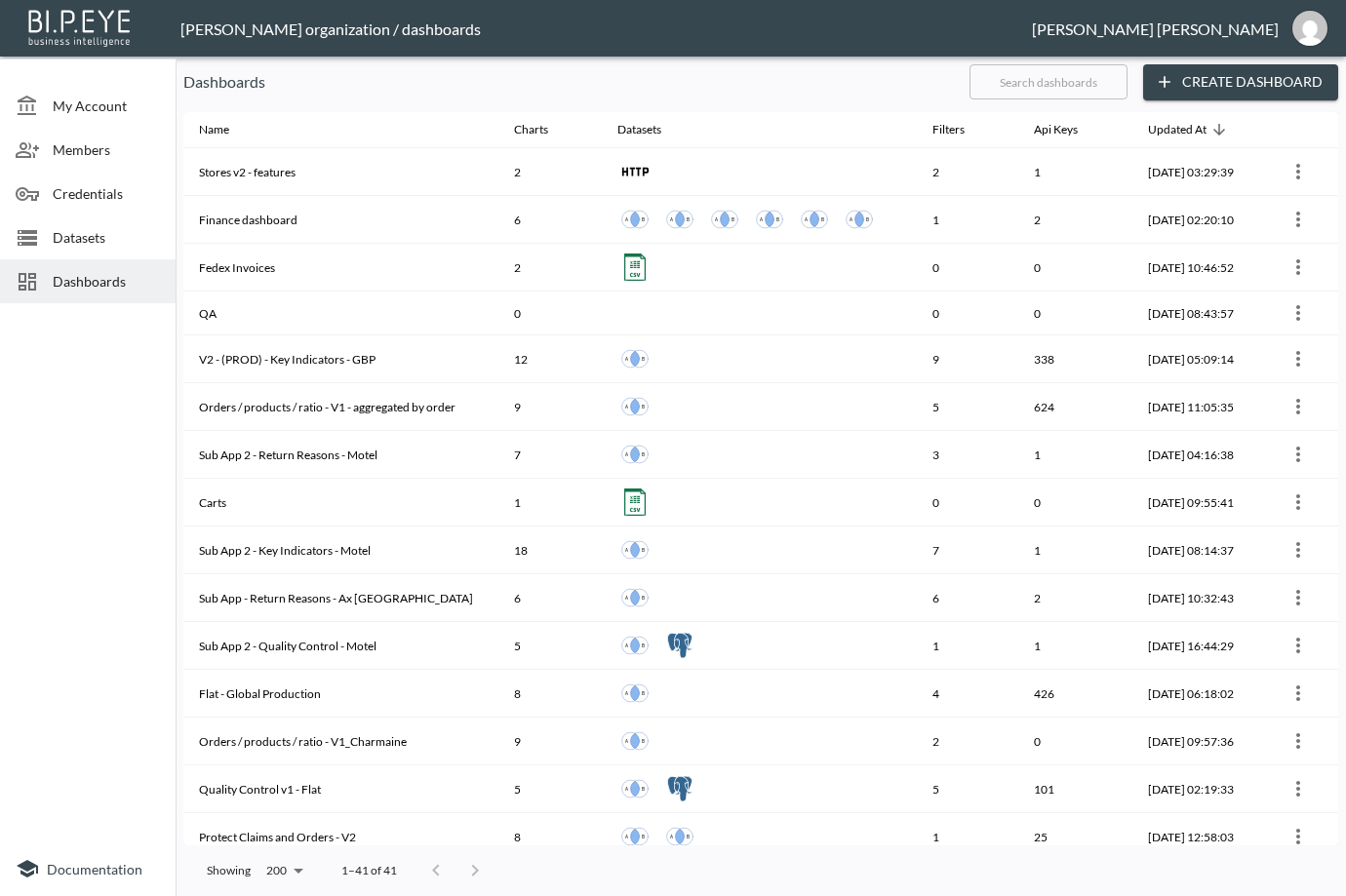 click at bounding box center (1049, 82) 